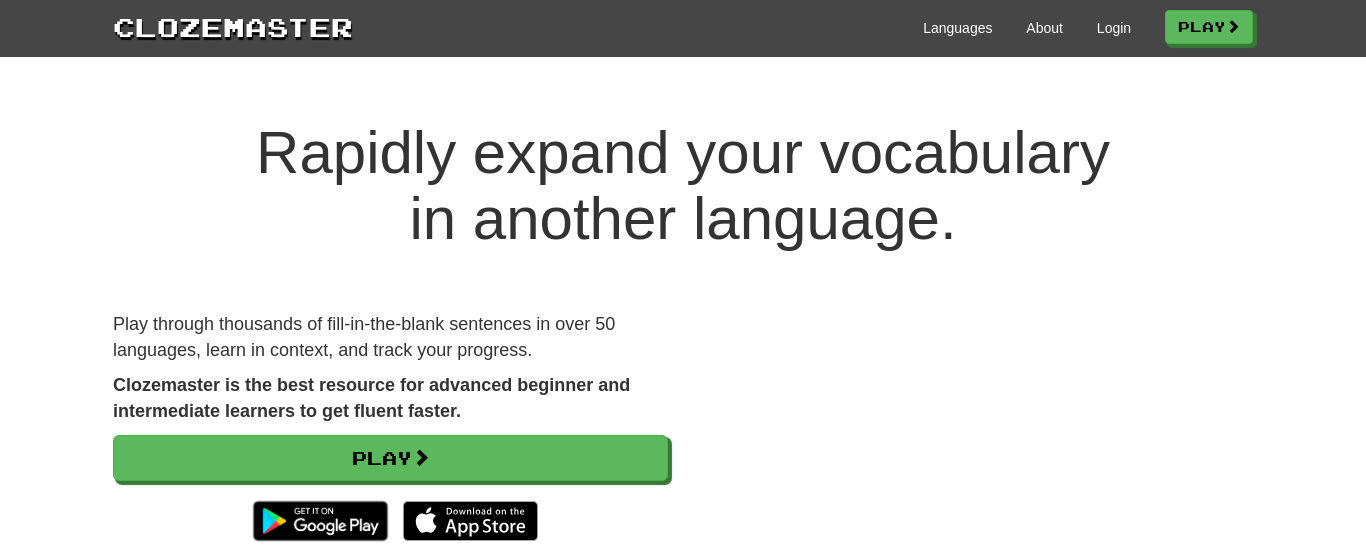 scroll, scrollTop: 0, scrollLeft: 0, axis: both 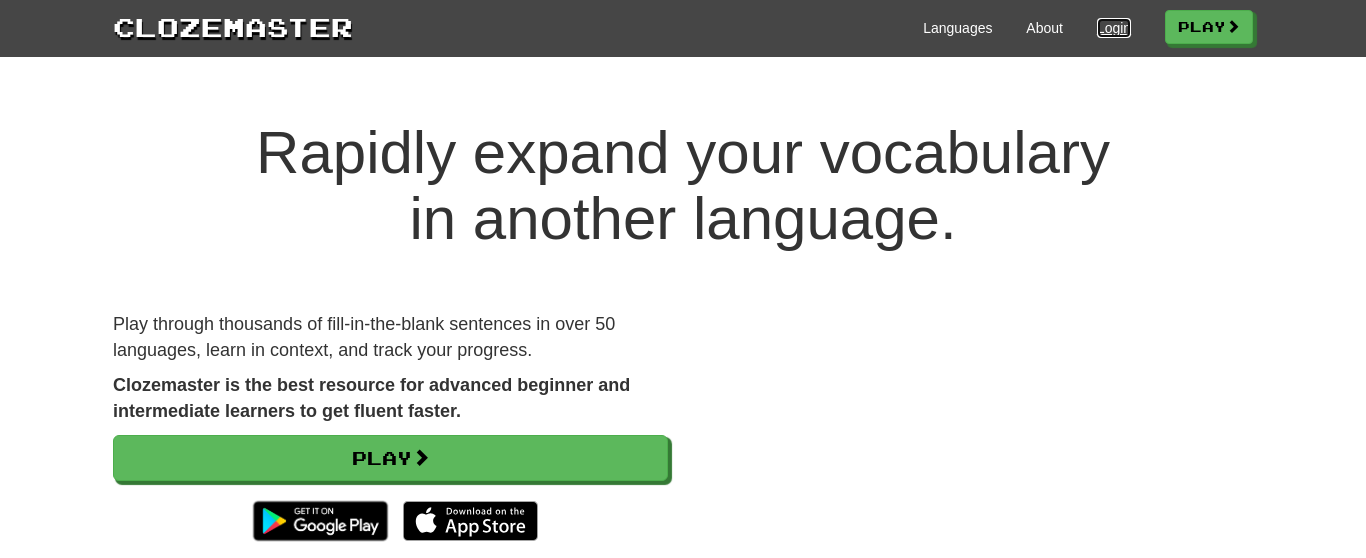 click on "Login" at bounding box center (1114, 28) 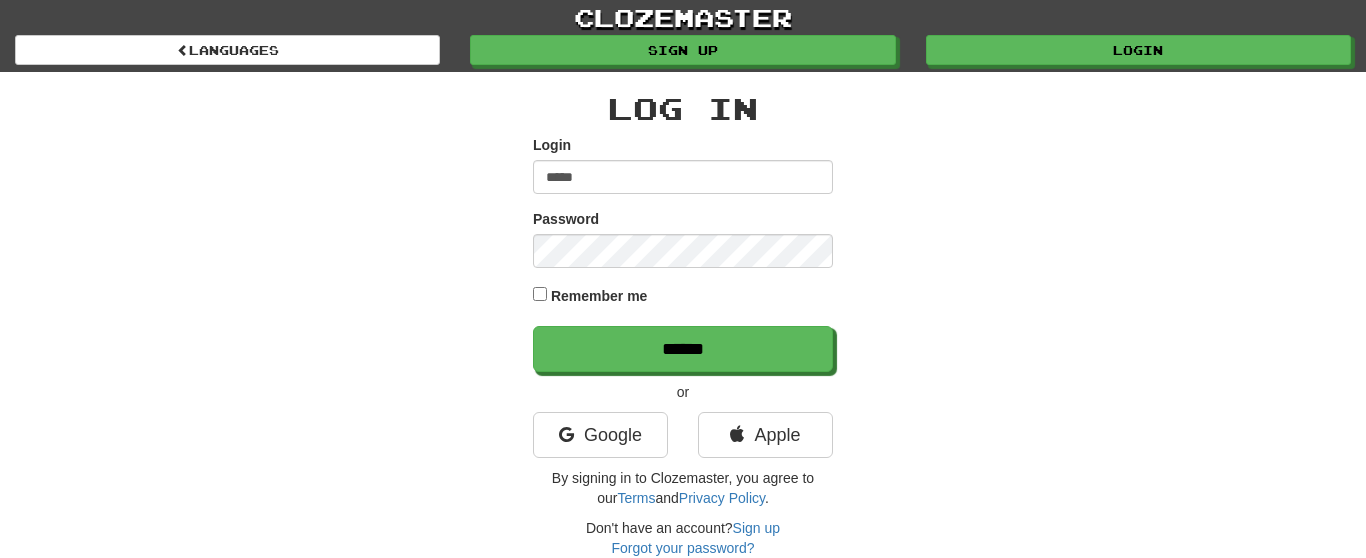 scroll, scrollTop: 0, scrollLeft: 0, axis: both 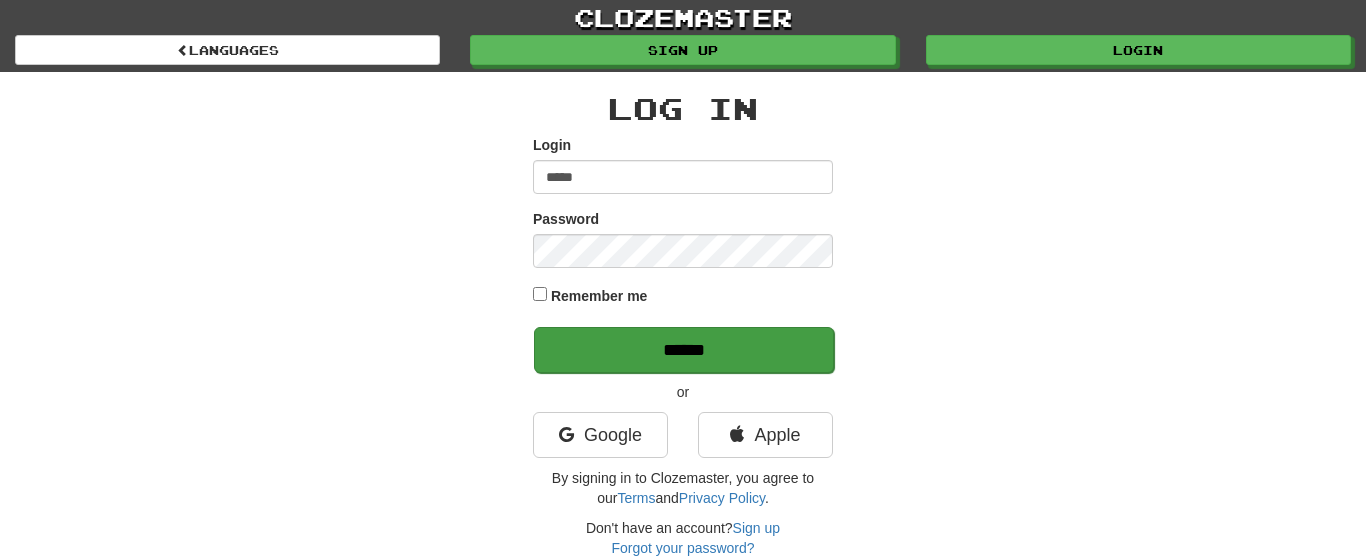 type on "*****" 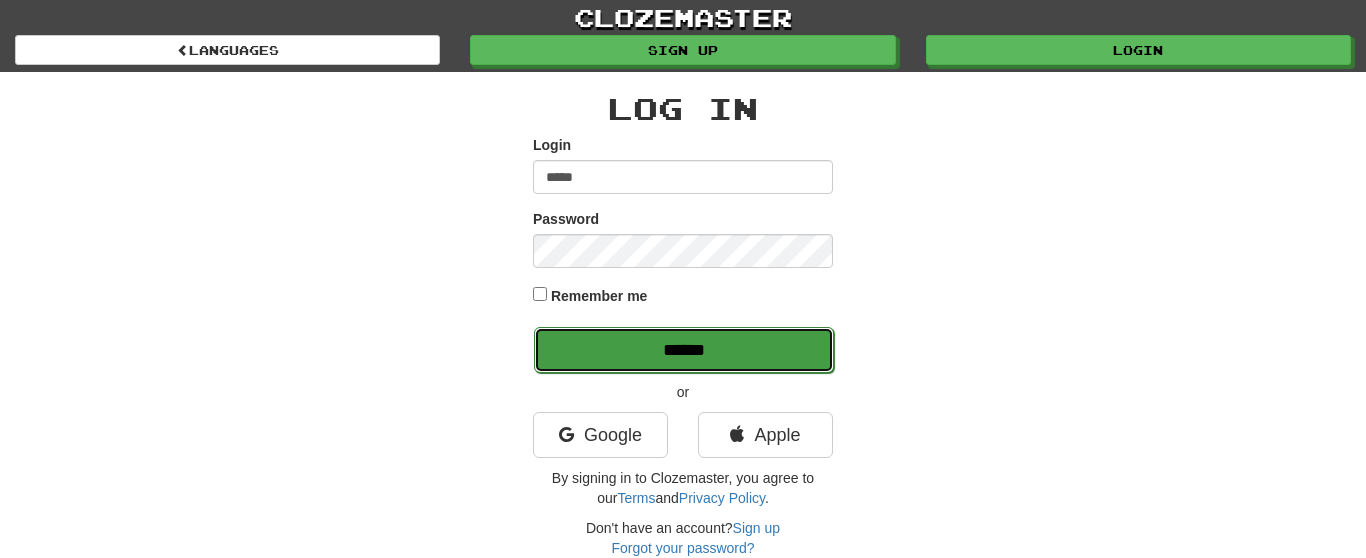 click on "******" at bounding box center [684, 350] 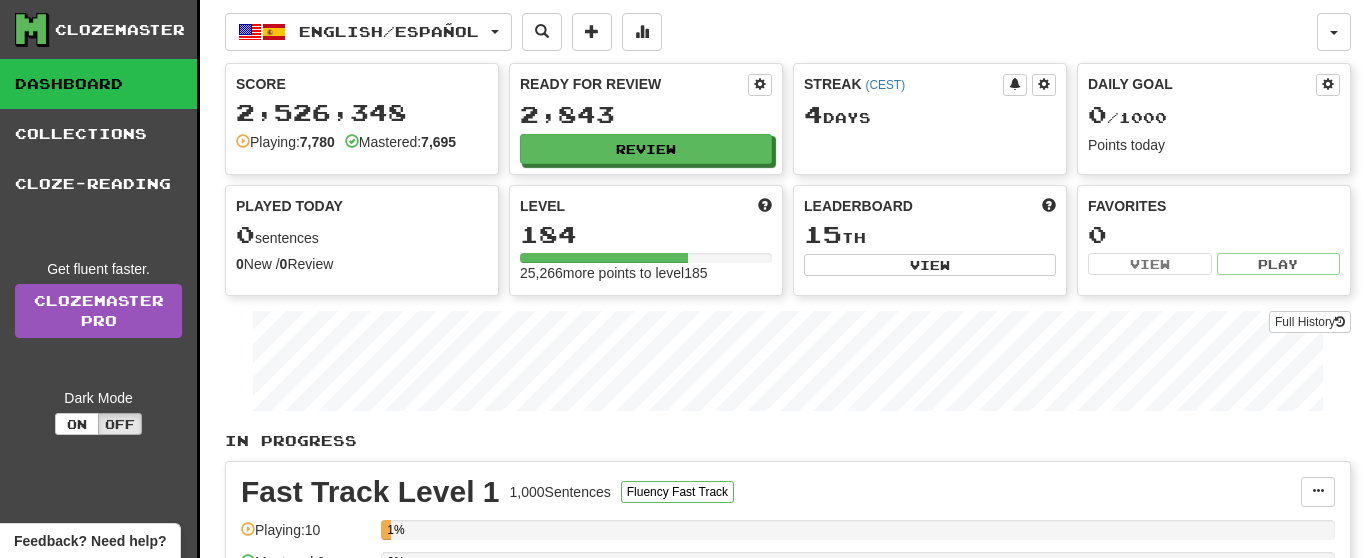 scroll, scrollTop: 0, scrollLeft: 0, axis: both 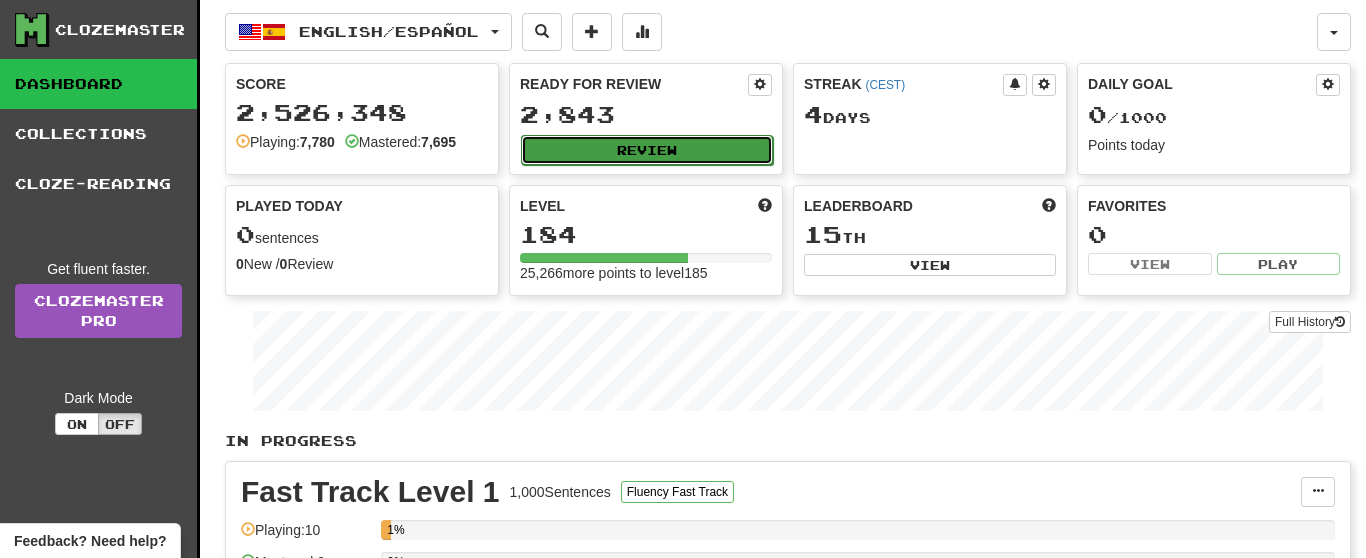 click on "Review" at bounding box center (647, 150) 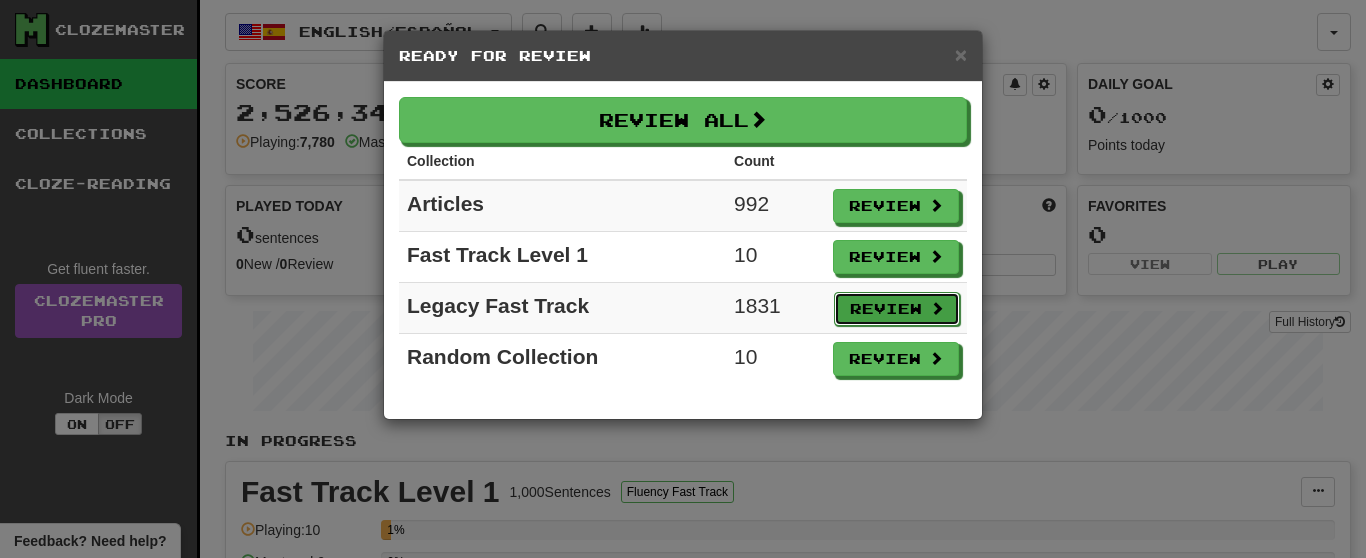 click on "Review" at bounding box center [897, 309] 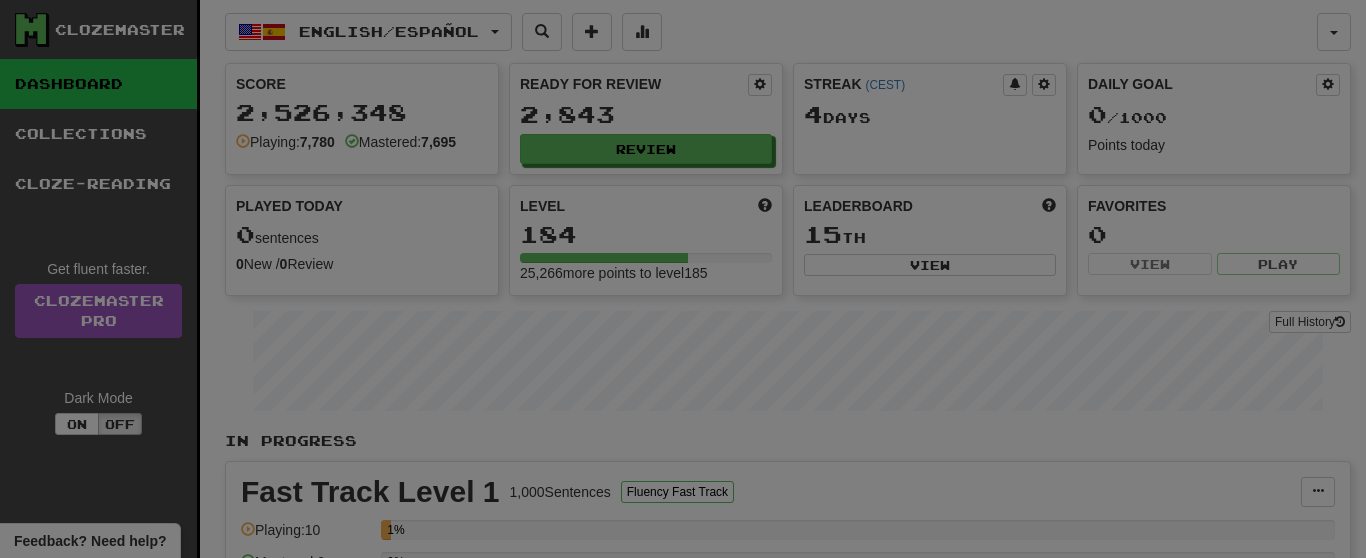 select on "**" 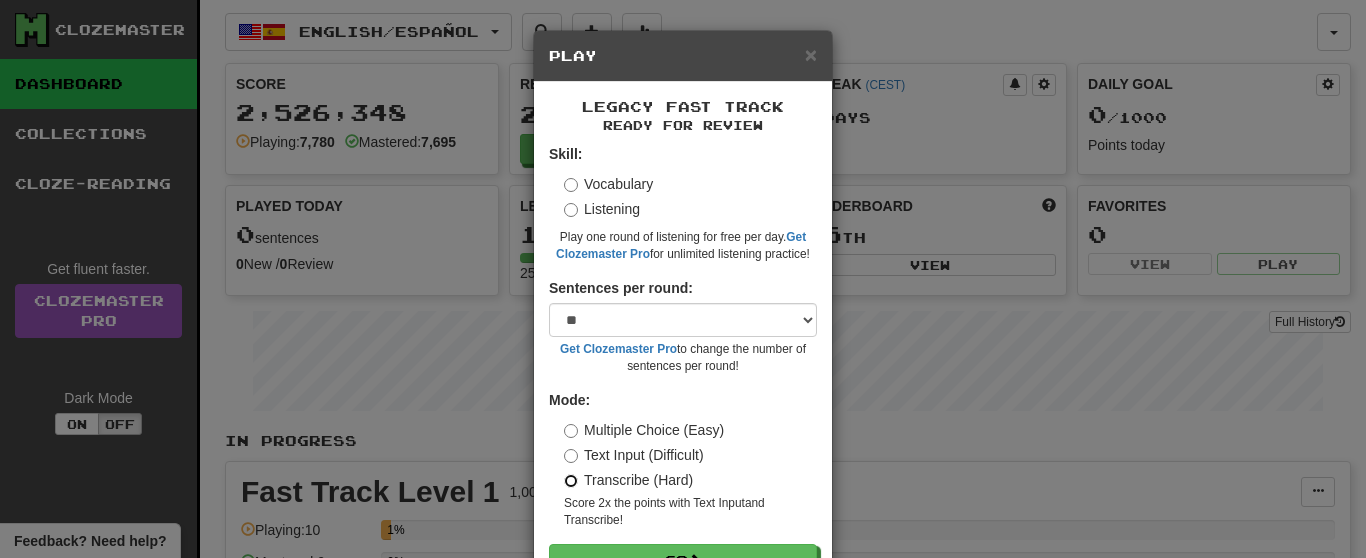 scroll, scrollTop: 68, scrollLeft: 0, axis: vertical 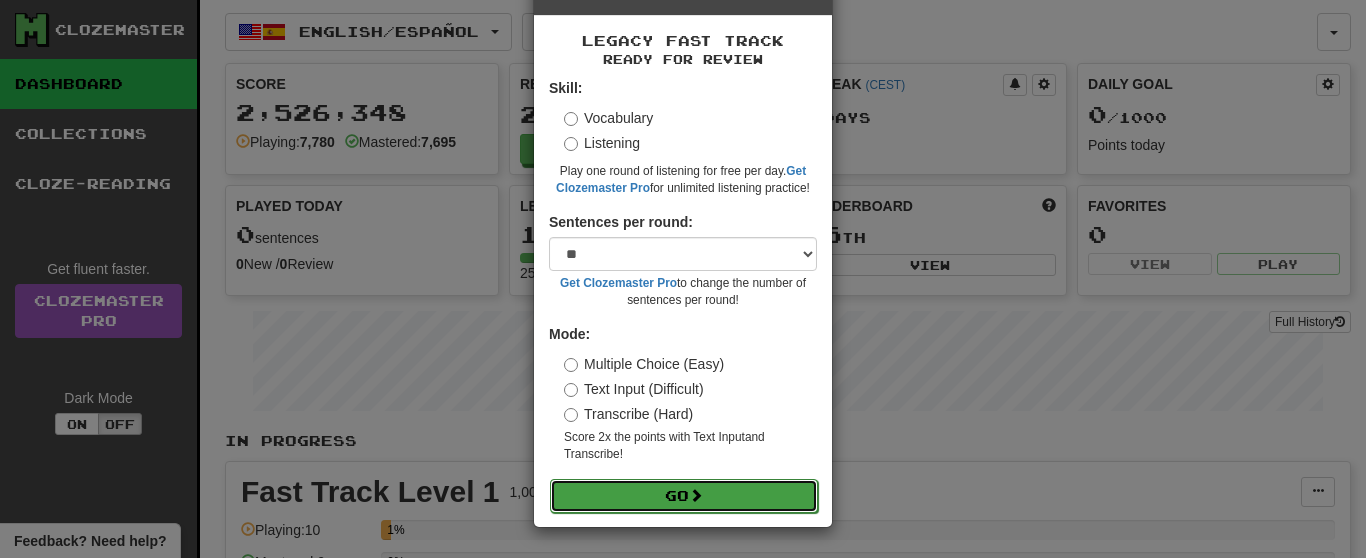 click on "Go" at bounding box center (684, 496) 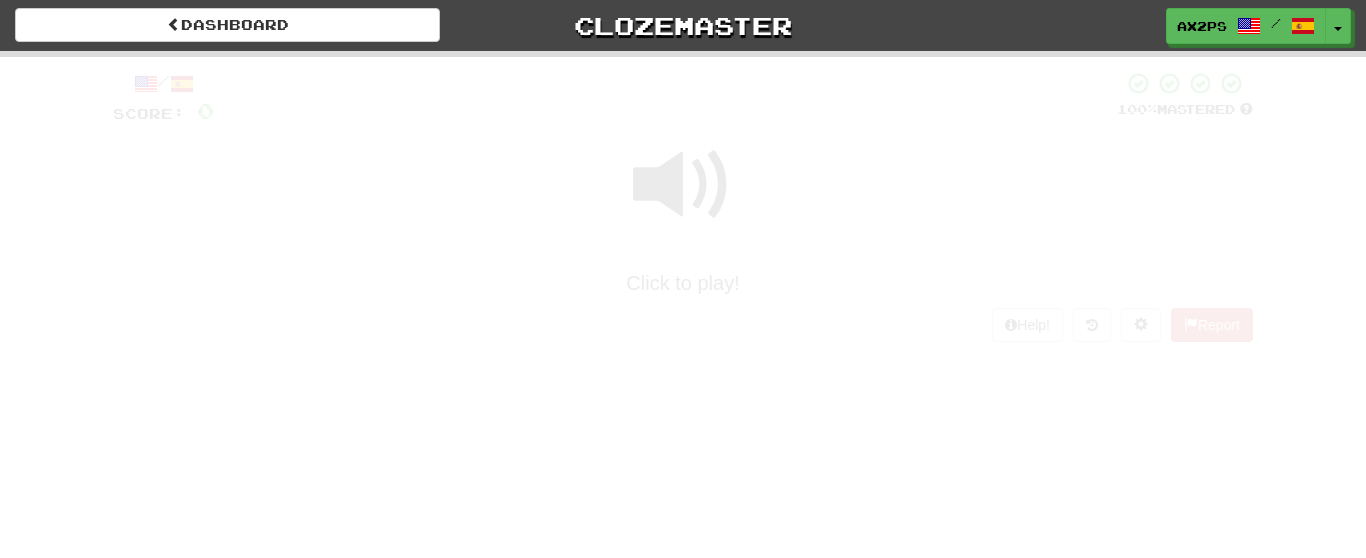scroll, scrollTop: 0, scrollLeft: 0, axis: both 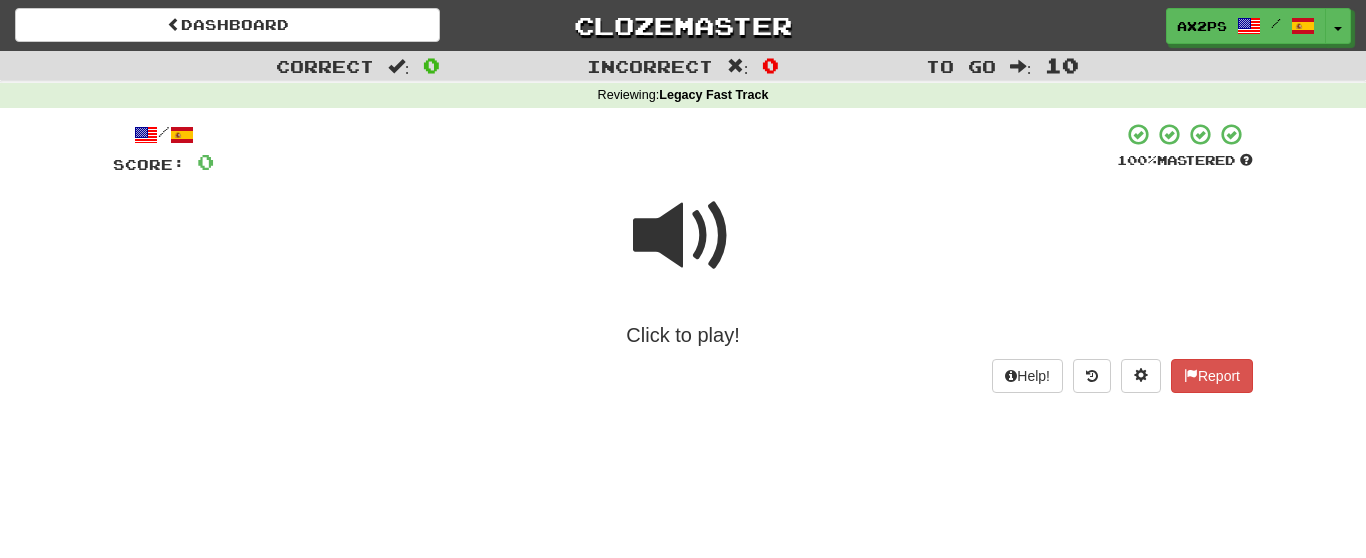 click on "Click to play!" at bounding box center (683, 335) 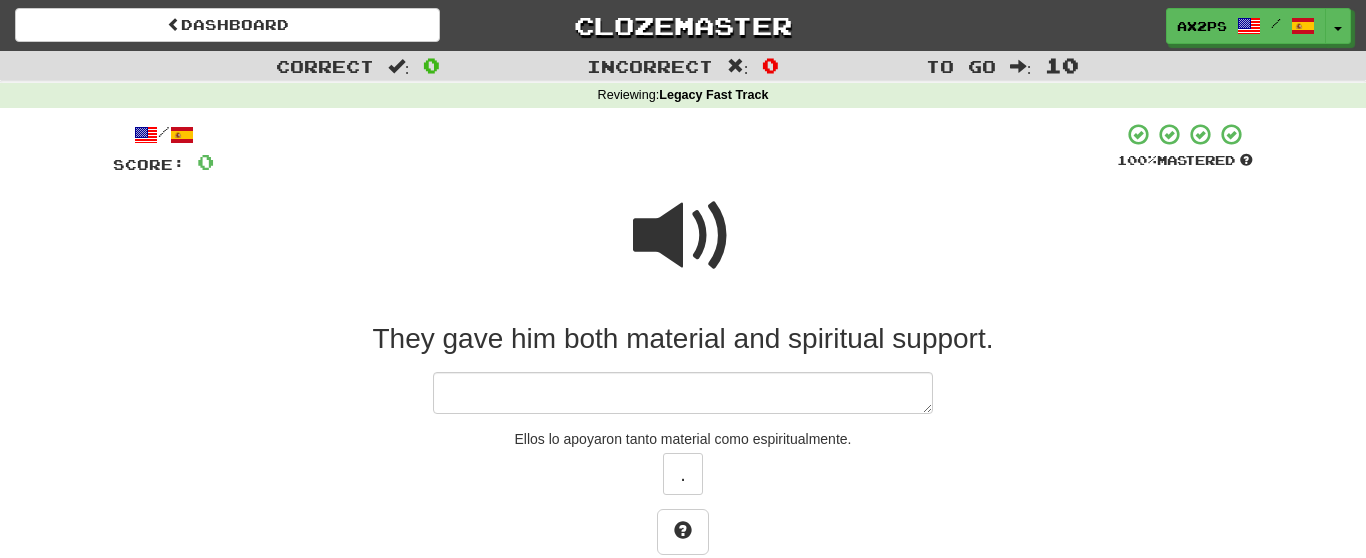 type on "*" 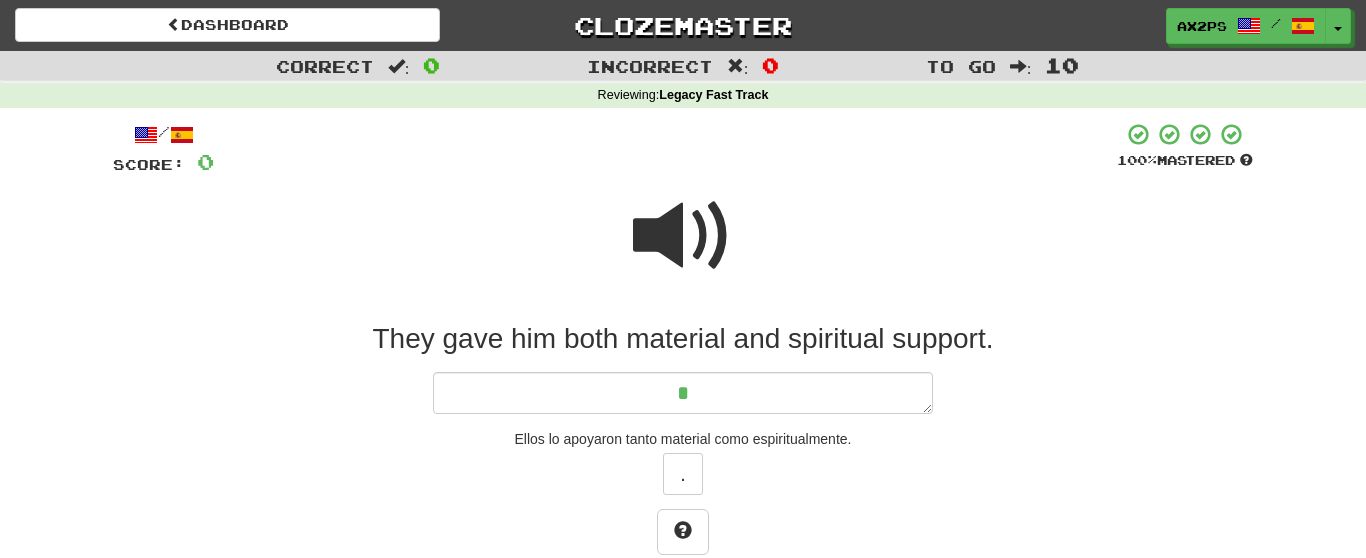 type on "*" 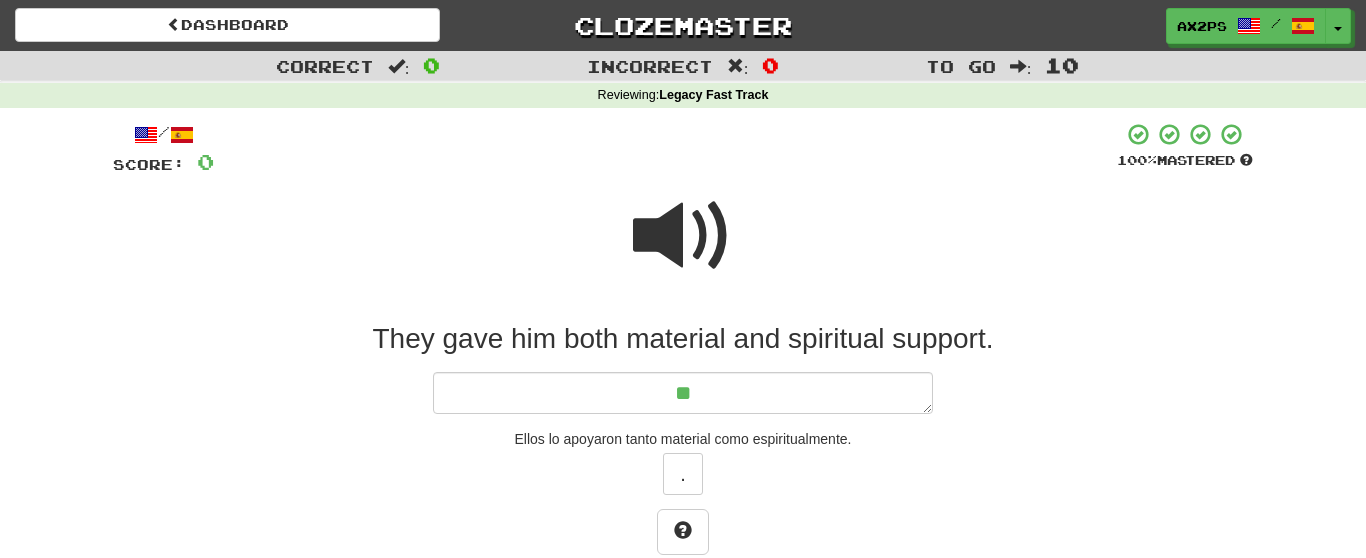 type on "*" 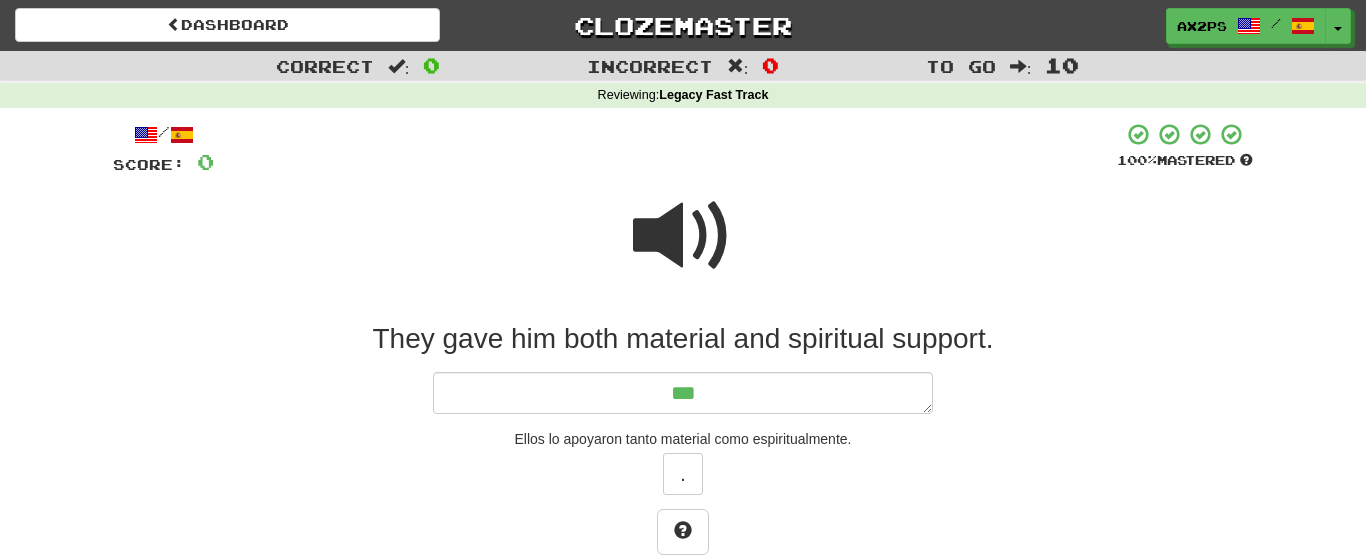 type on "*" 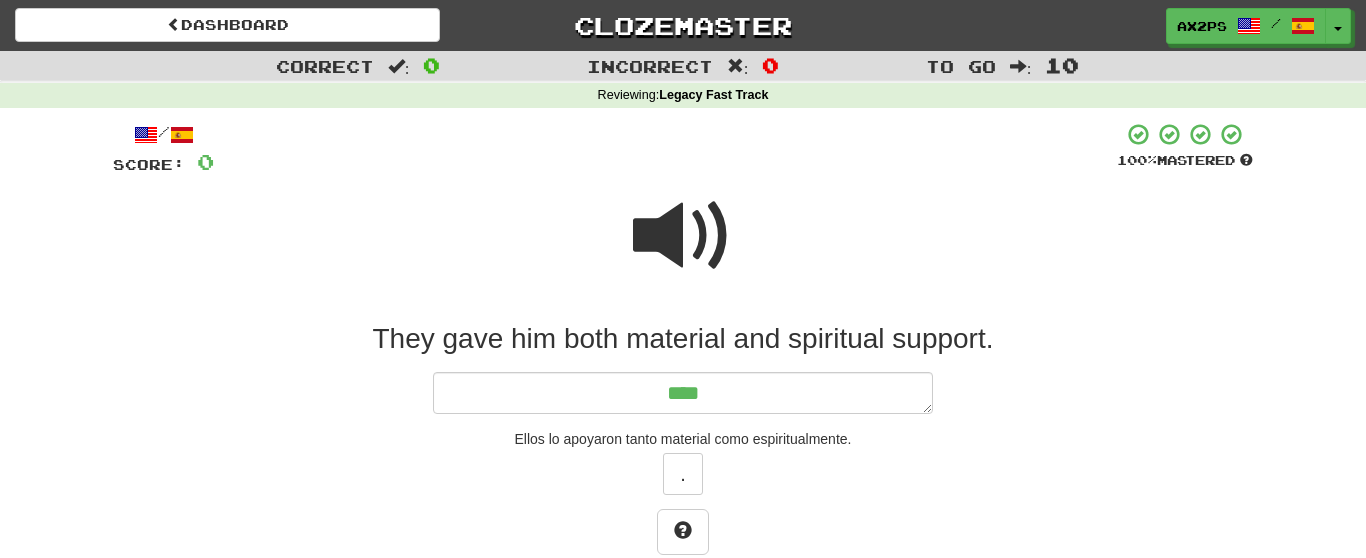 type on "*" 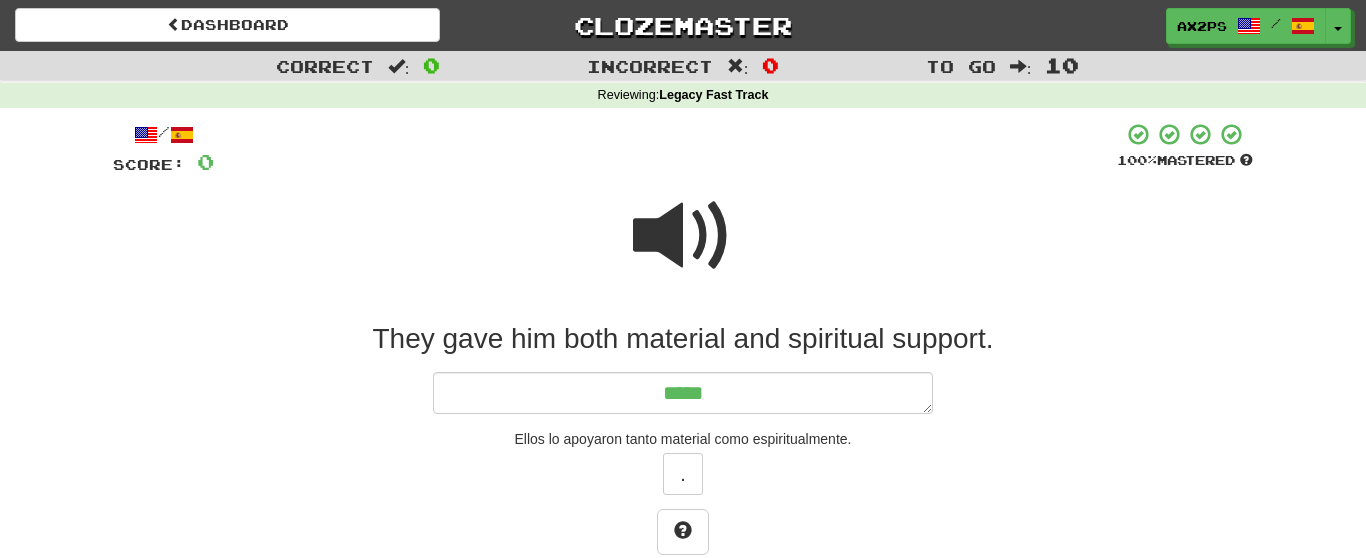 type on "*" 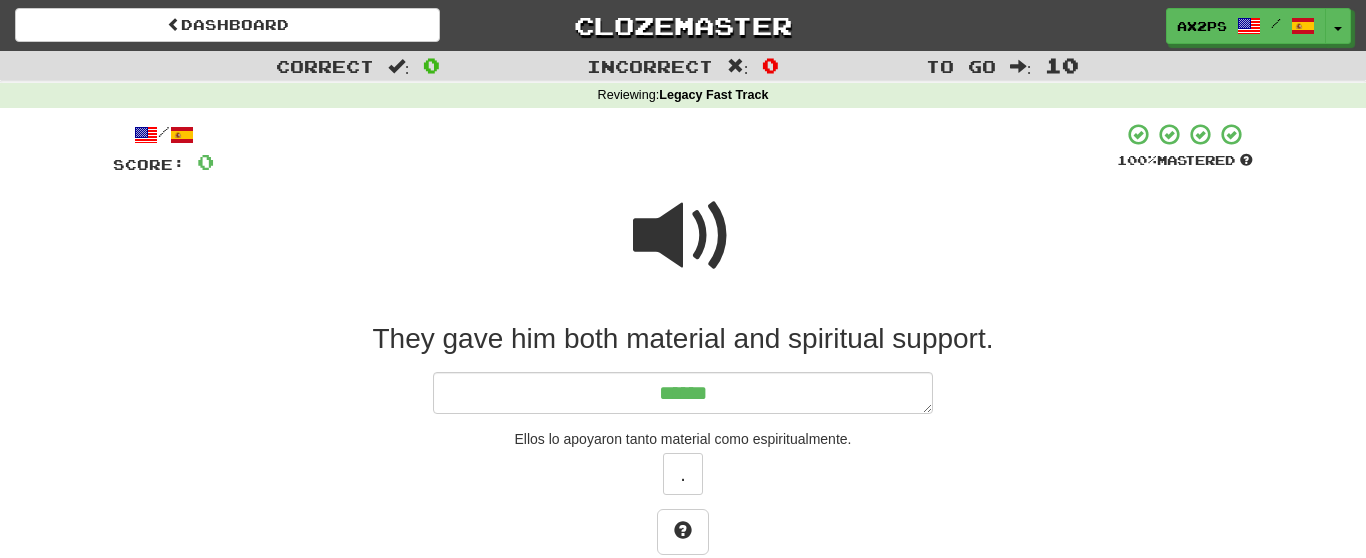 type on "*" 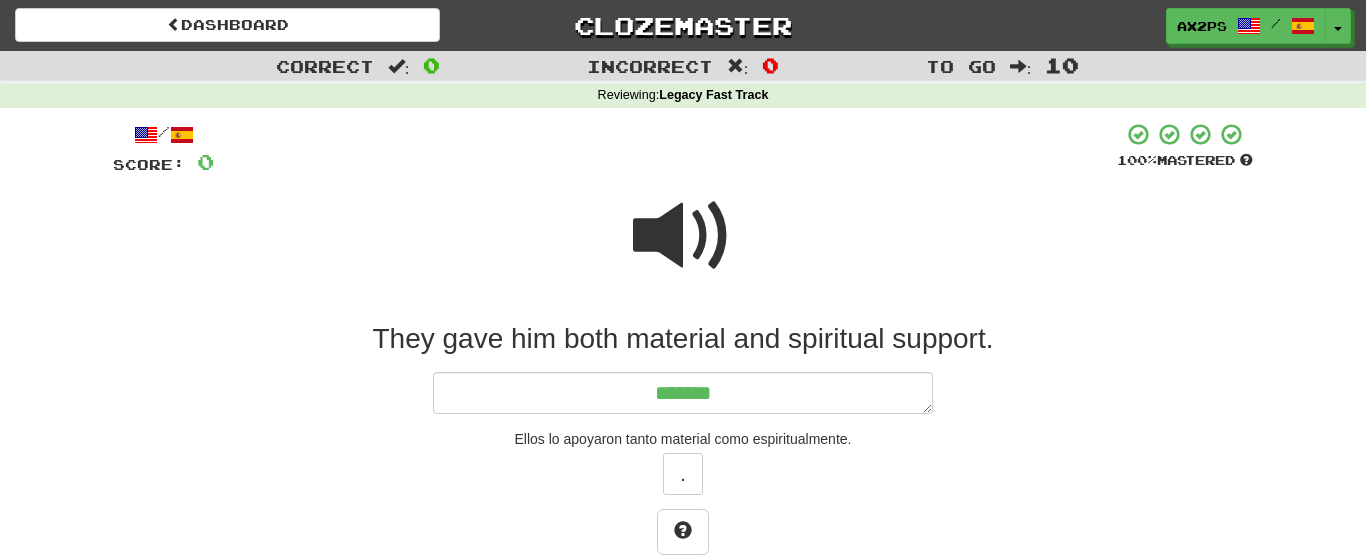 type on "*" 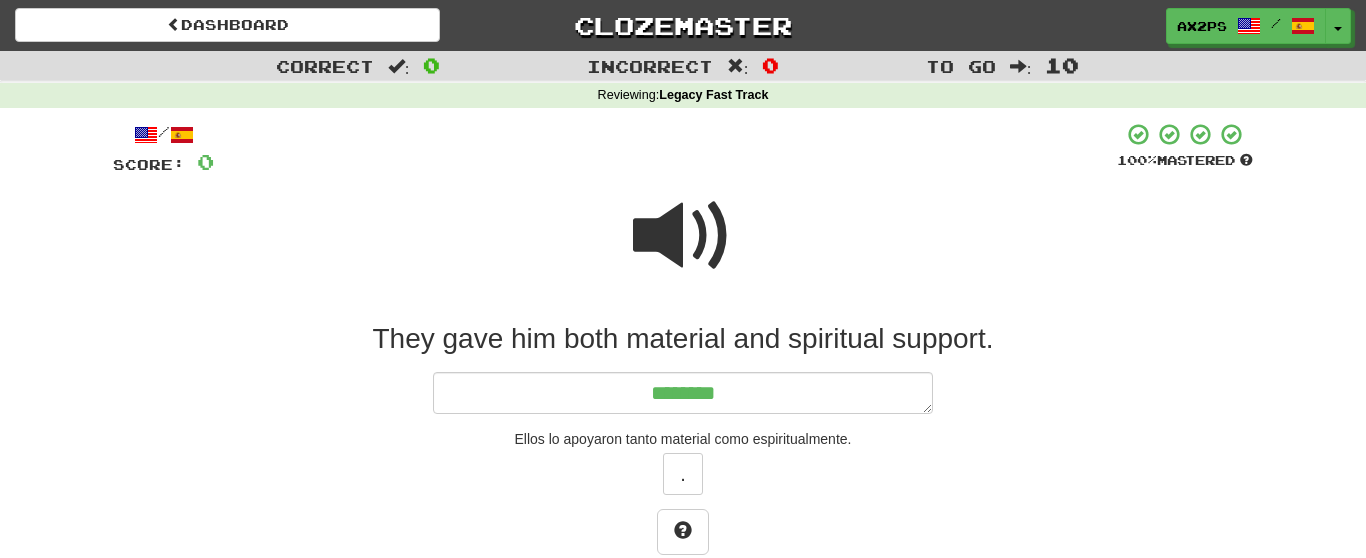 type on "*" 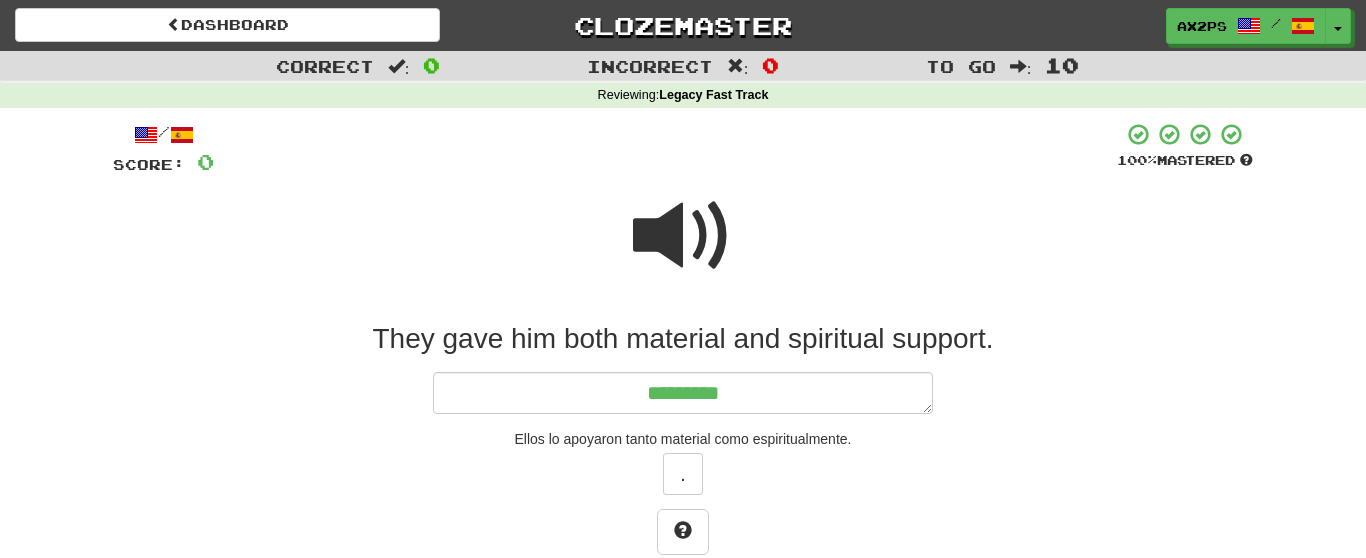 type on "*" 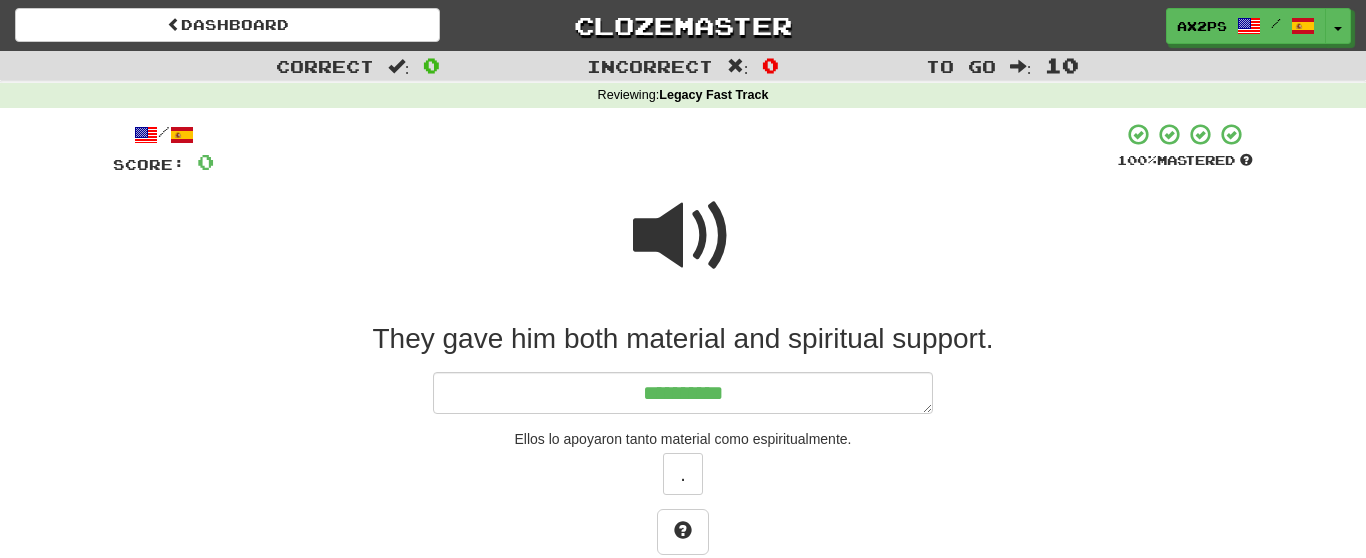 type on "*" 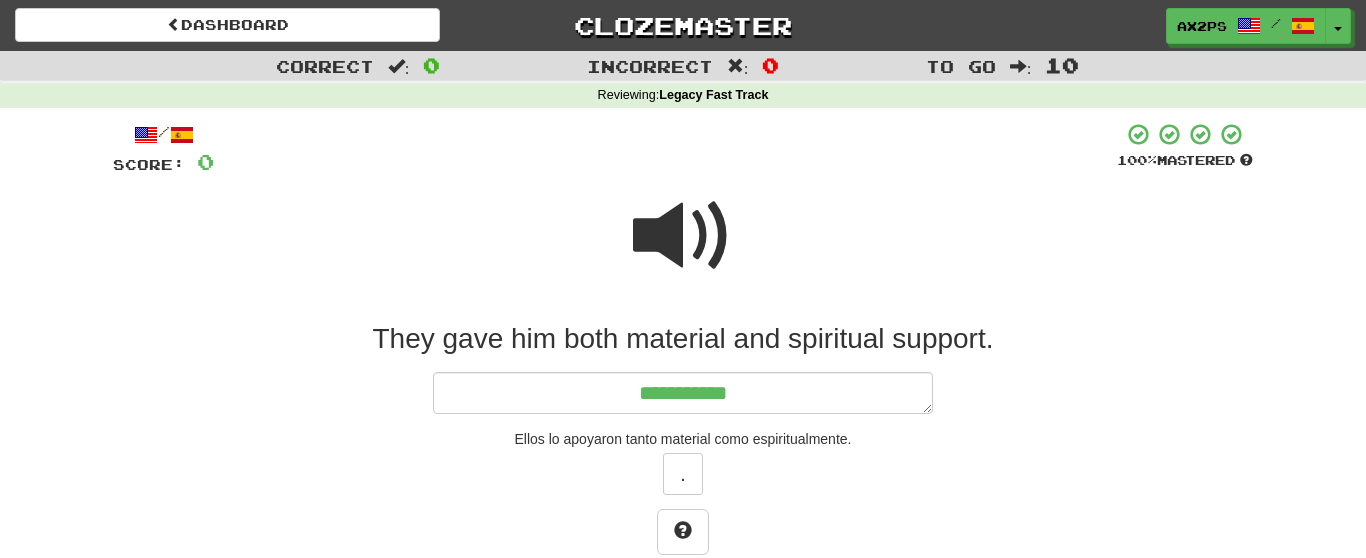 type on "*" 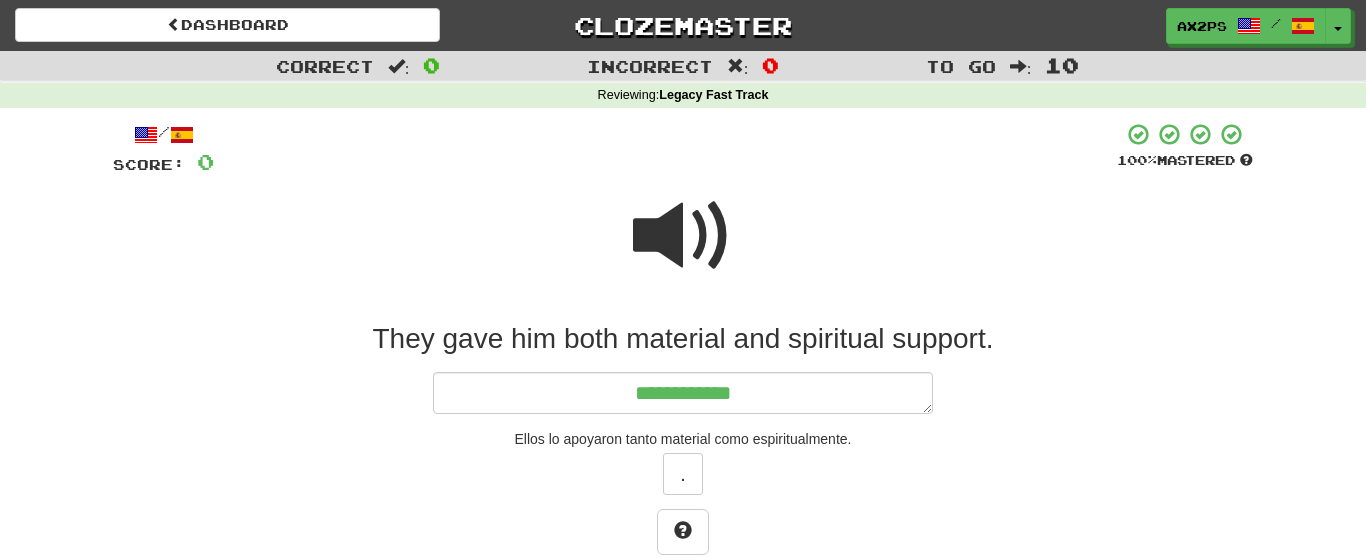 type on "*" 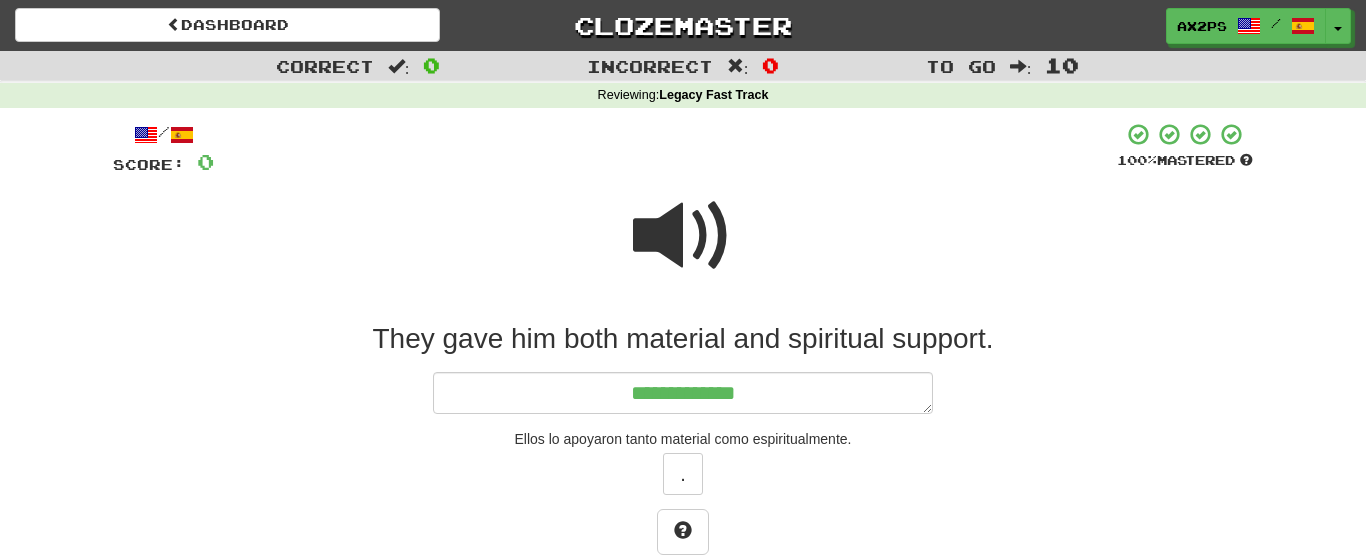 type on "*" 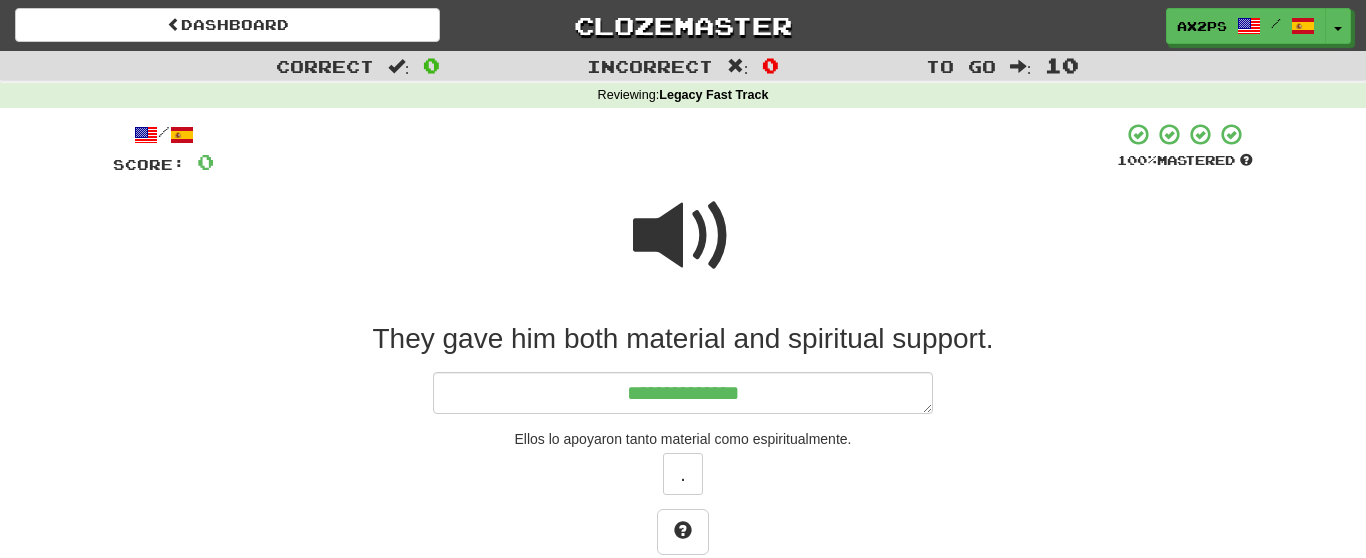 type on "*" 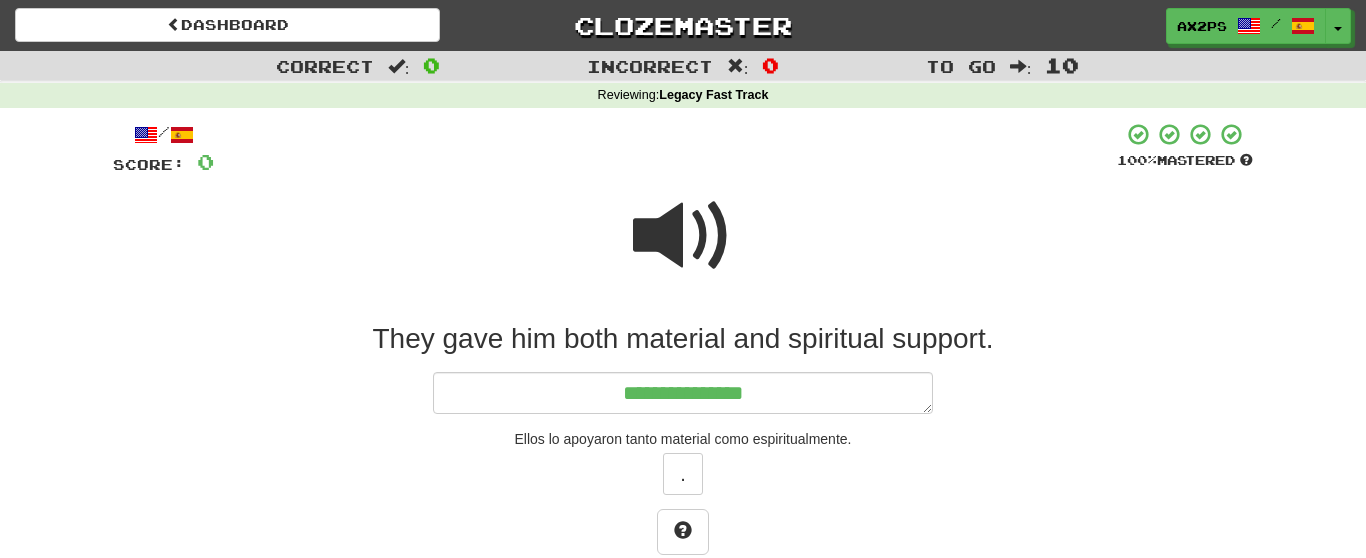 type on "**********" 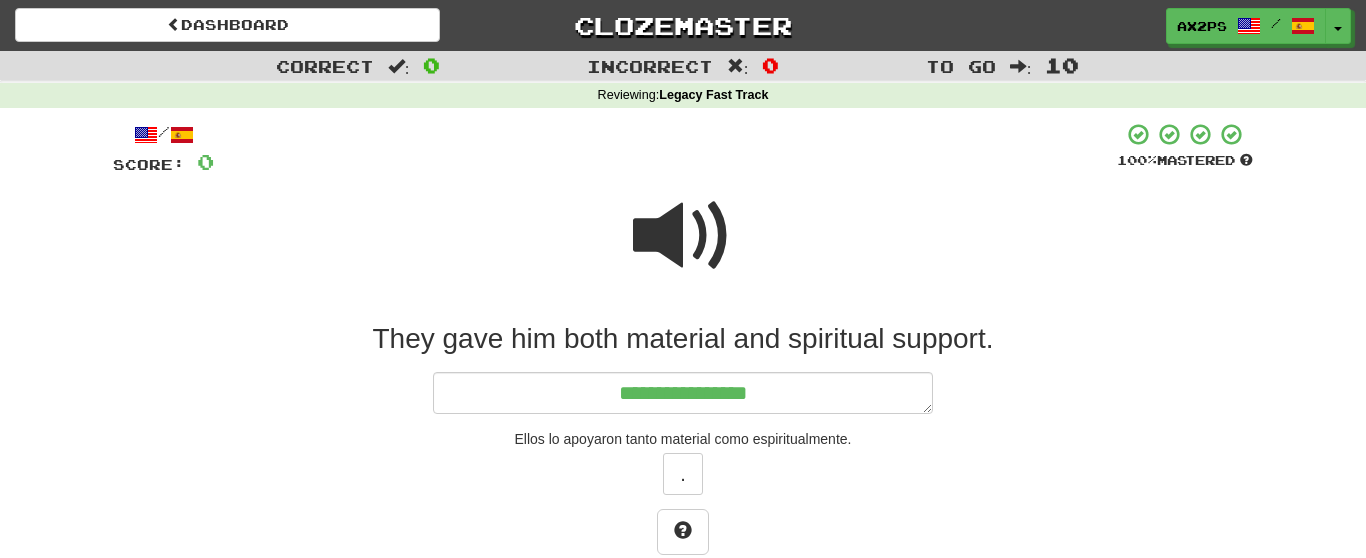 type on "*" 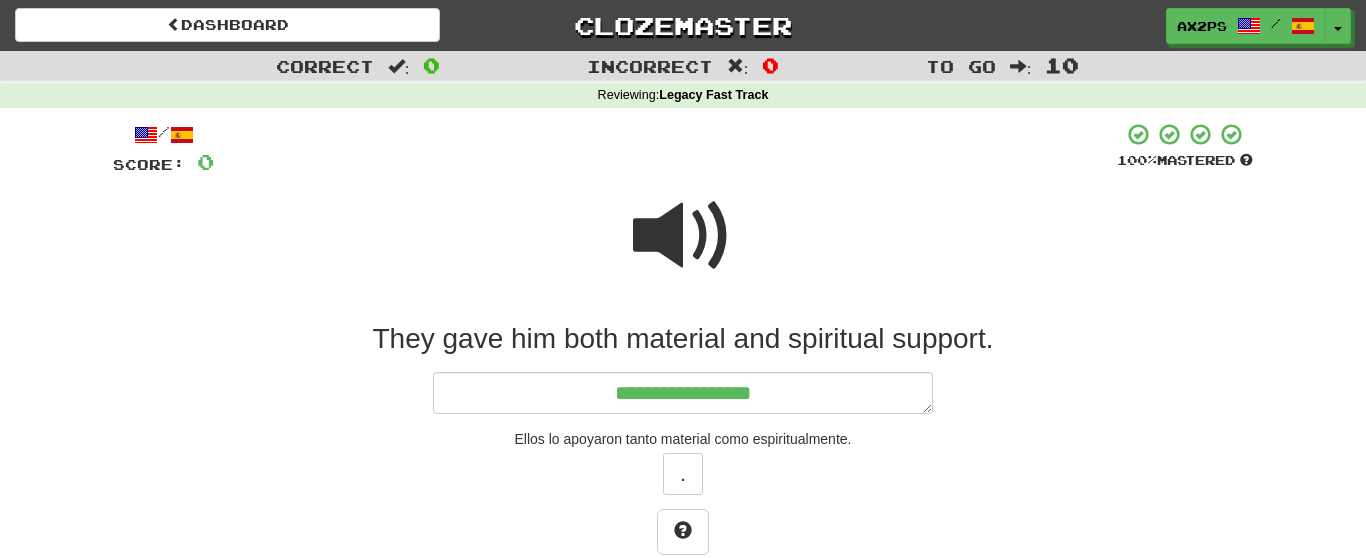type on "*" 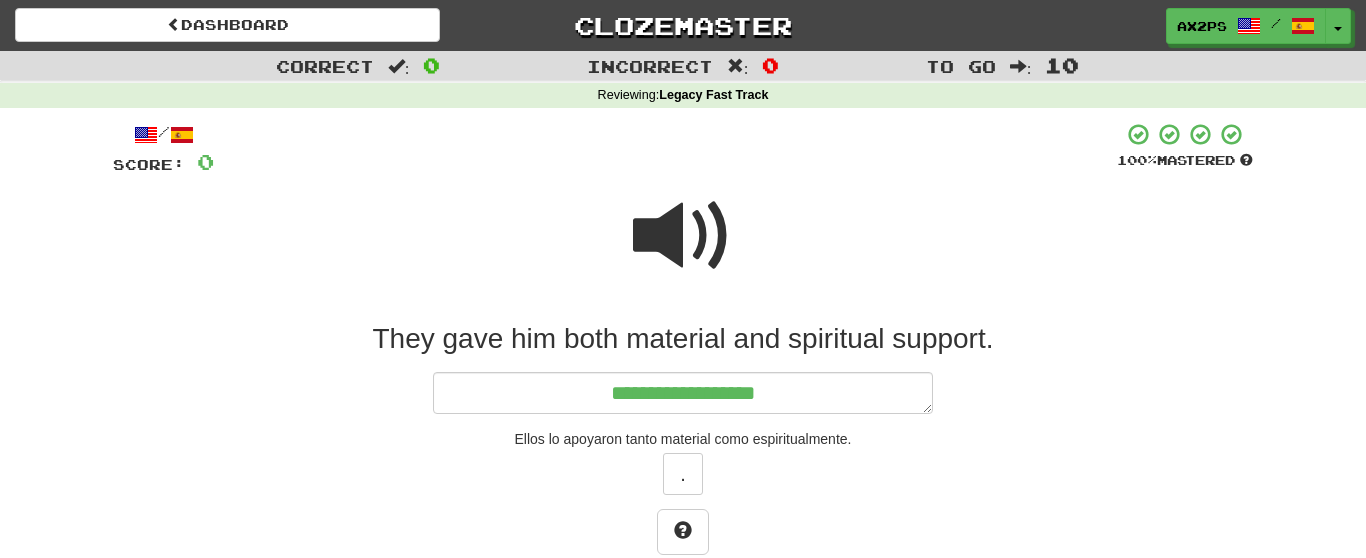 type on "*" 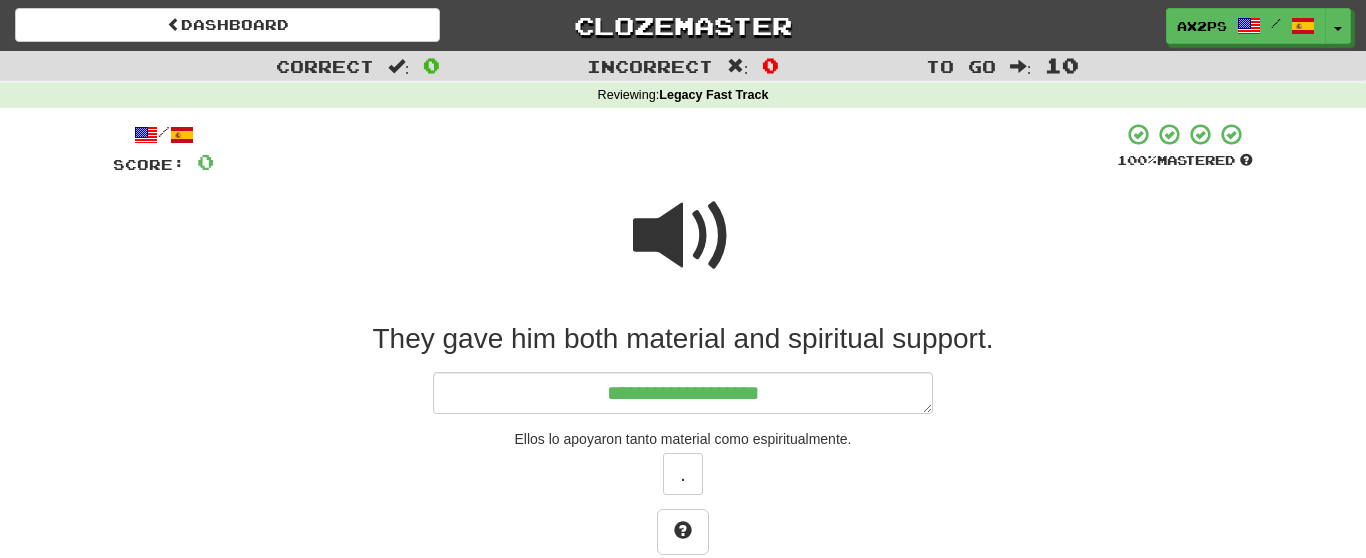 type on "*" 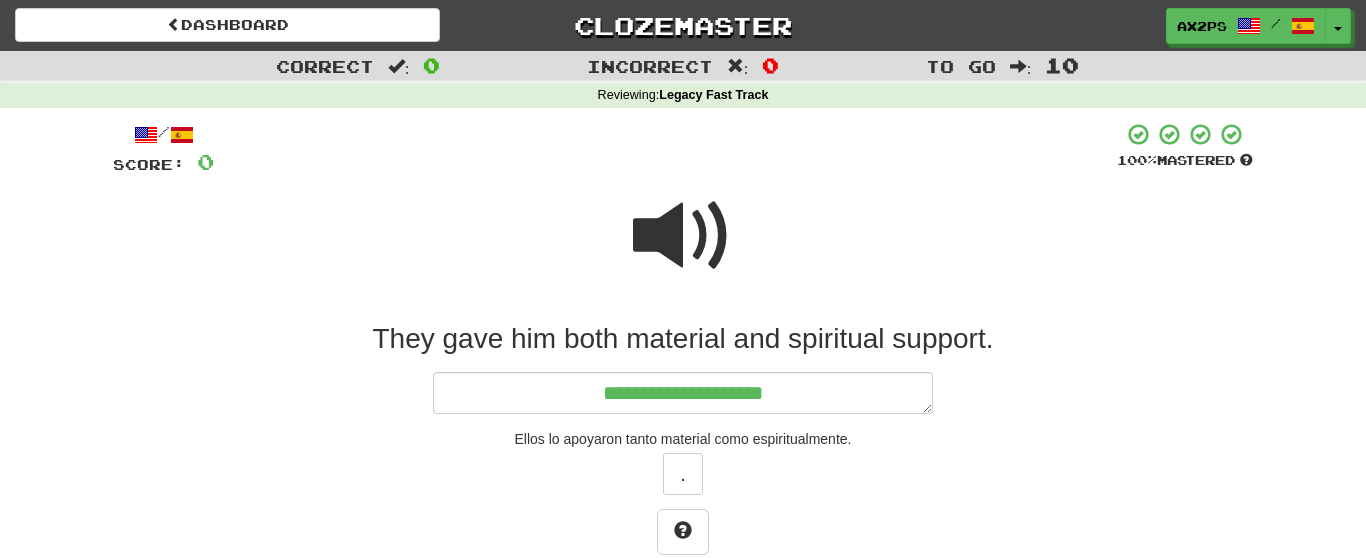type on "*" 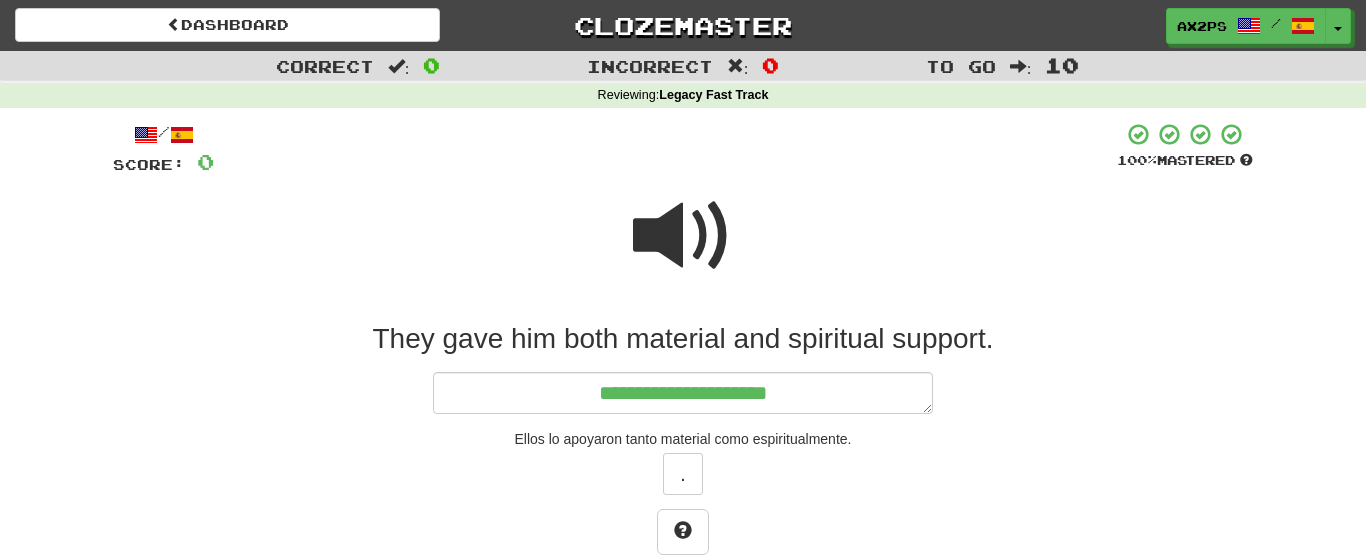 type on "*" 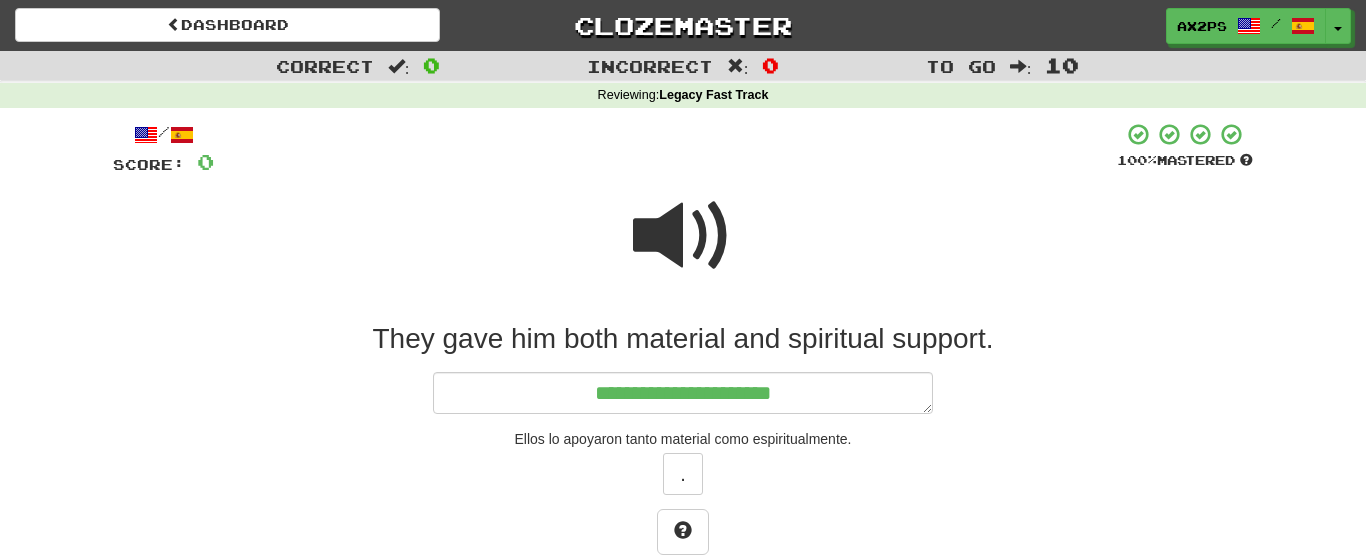 type on "*" 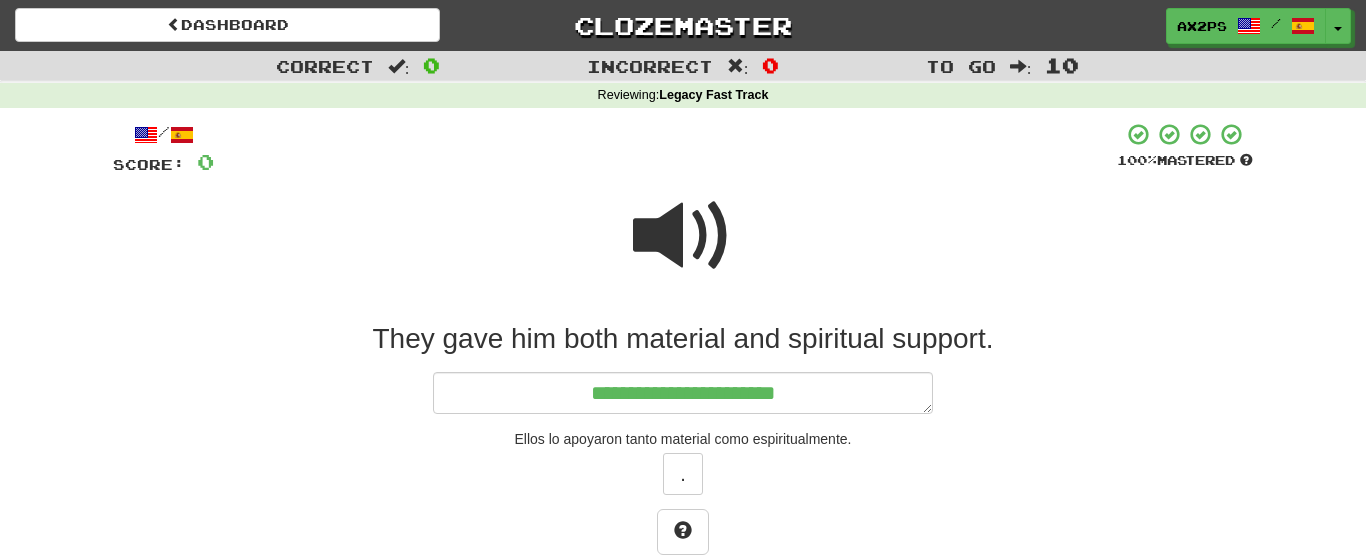 type on "*" 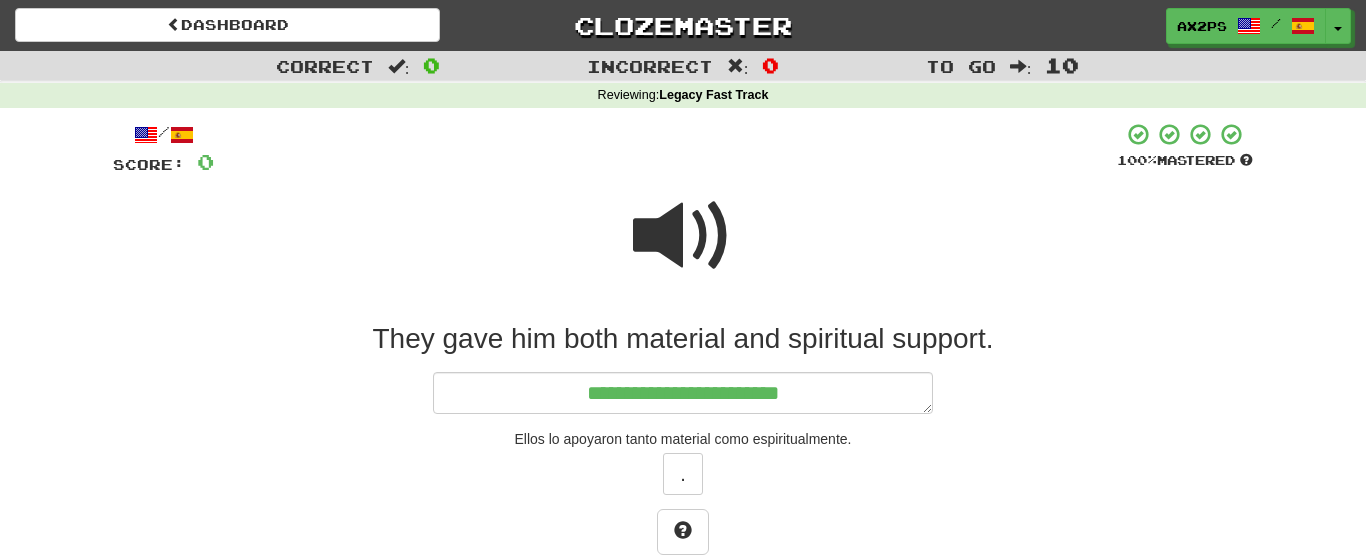 type on "*" 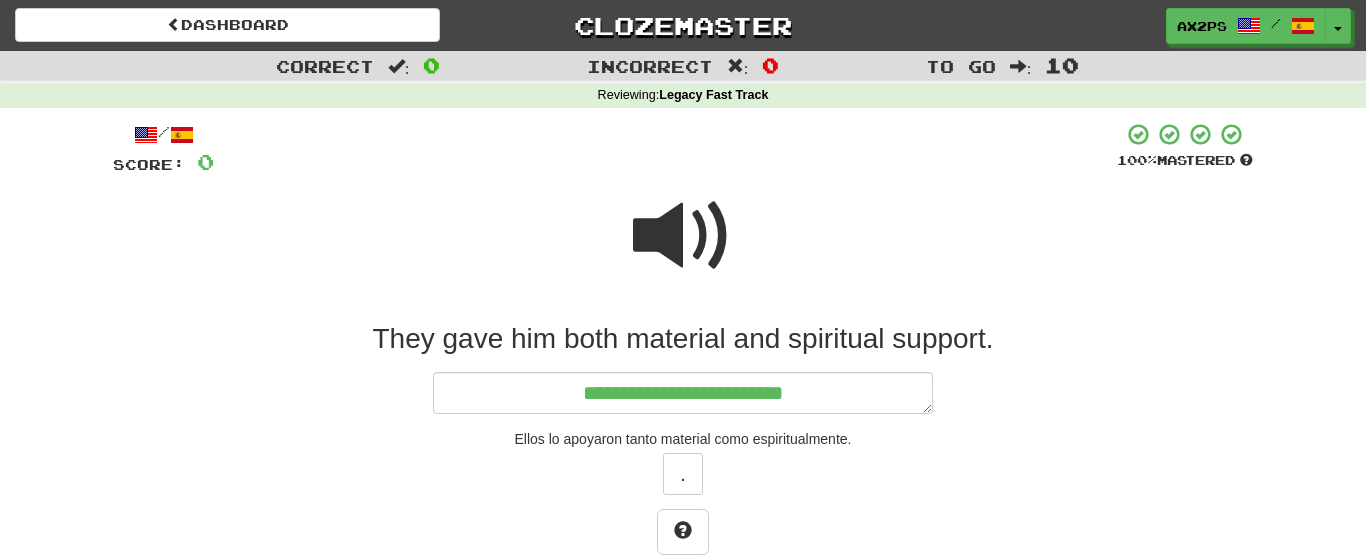 type on "*" 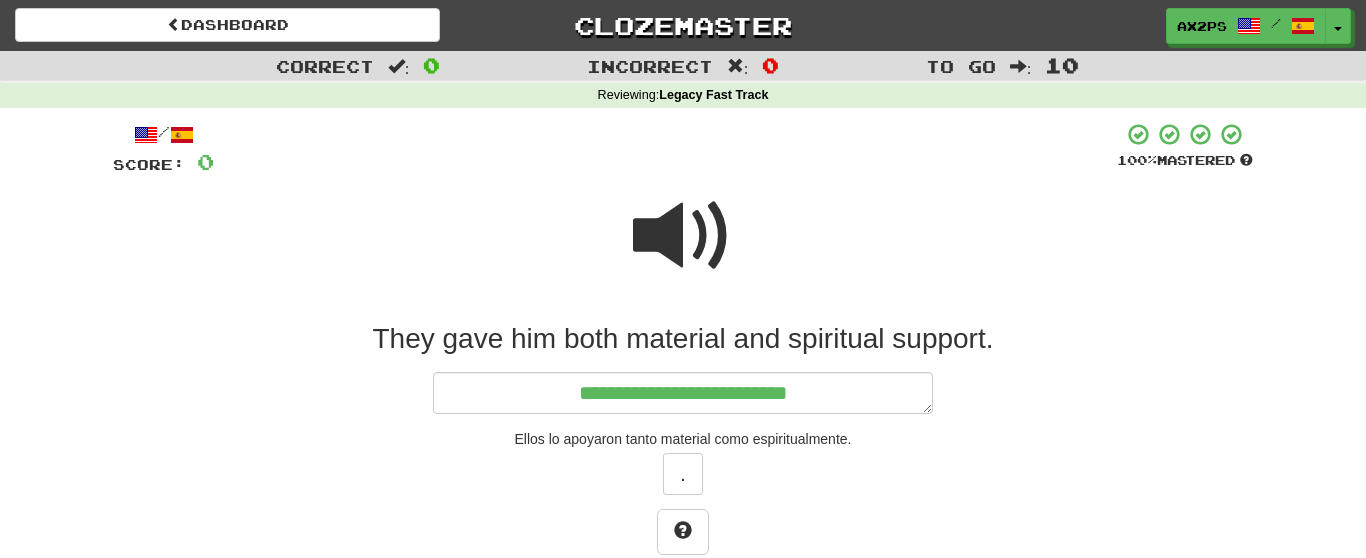 type on "*" 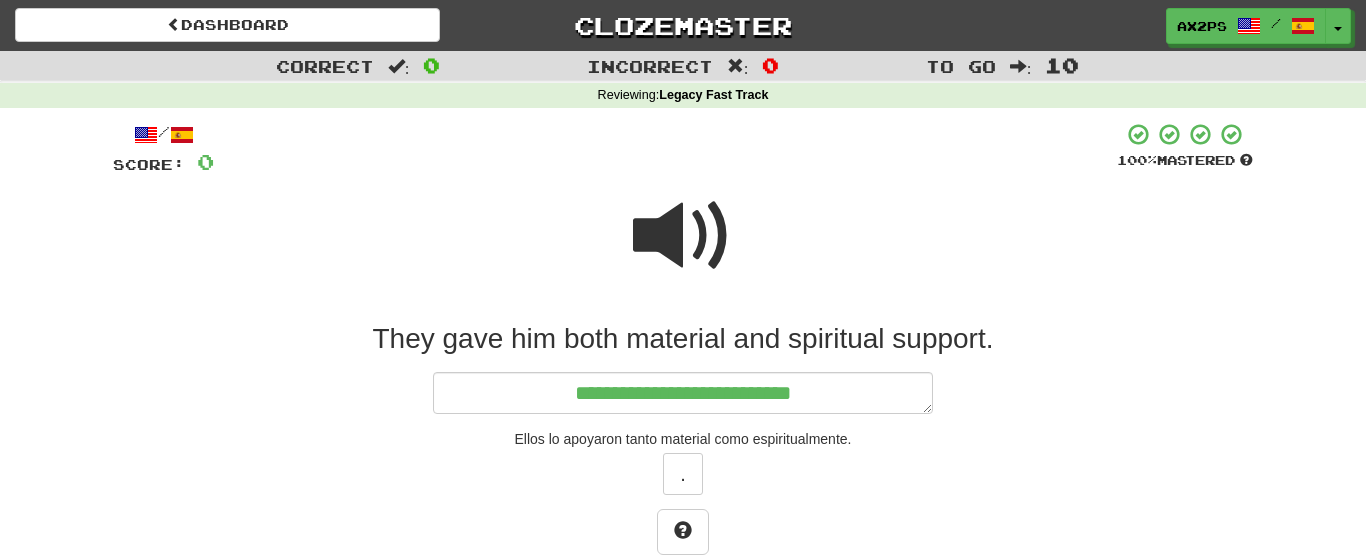 type on "*" 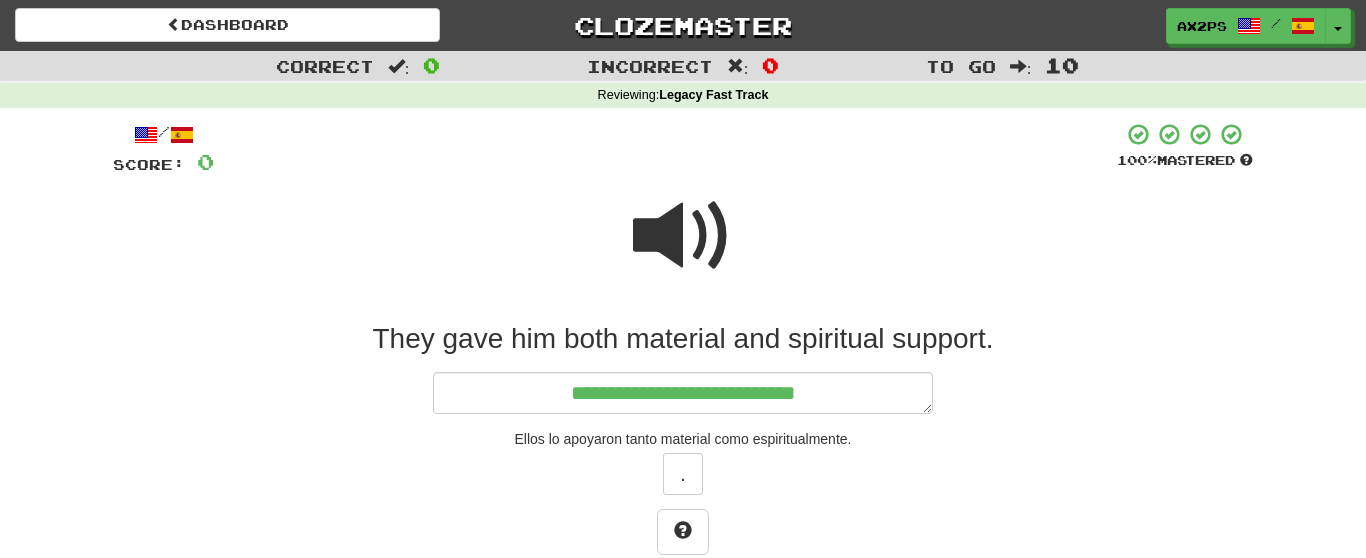 type on "*" 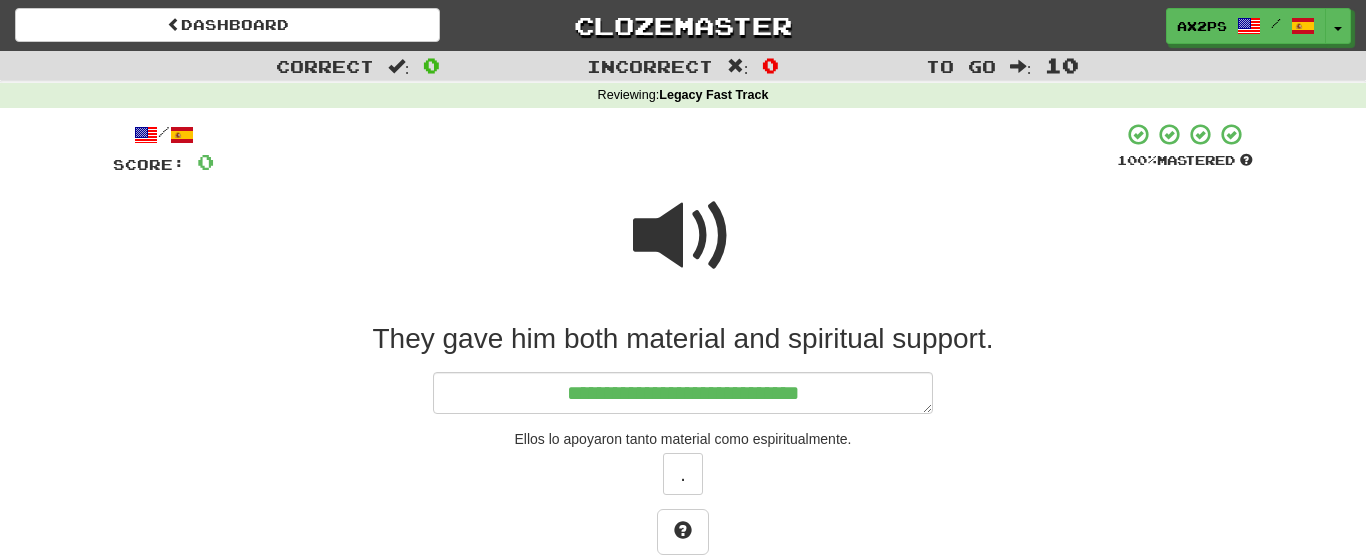 type on "*" 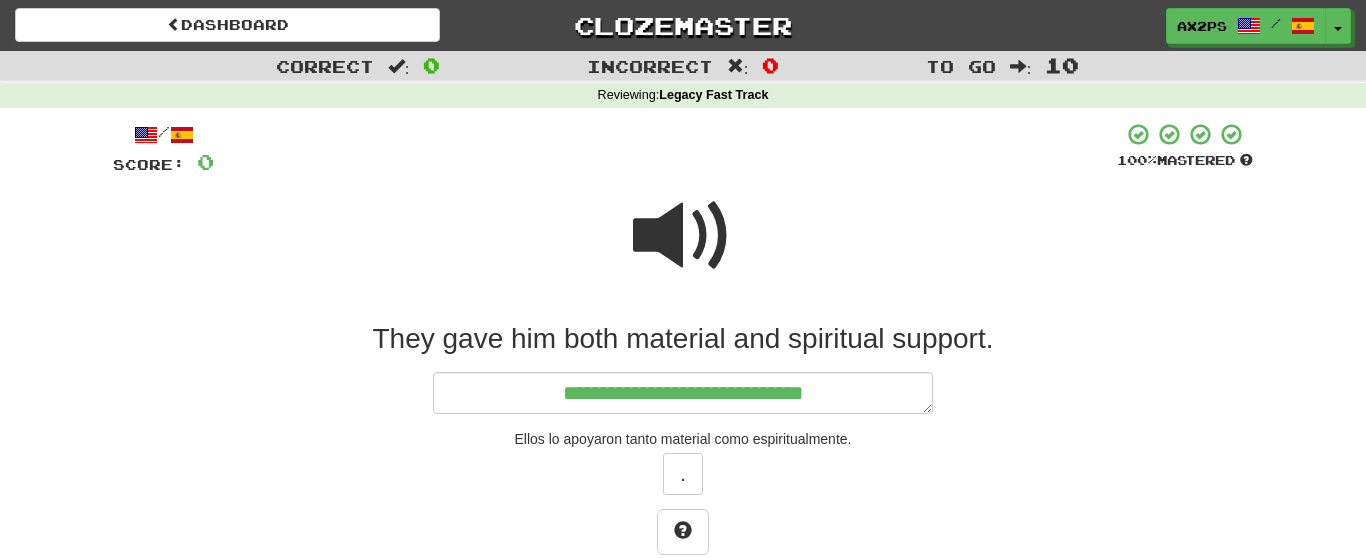 type on "*" 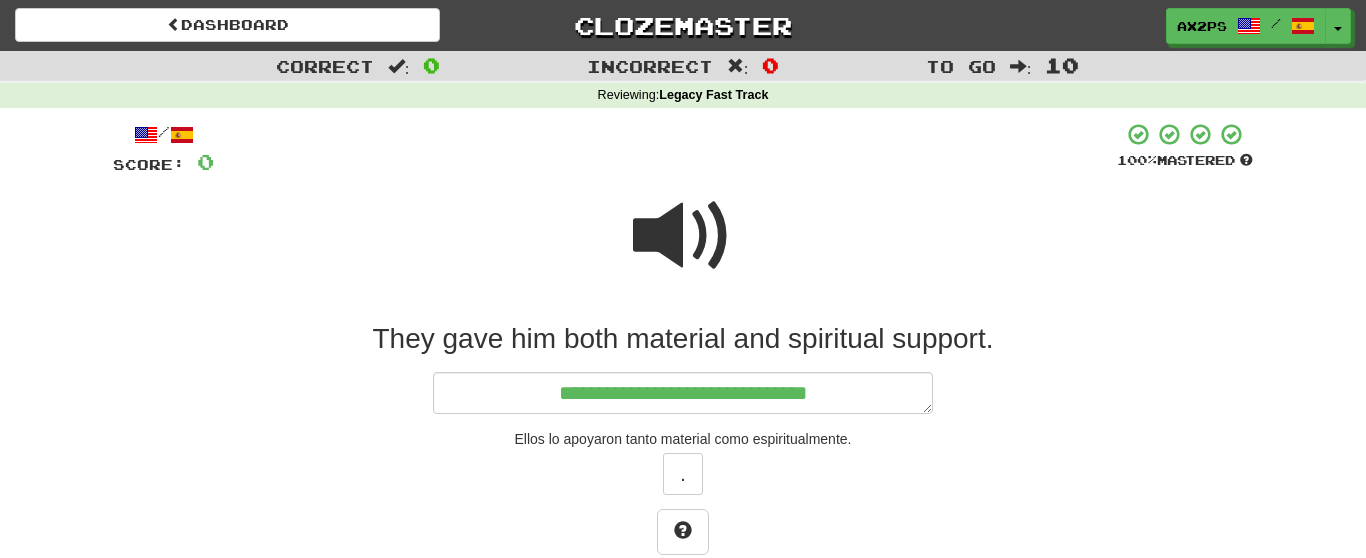 type on "*" 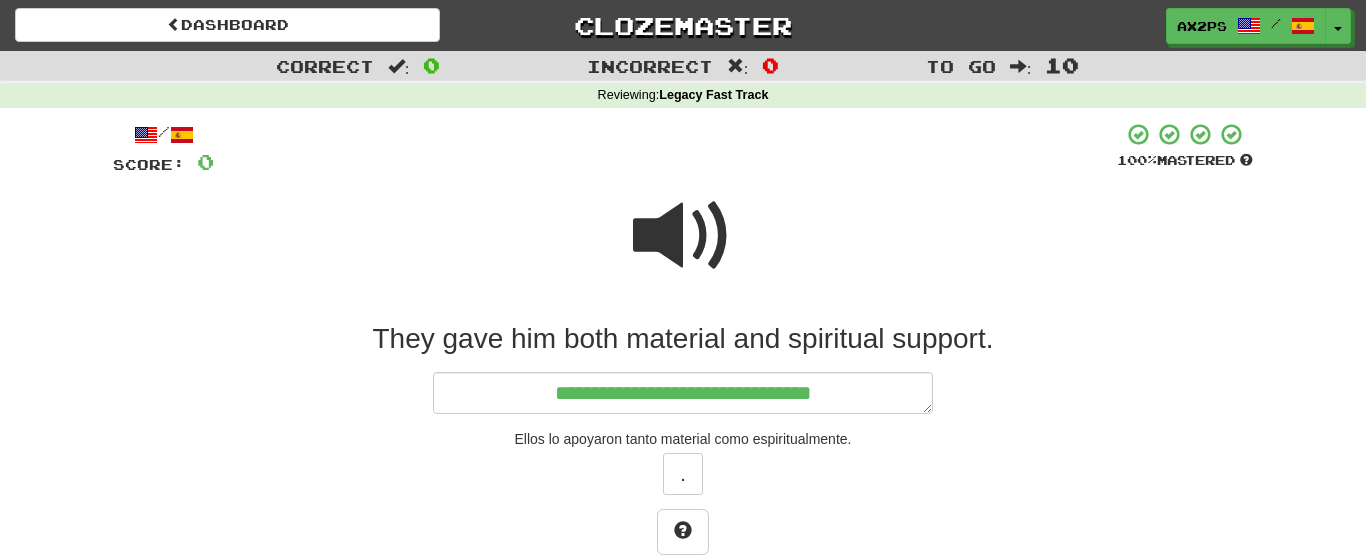 type on "*" 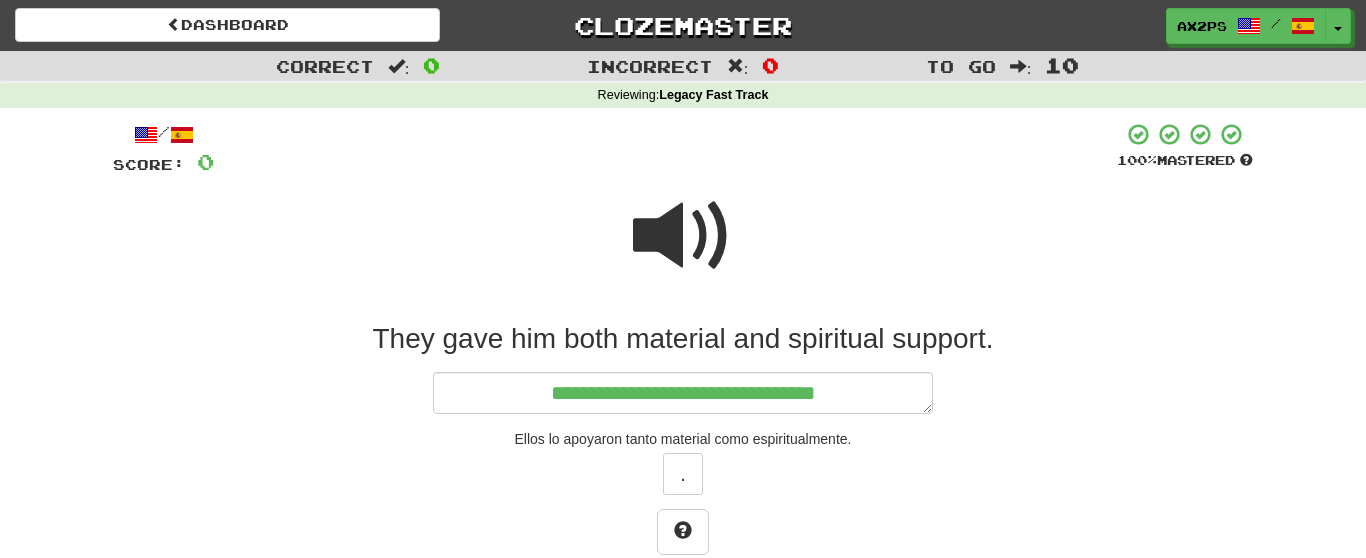 type on "*" 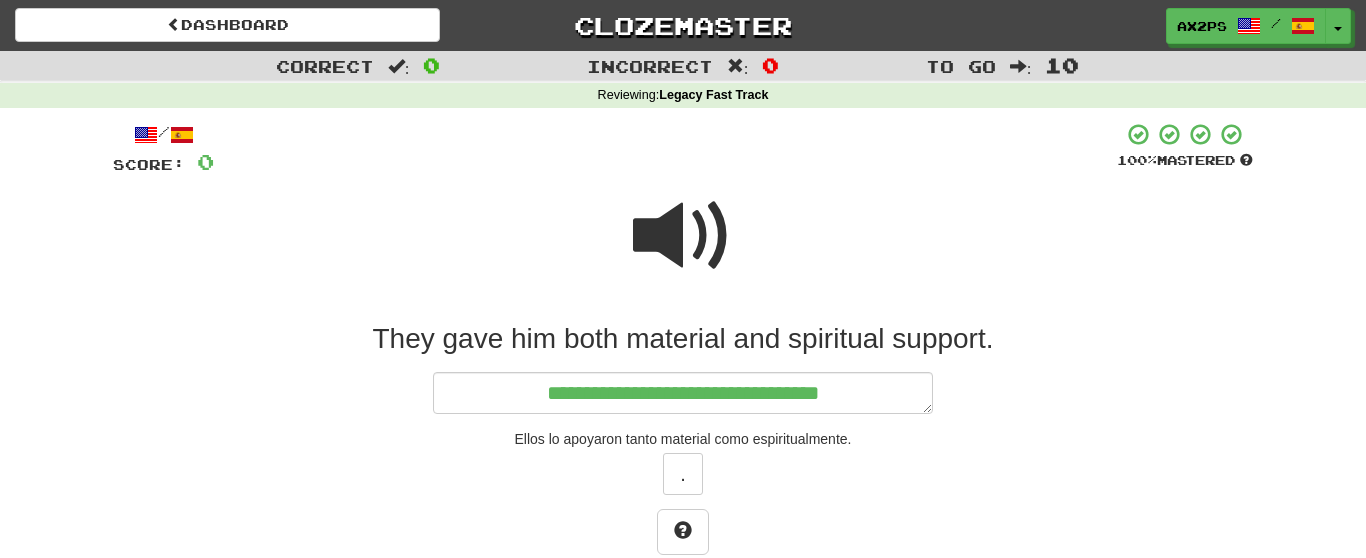 type on "*" 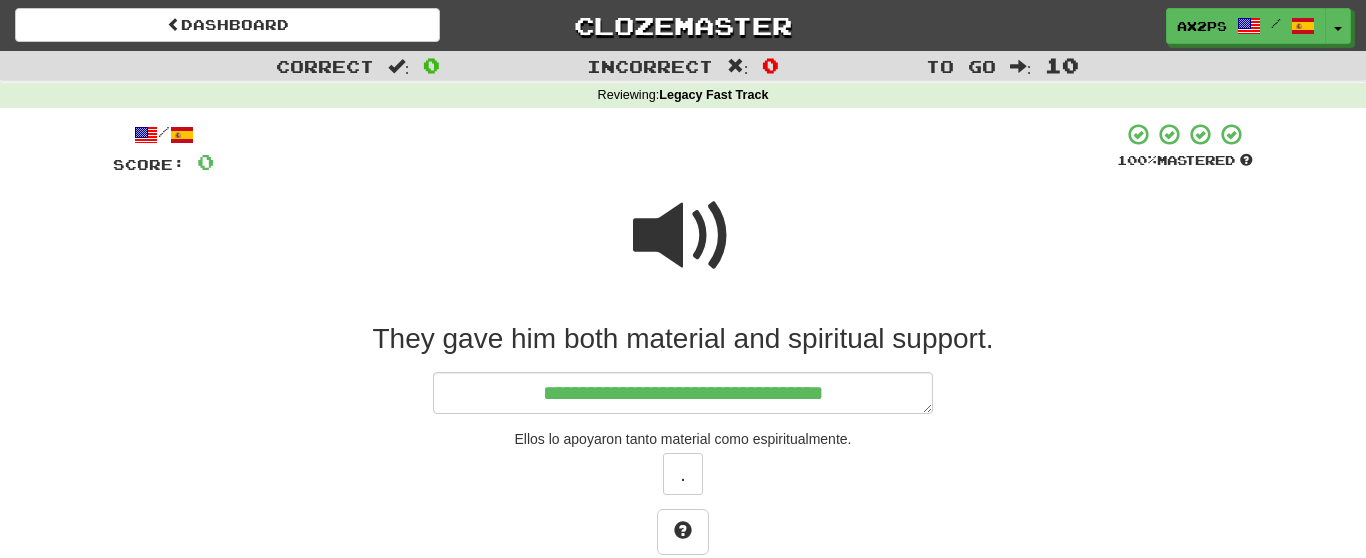 type on "*" 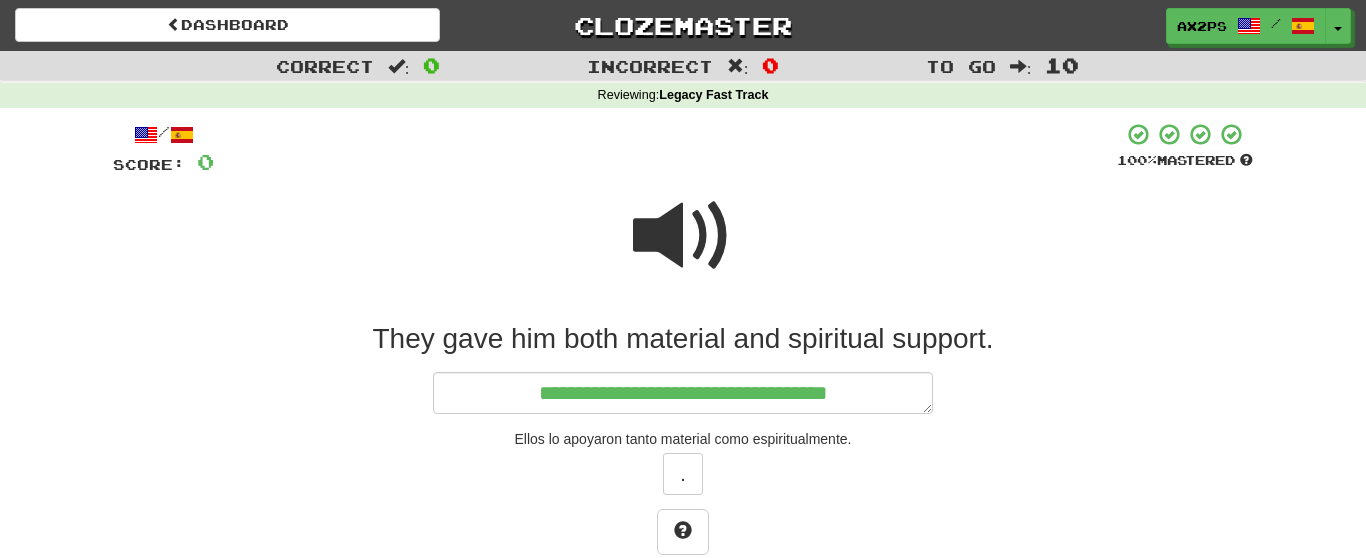 type on "*" 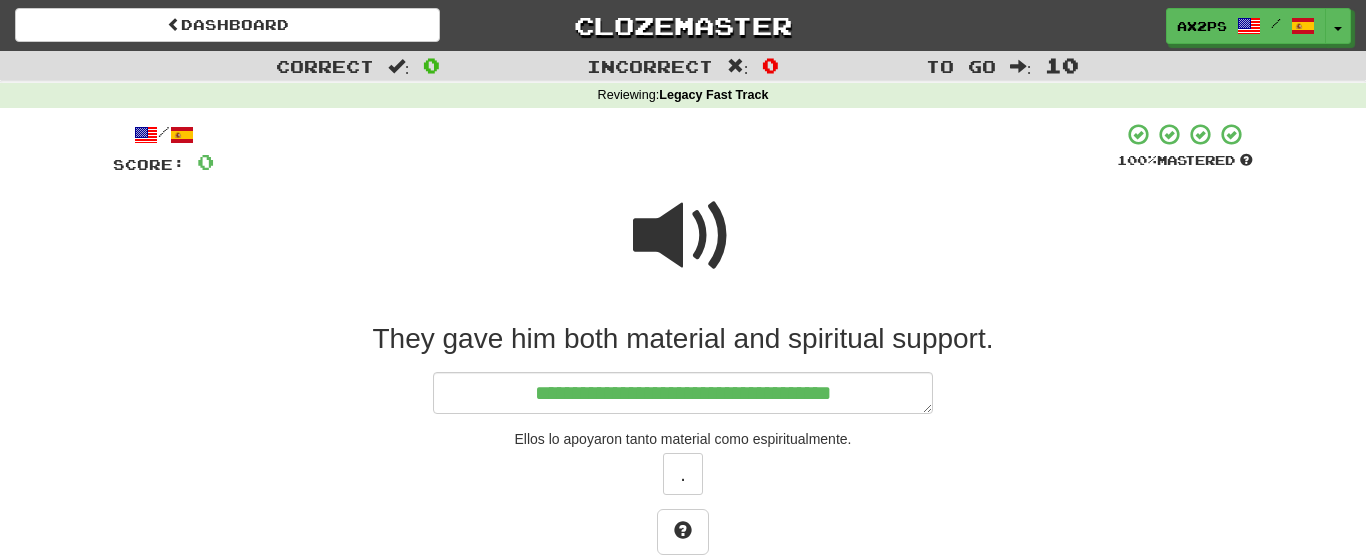 type on "*" 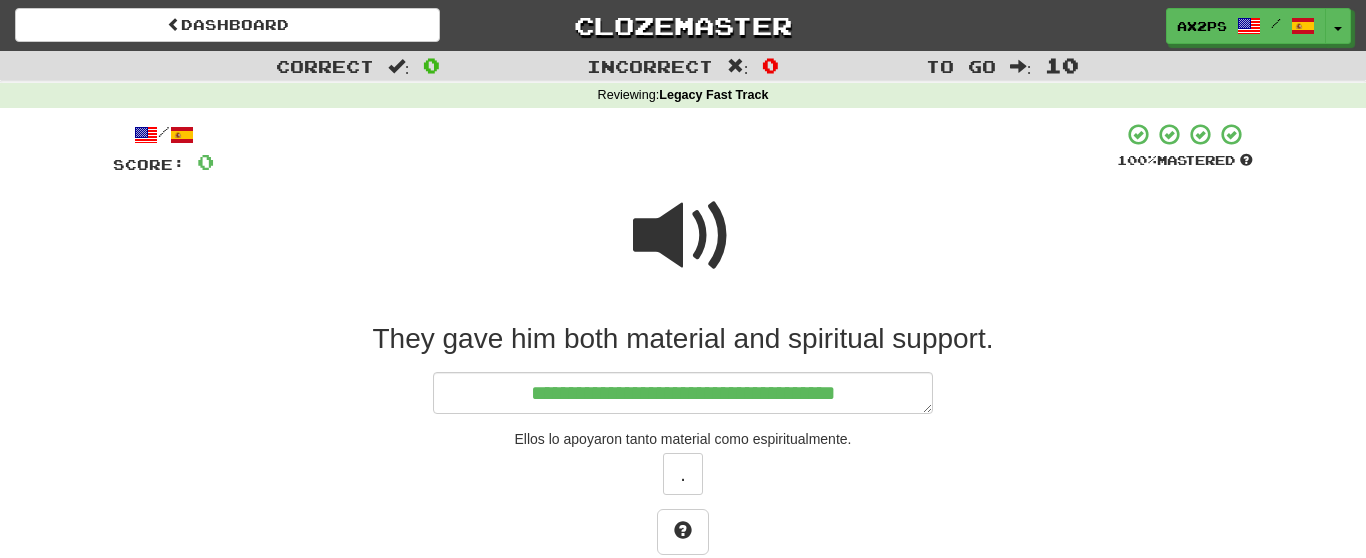type on "*" 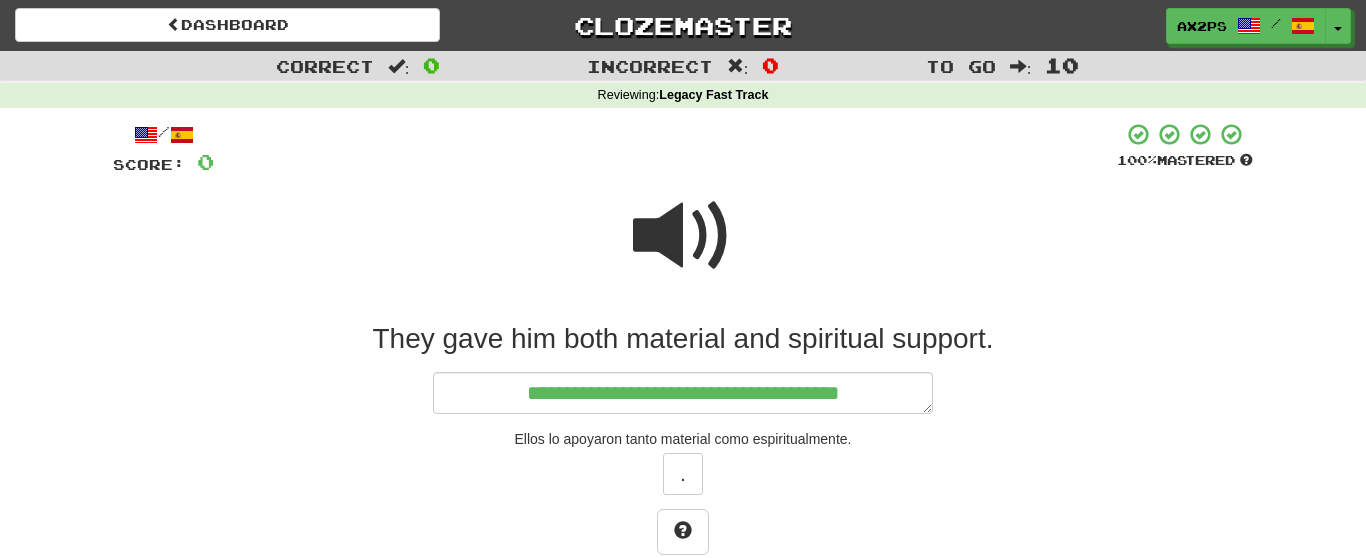 type on "*" 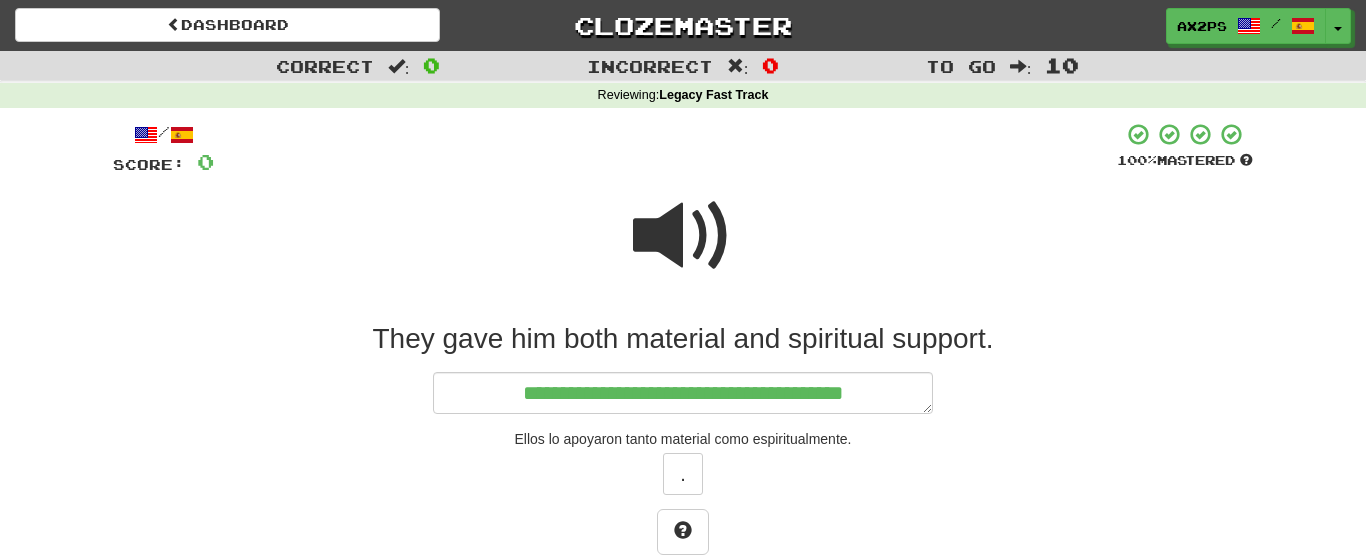 type on "*" 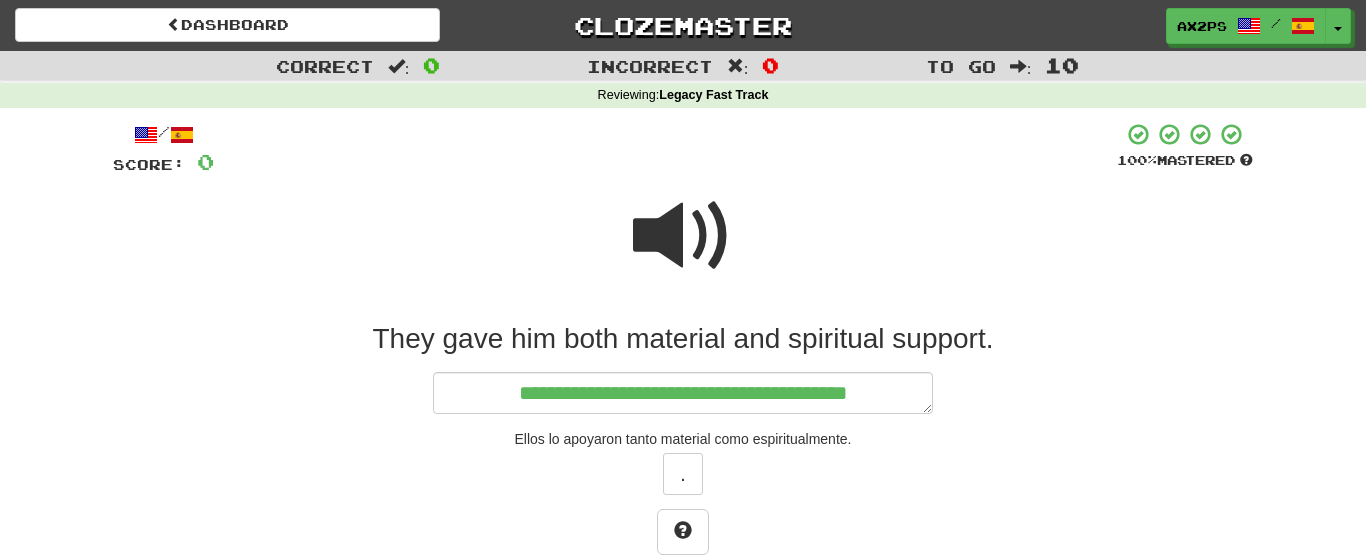type on "*" 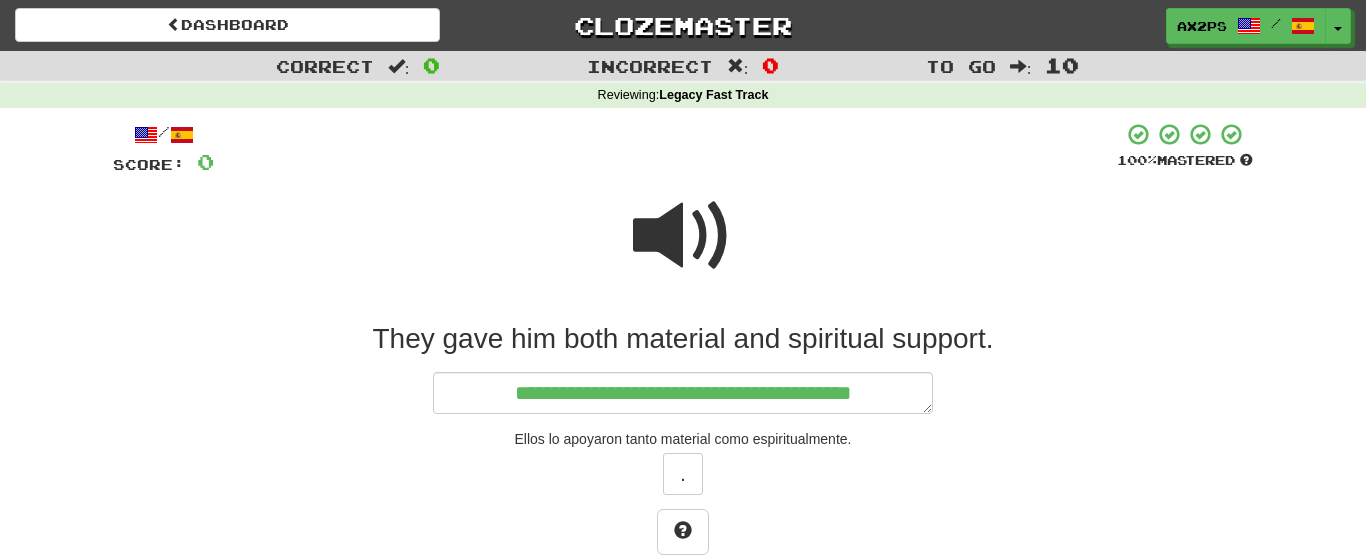 type on "*" 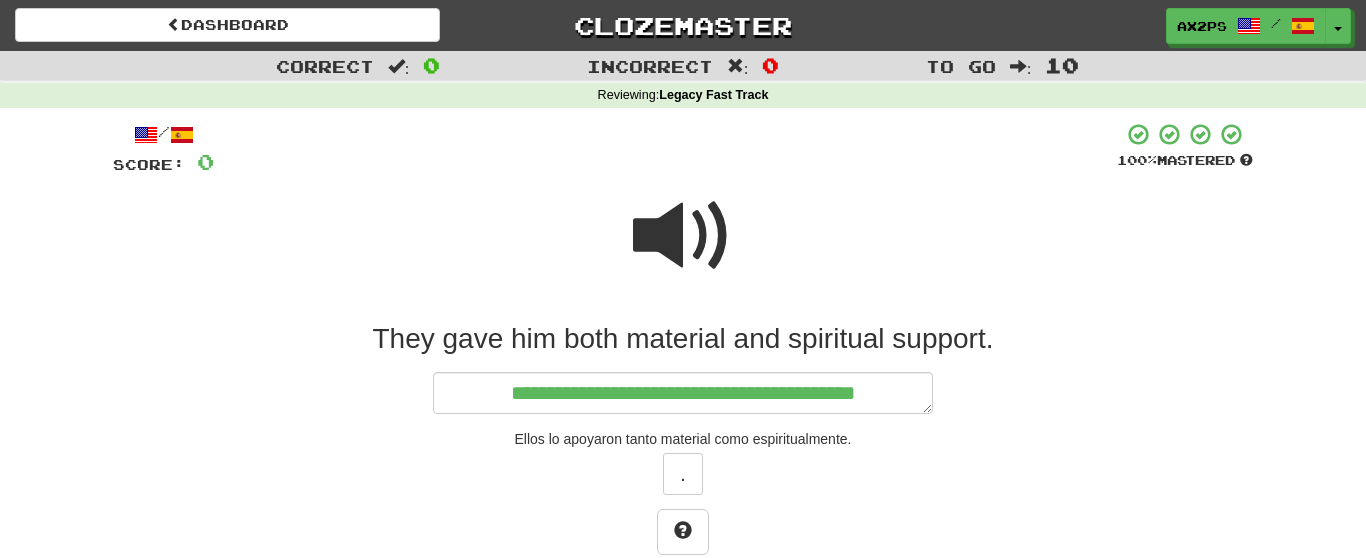 type on "*" 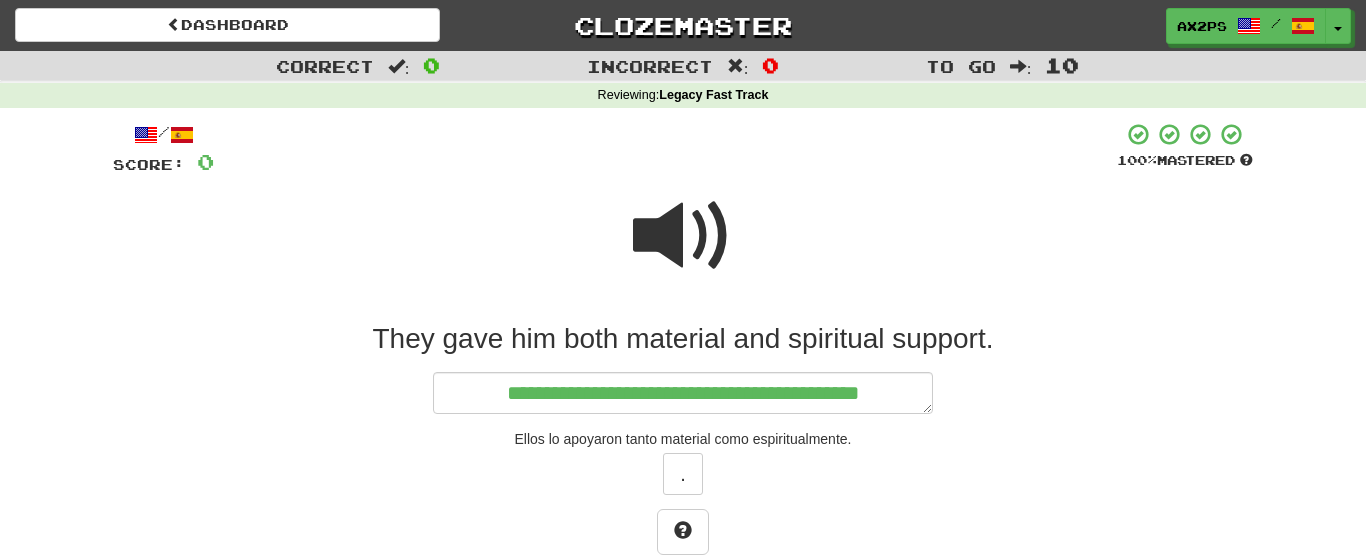 type on "*" 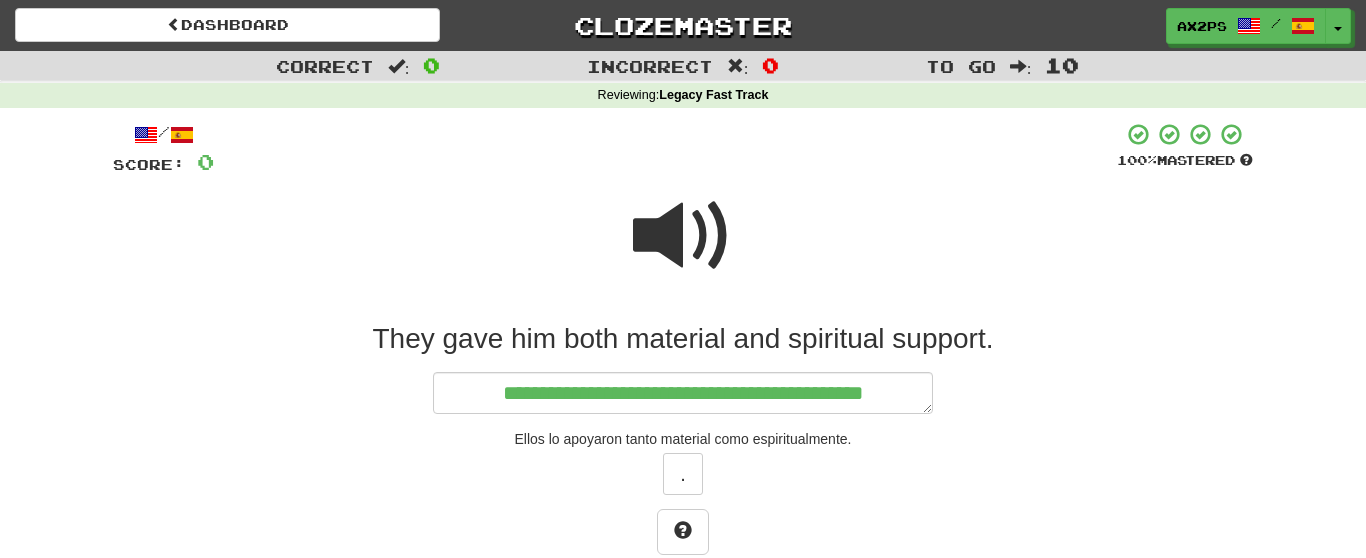 type on "*" 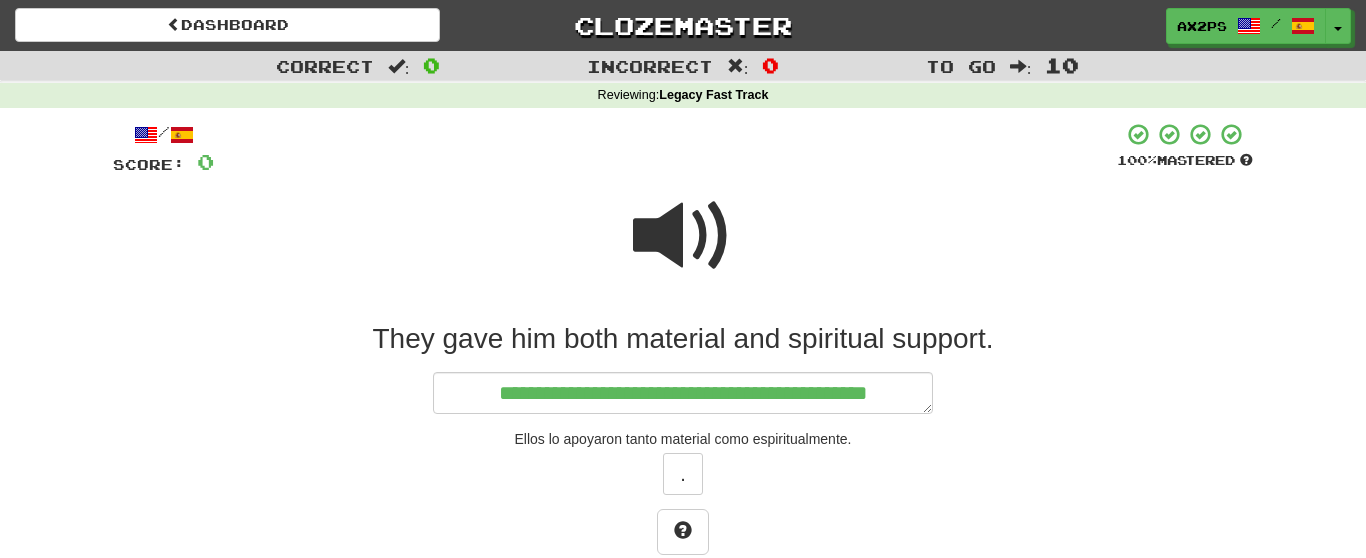 type on "*" 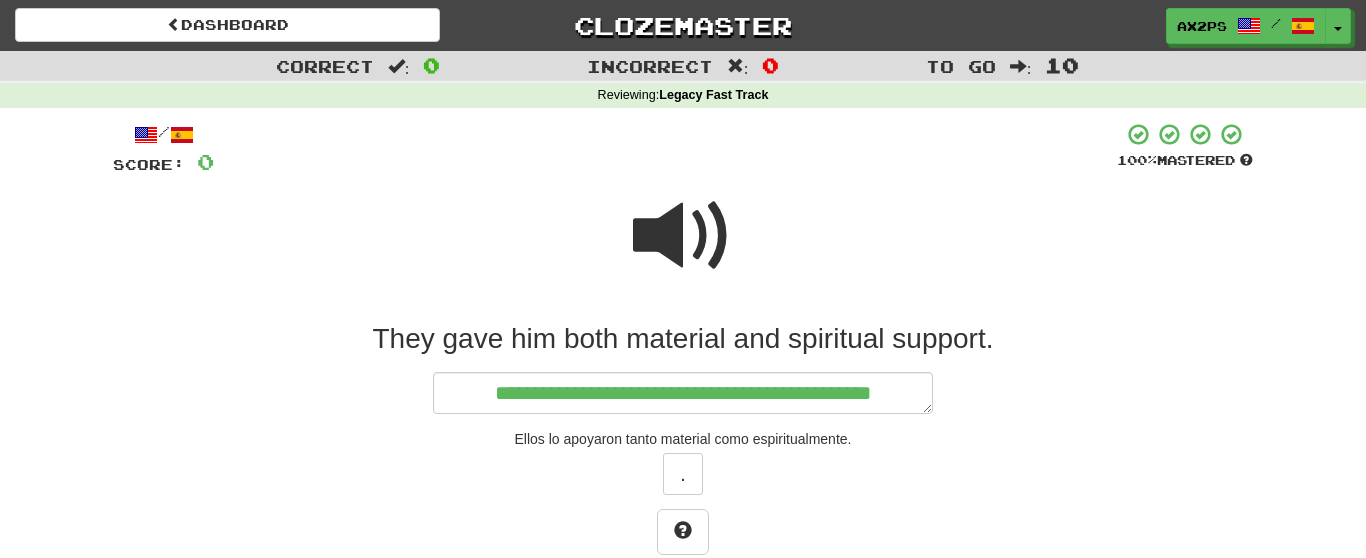 type on "**********" 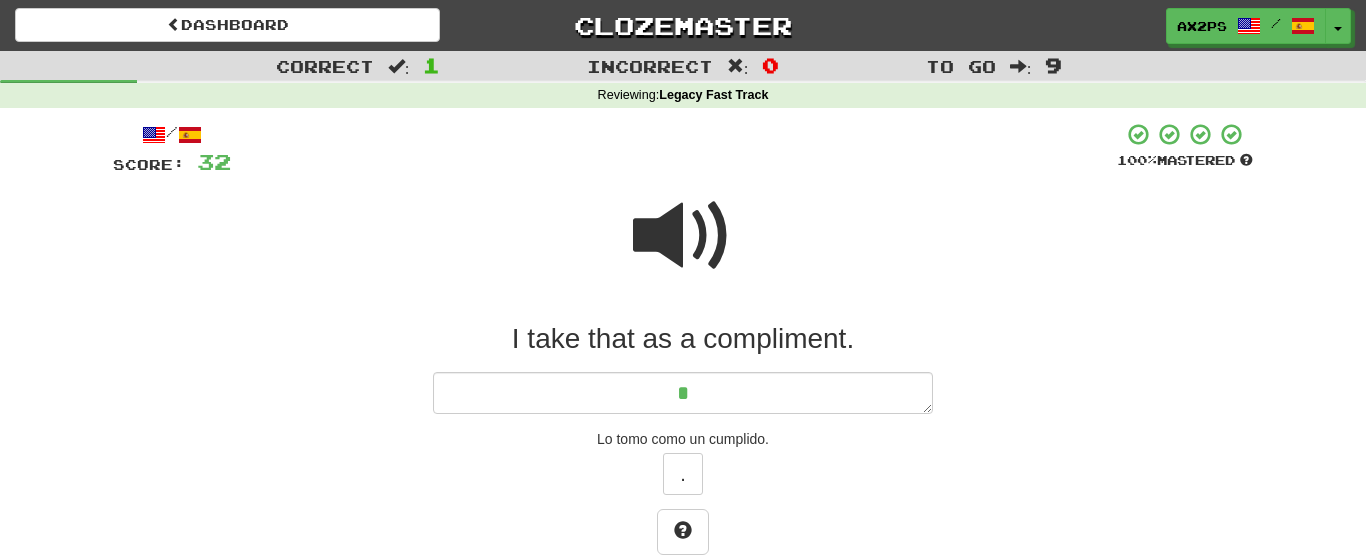 type on "*" 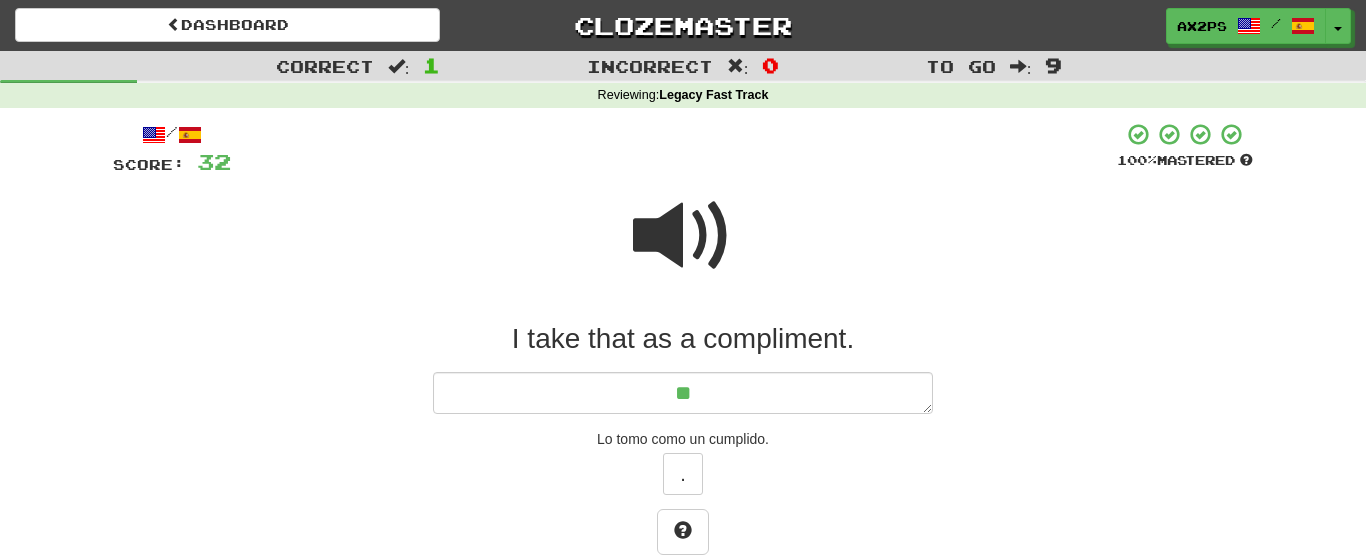 type on "*" 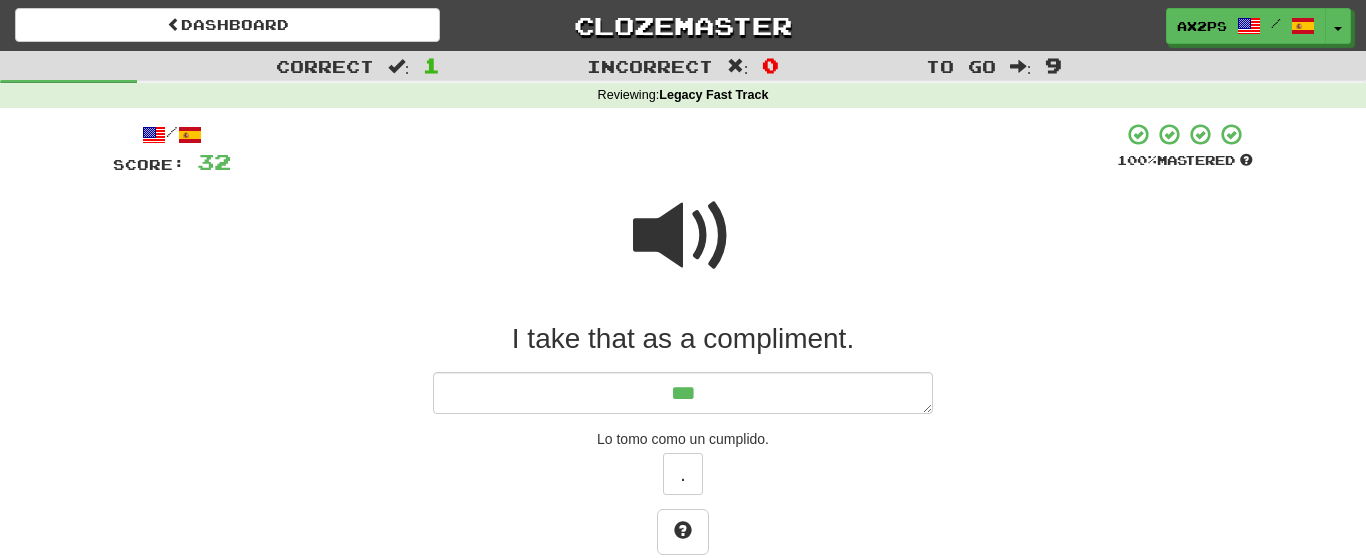 type on "*" 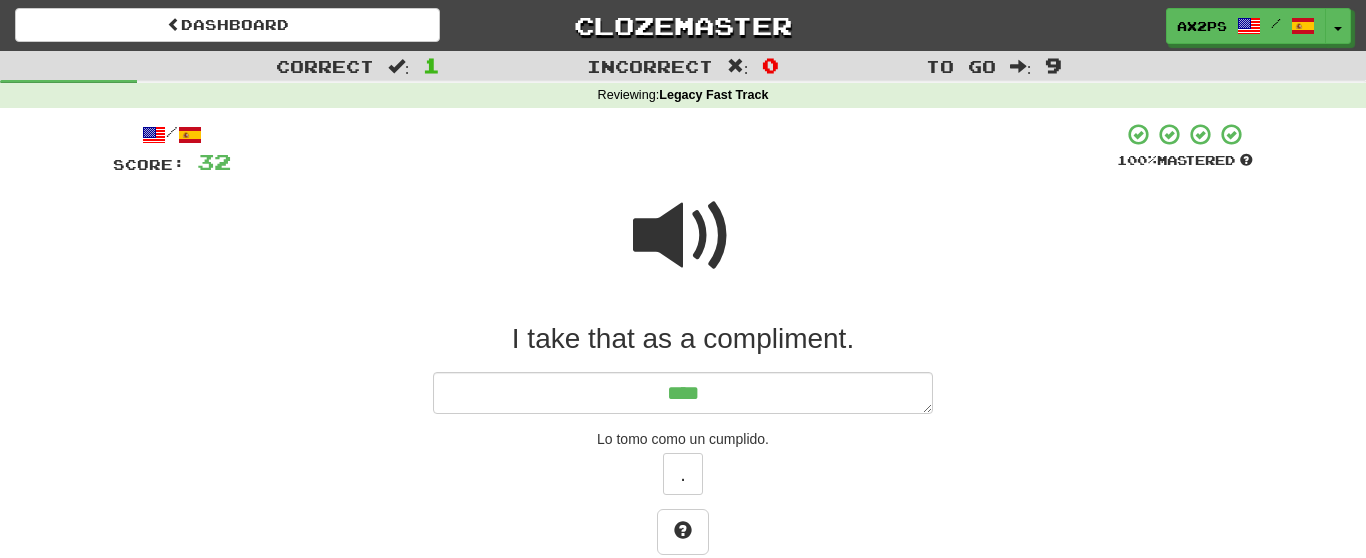 type on "*" 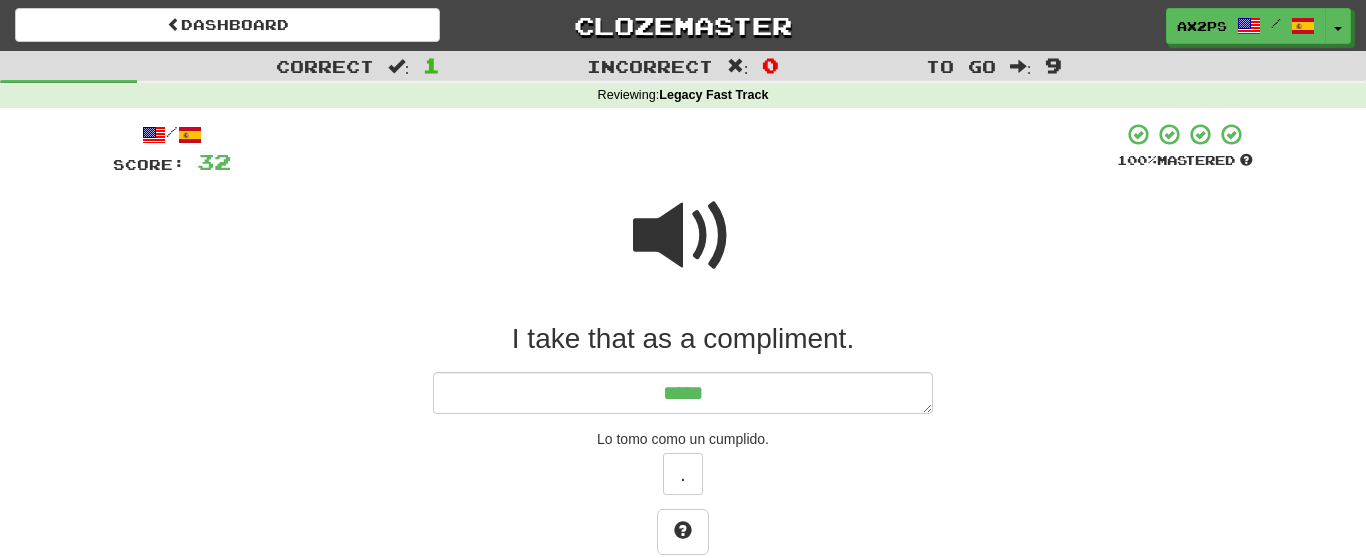 type on "*" 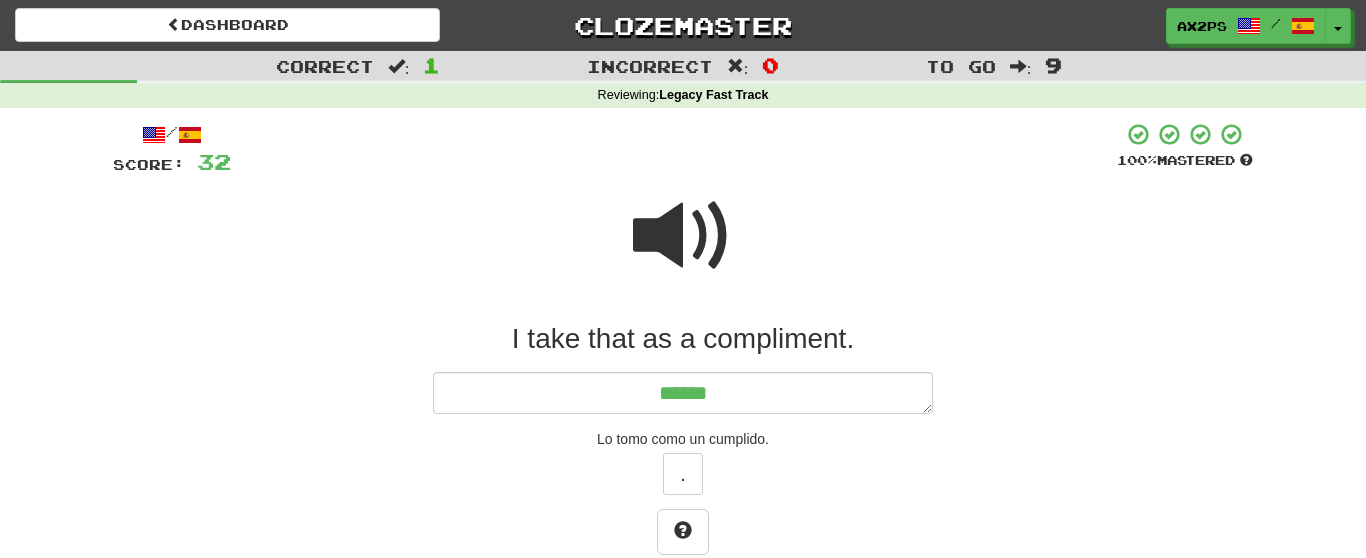 type on "*" 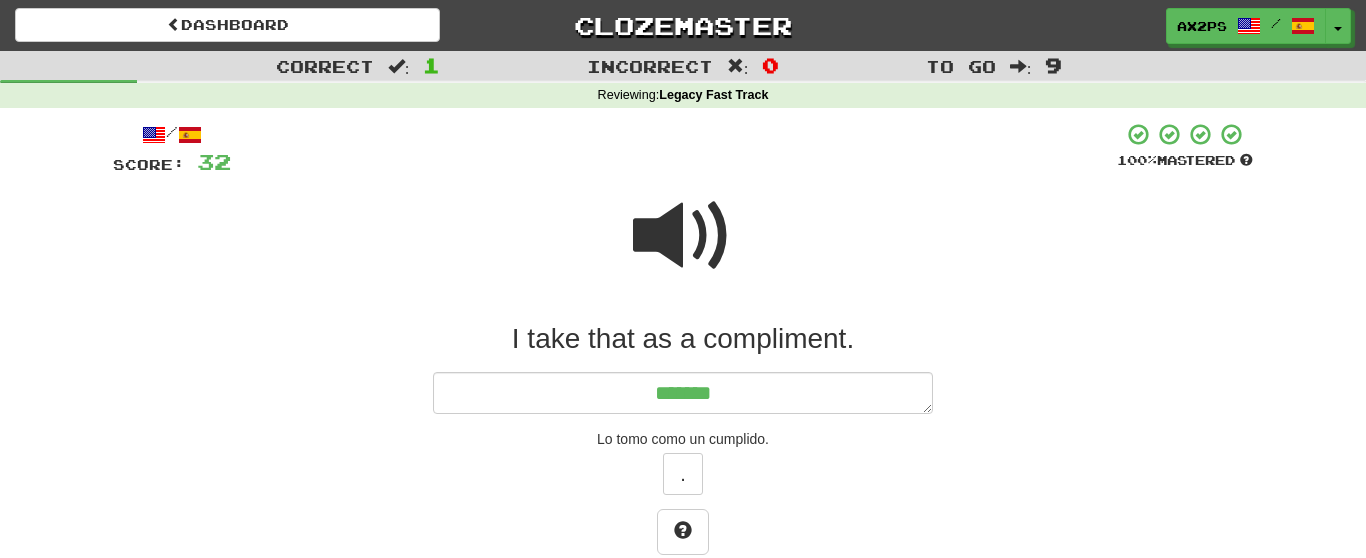 type on "*" 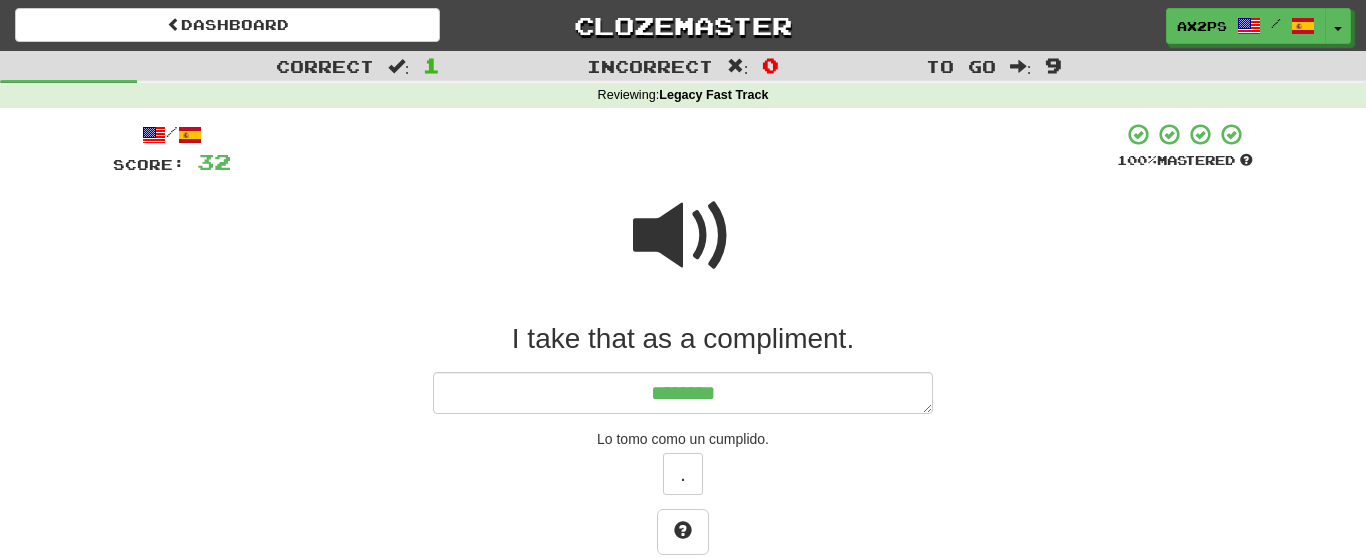 type on "*********" 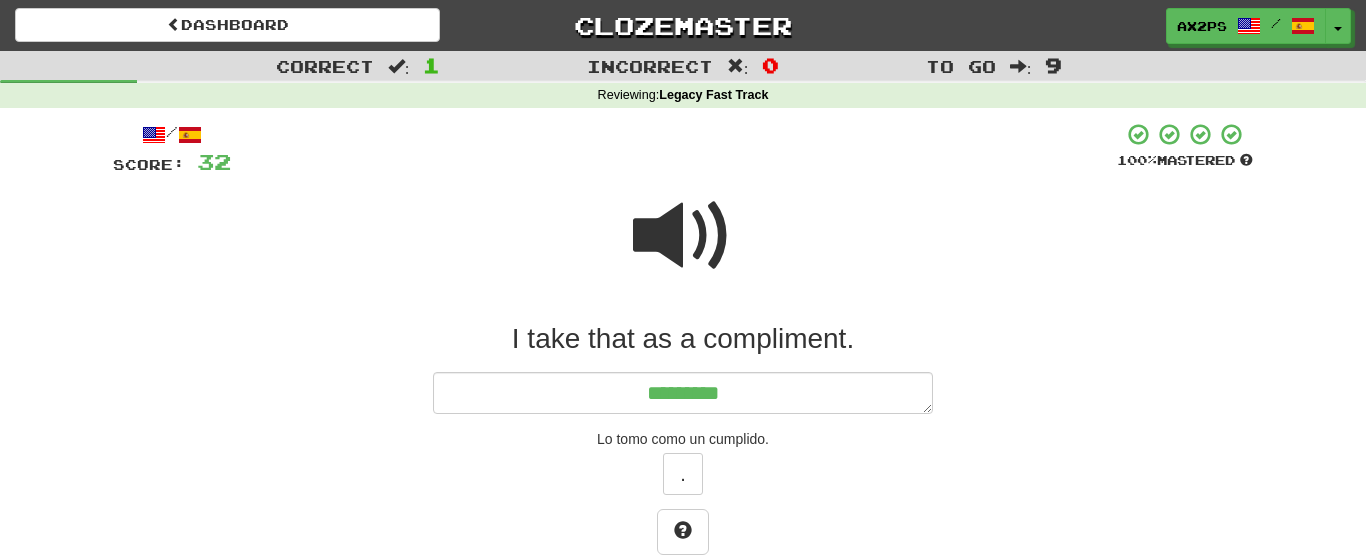 type on "*" 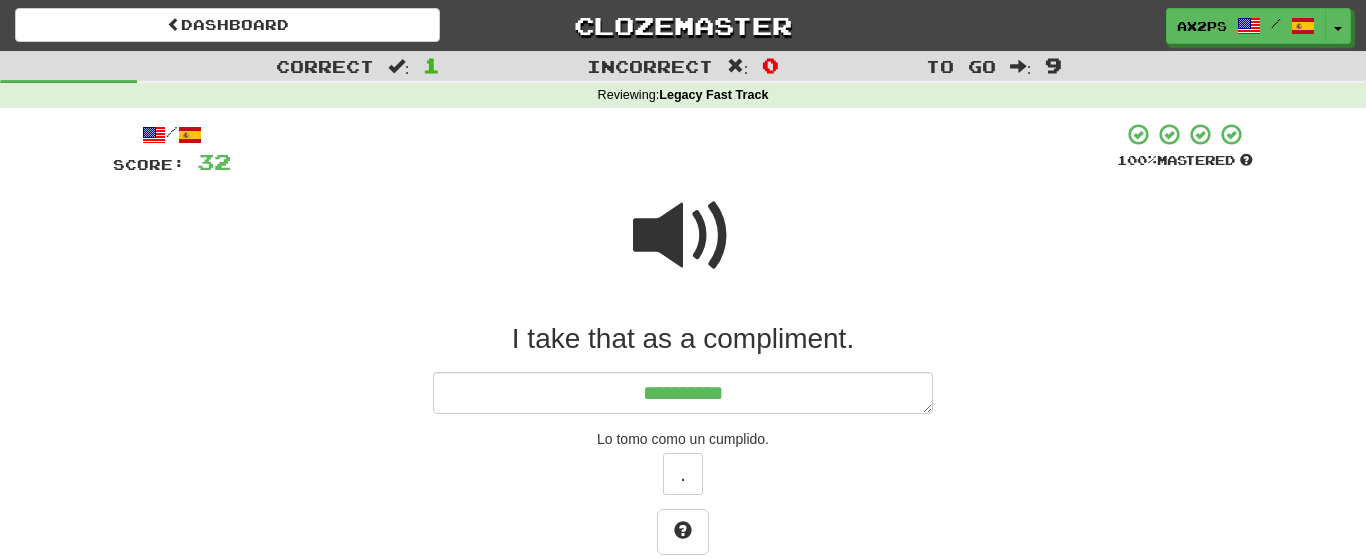 type on "*" 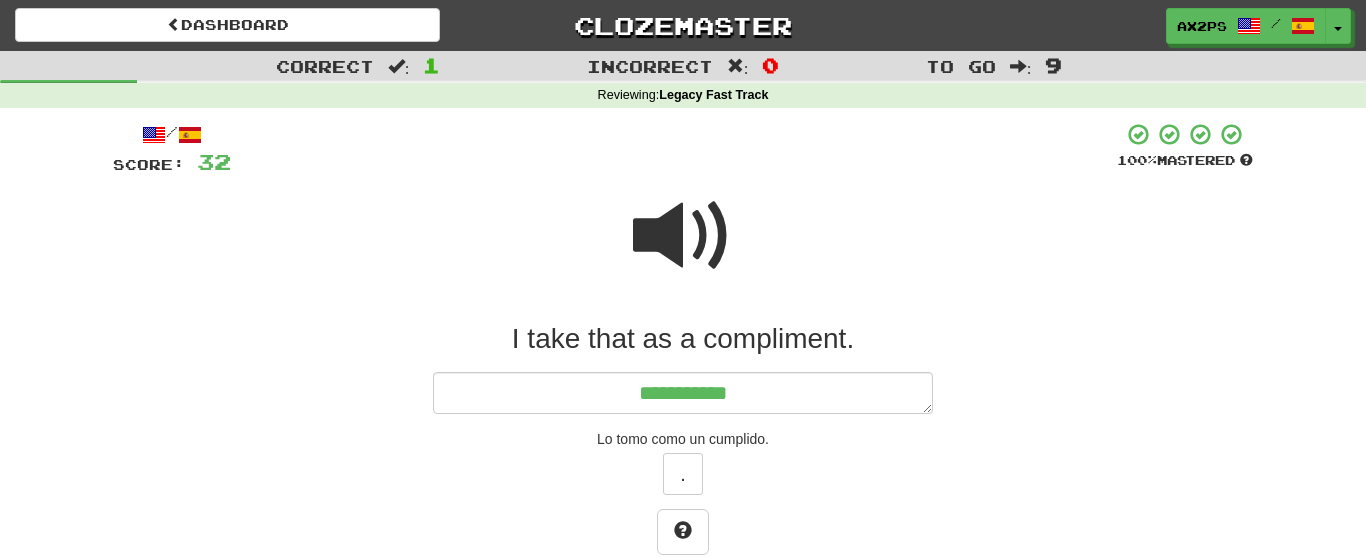 type on "**********" 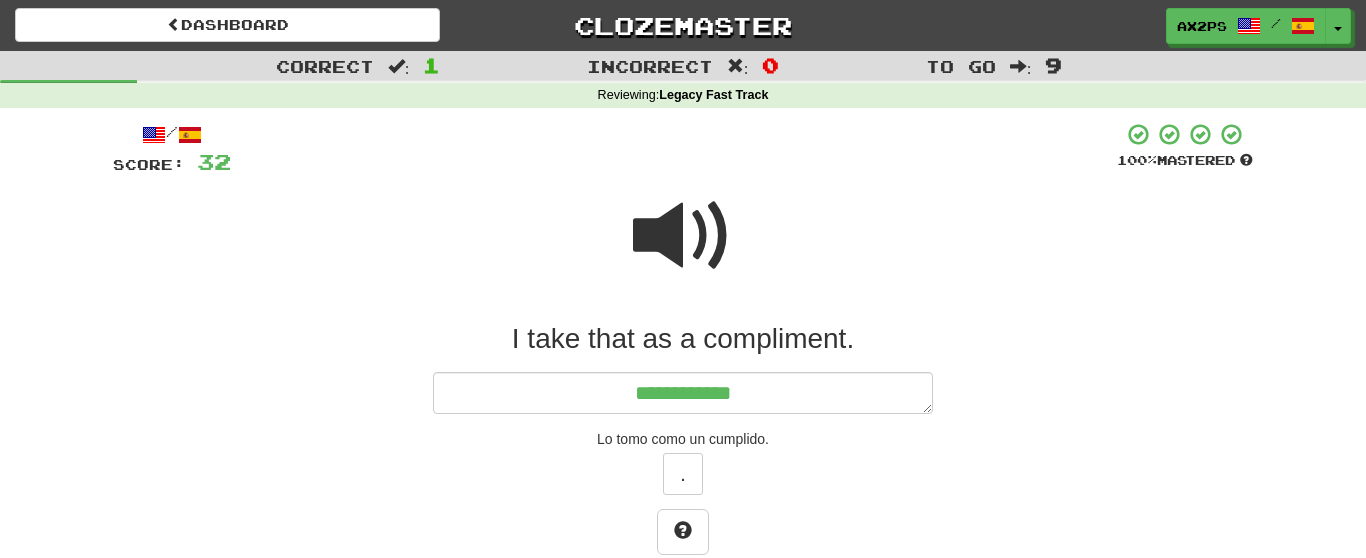 type on "*" 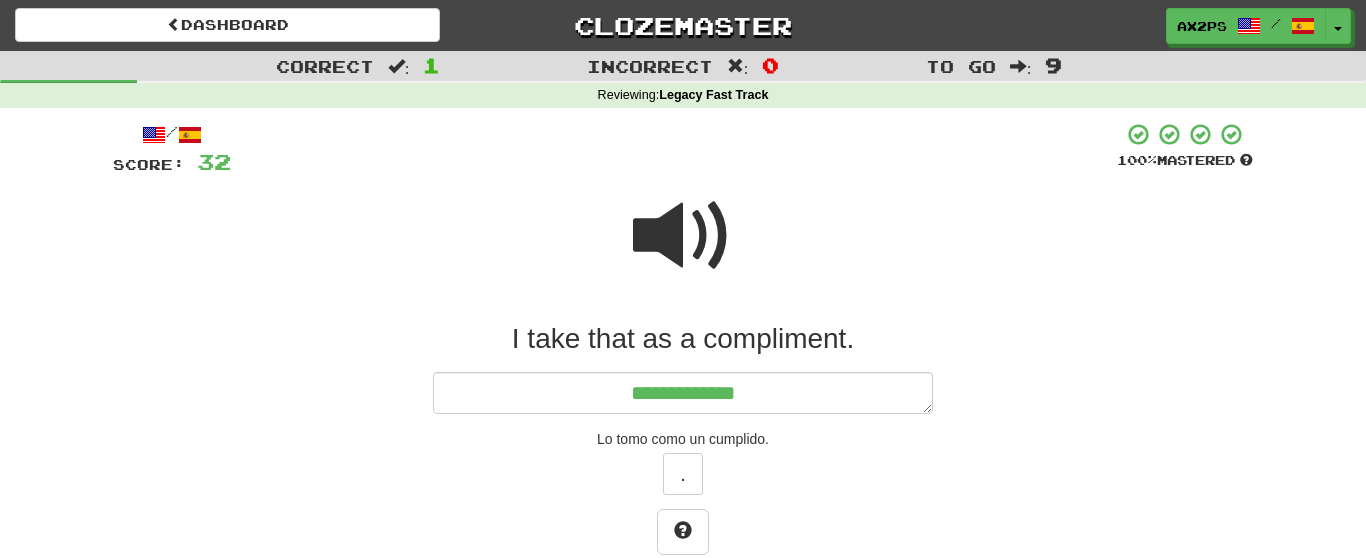 type on "*" 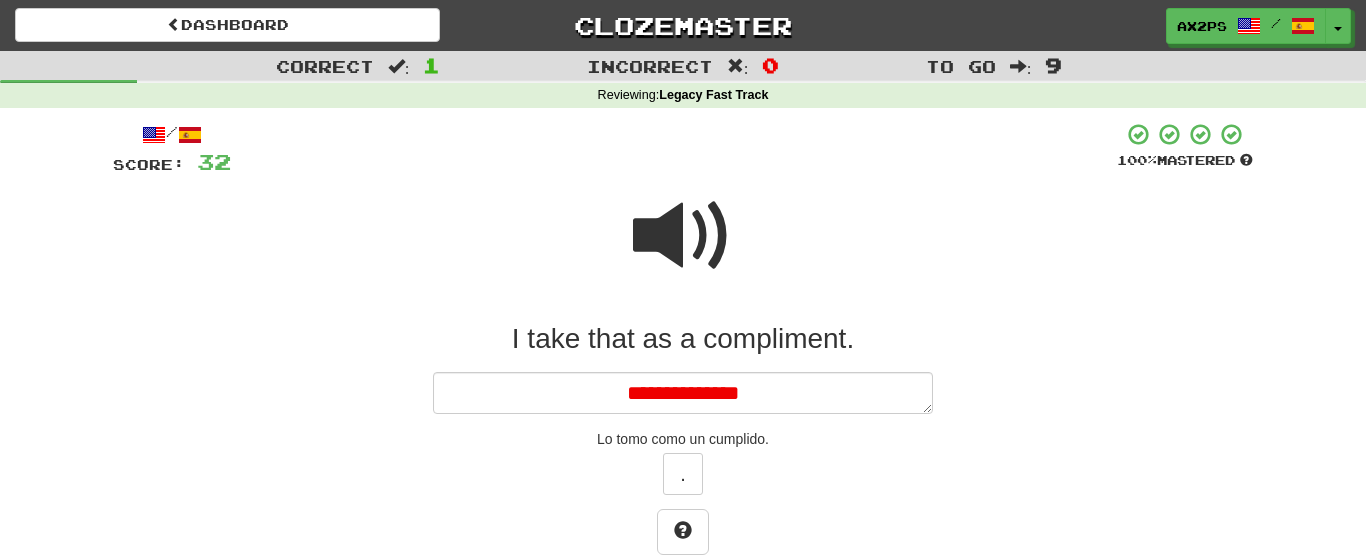 type on "*" 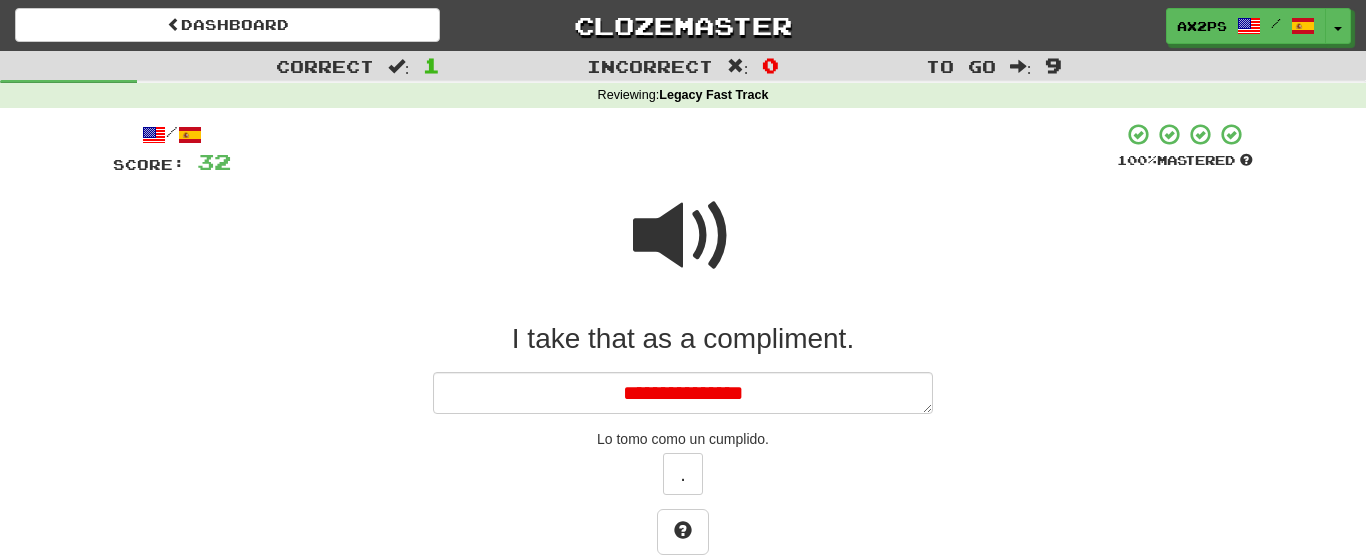 type on "*" 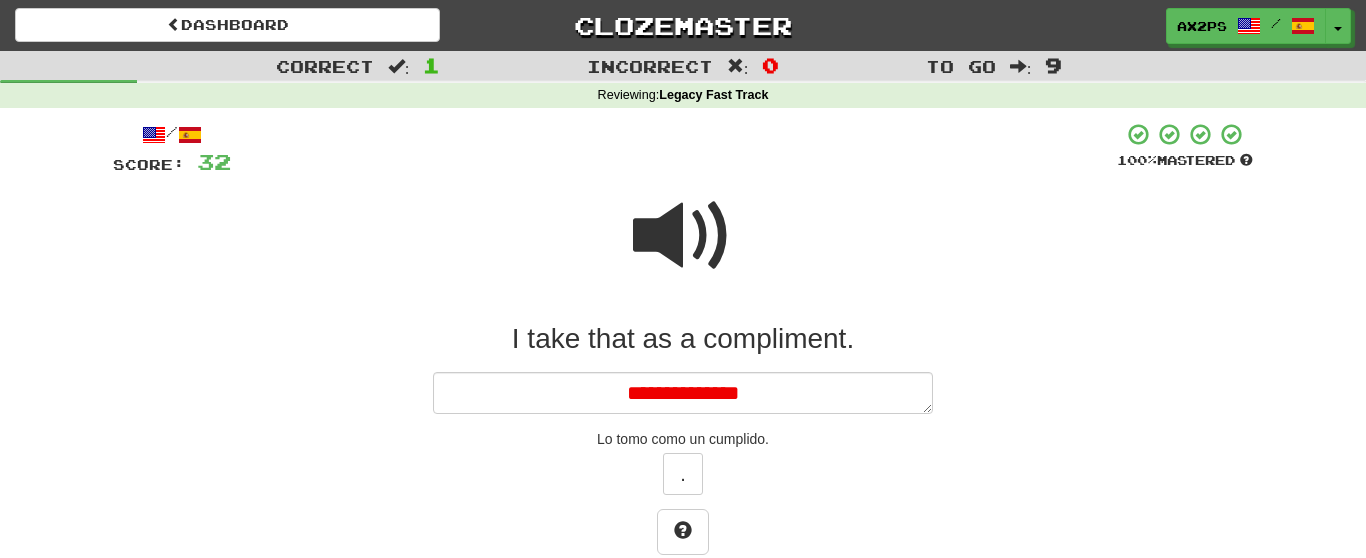type on "*" 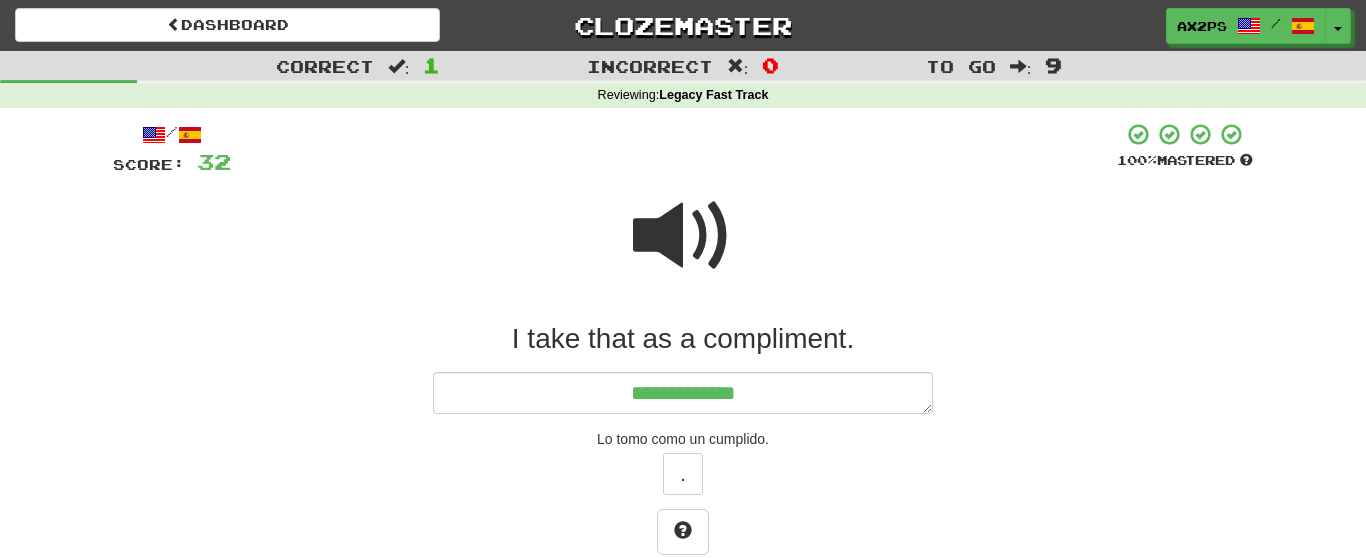type on "*" 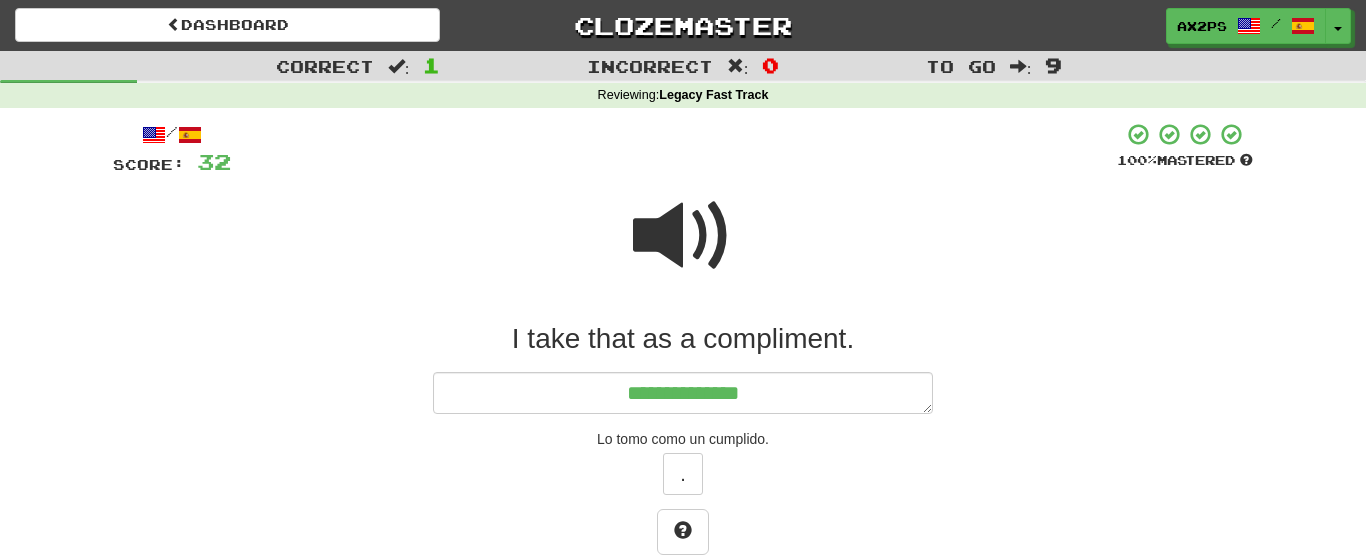 type on "*" 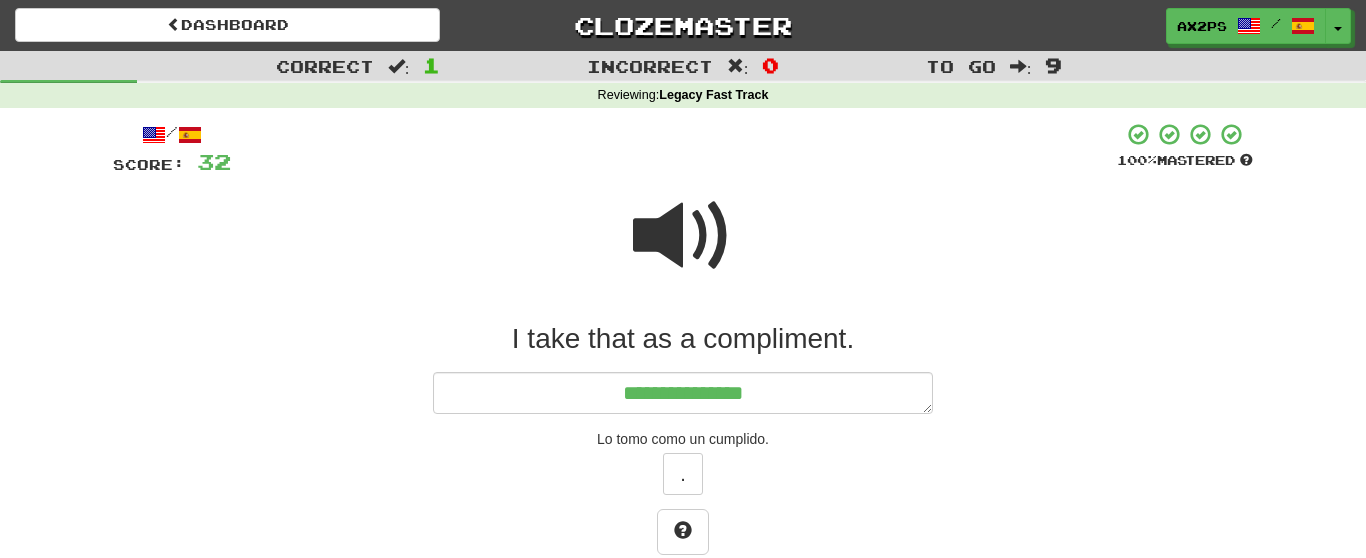 type on "*" 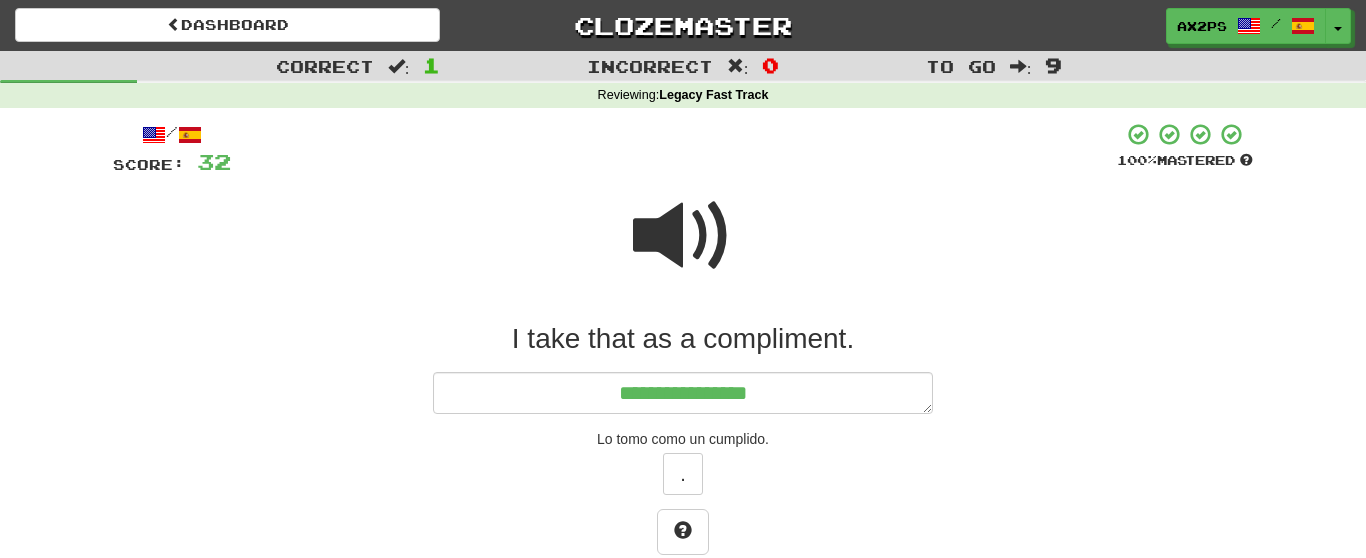 type on "*" 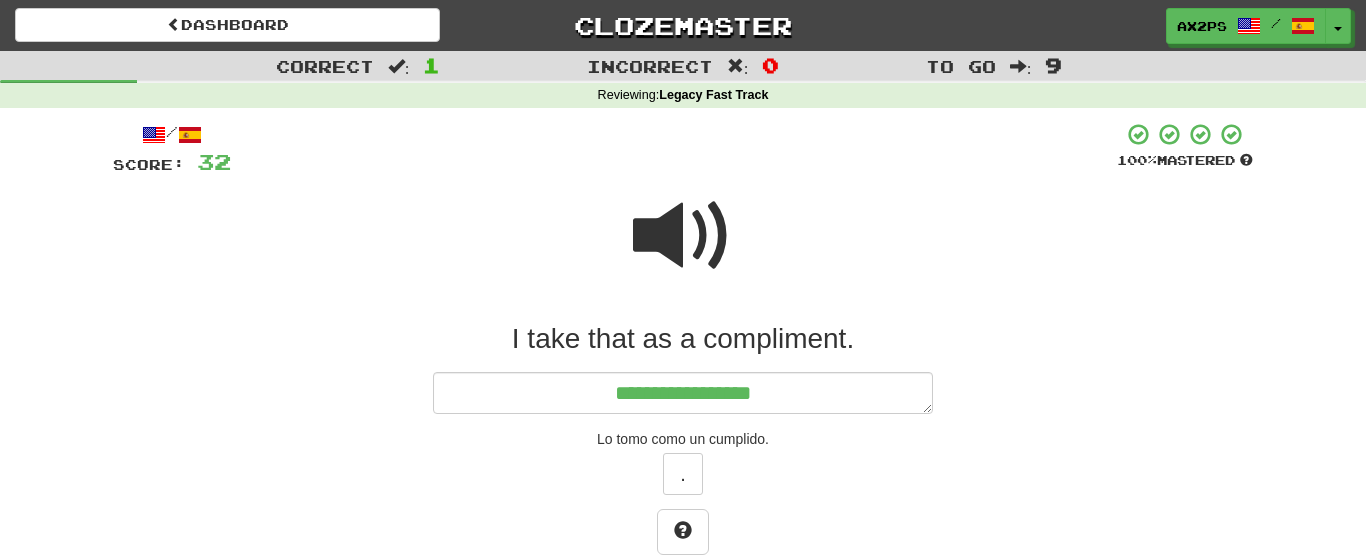 type on "*" 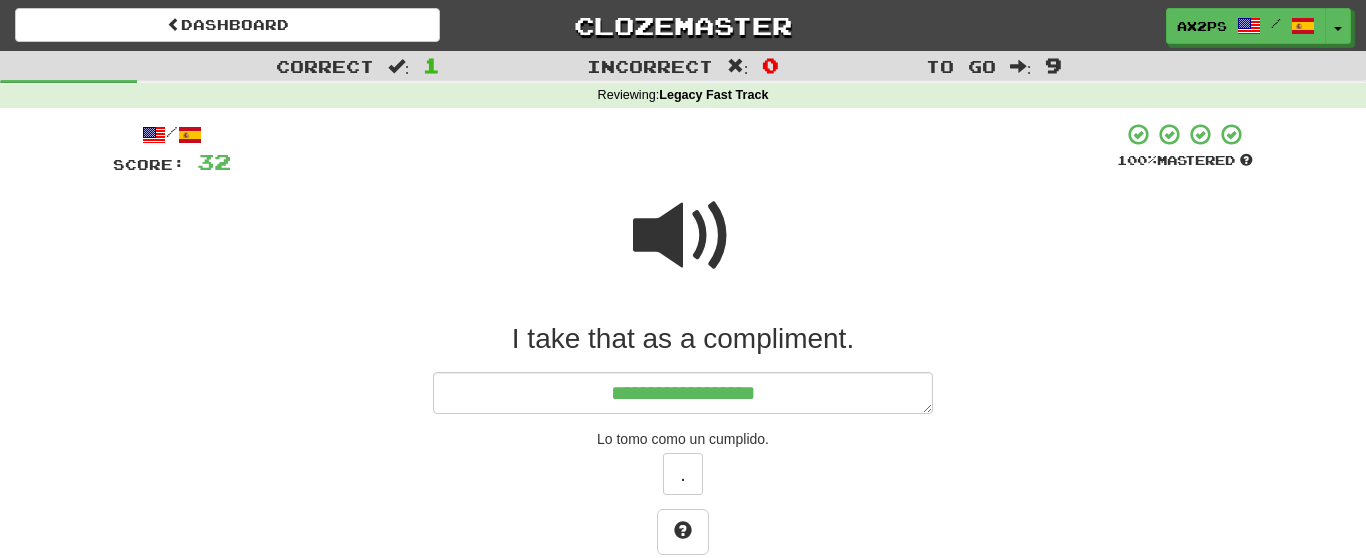 type on "*" 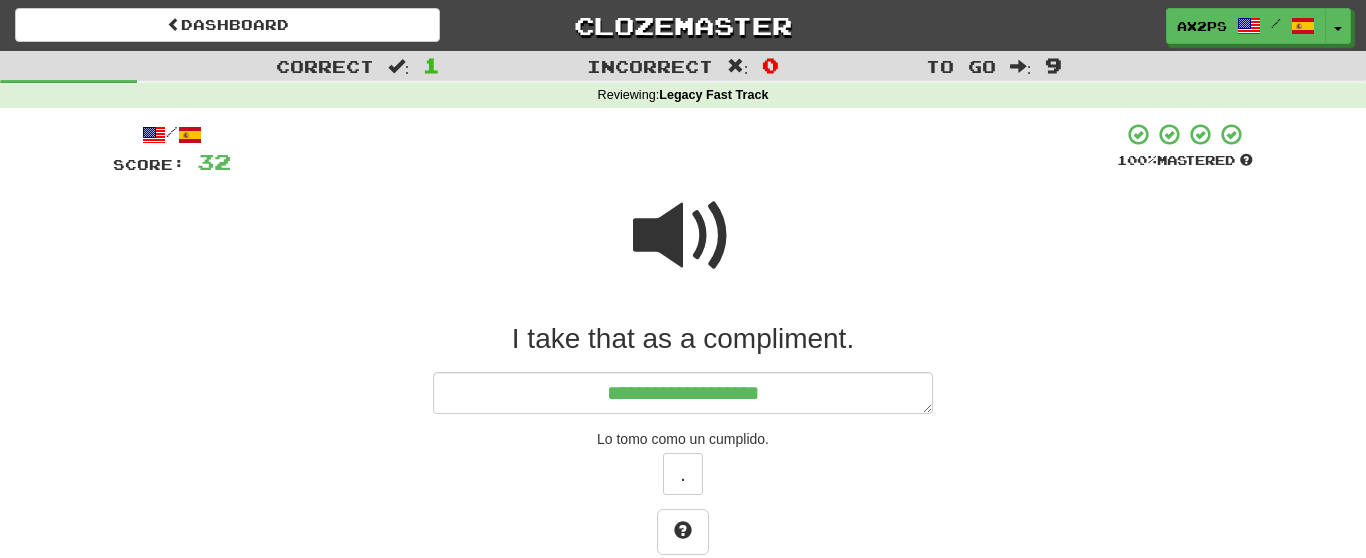 type on "*" 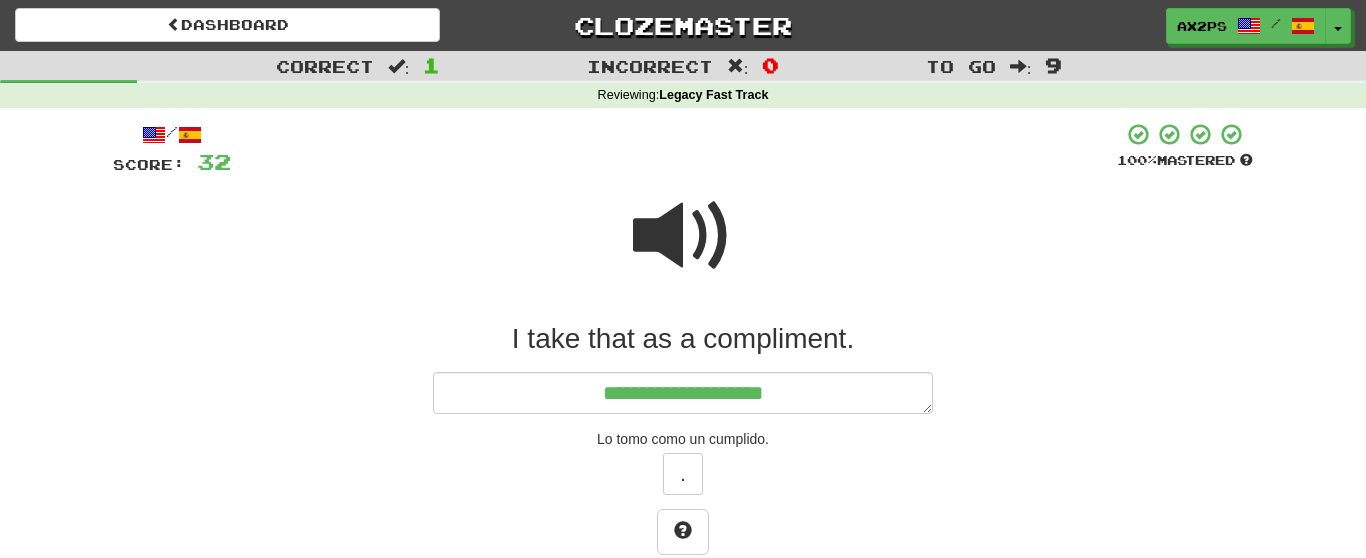 type on "*" 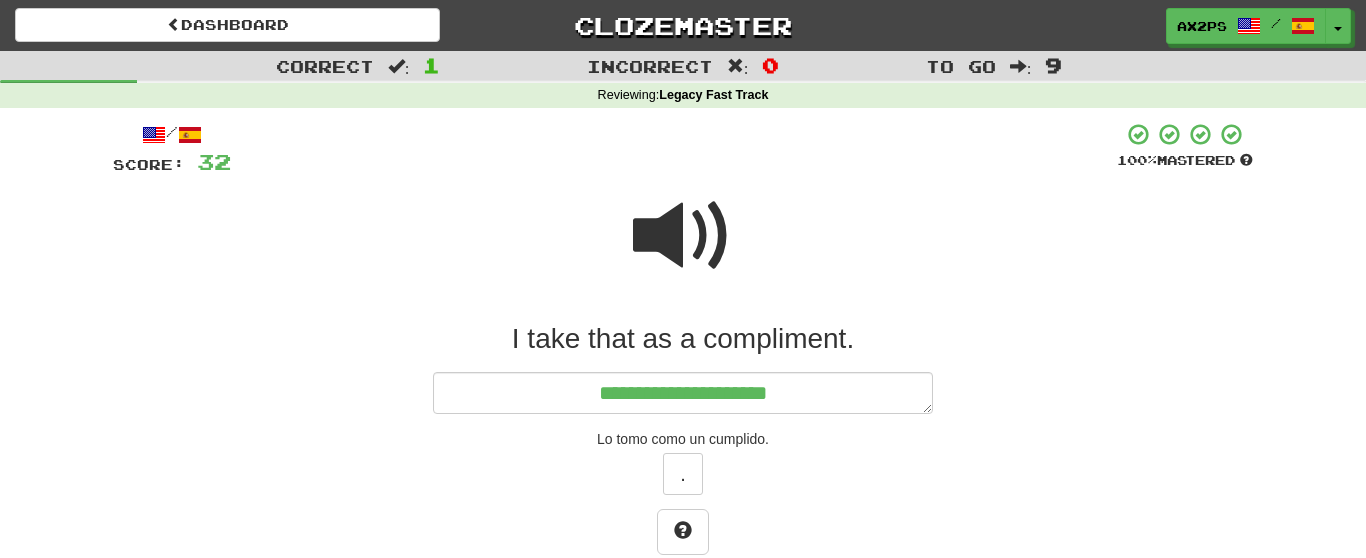 type on "*" 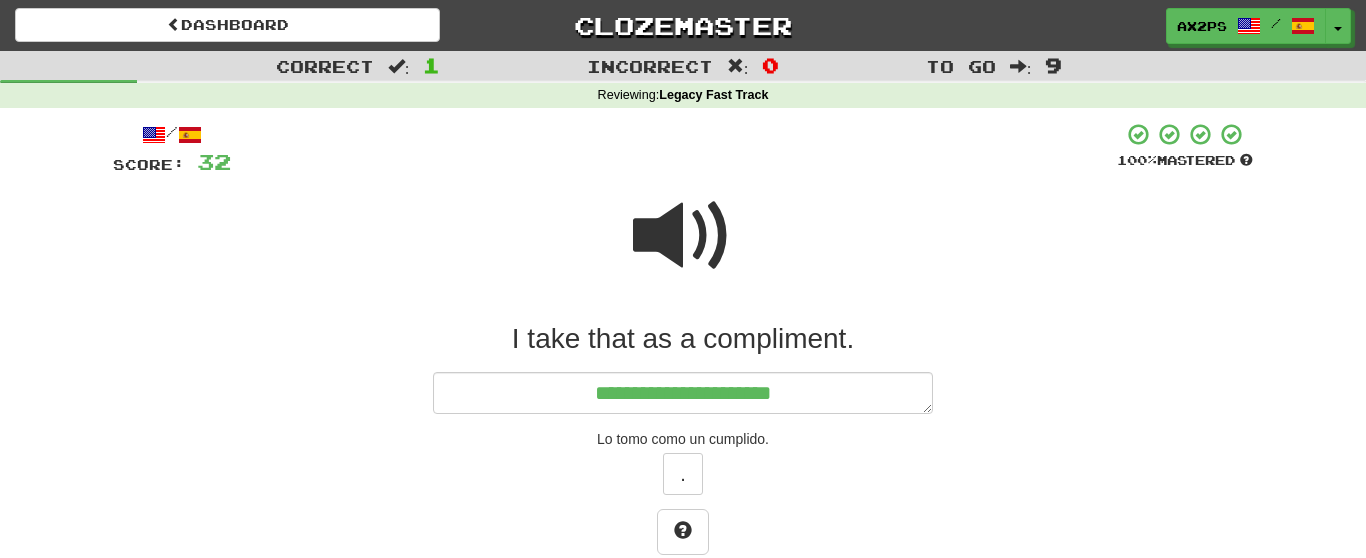 type on "*" 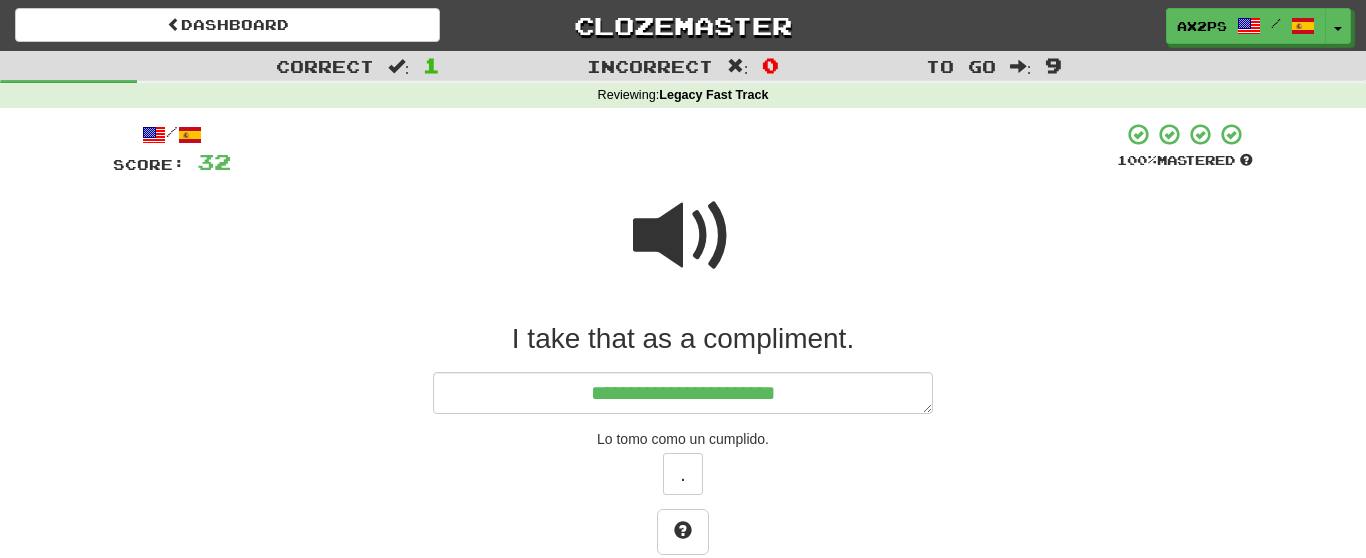 type on "*" 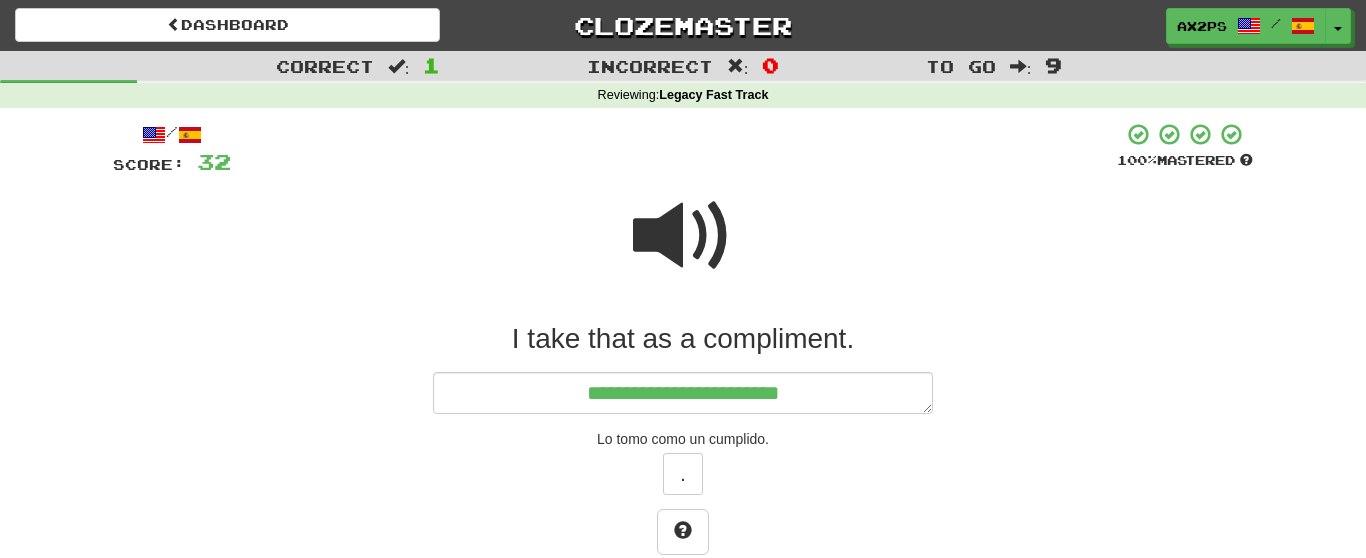 type on "**********" 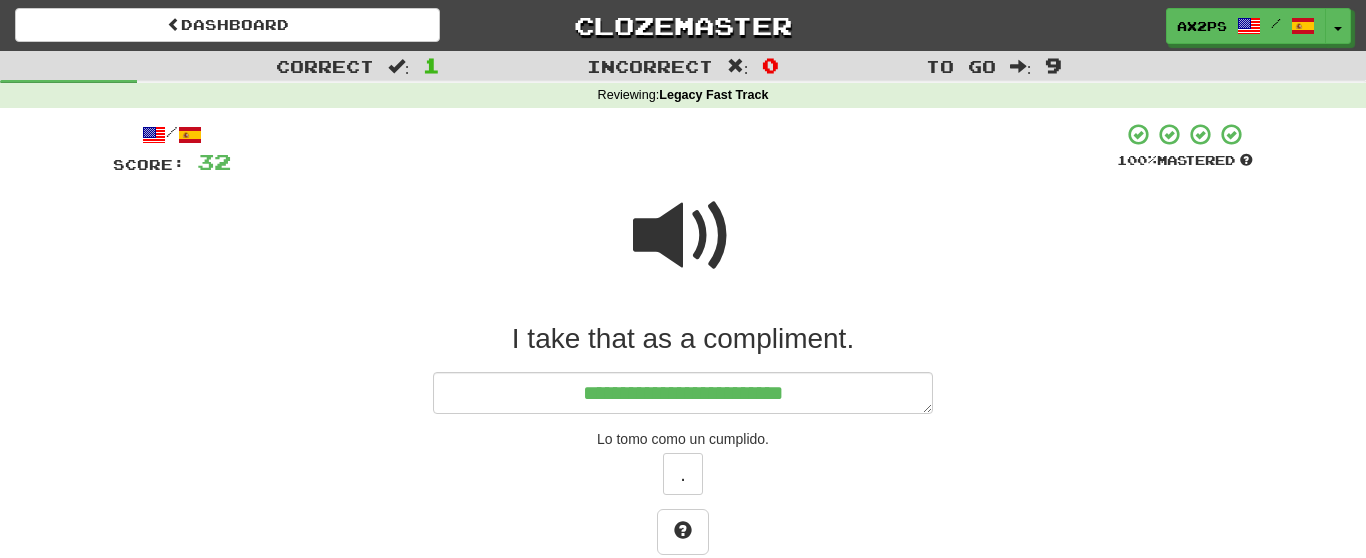 type on "*" 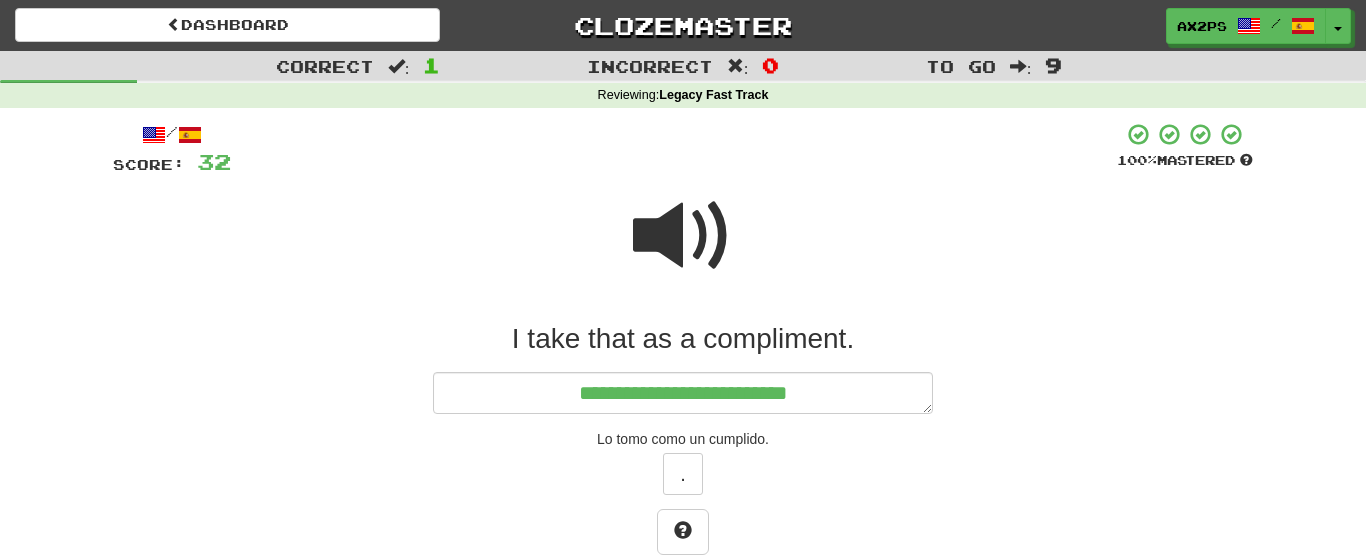 type on "*" 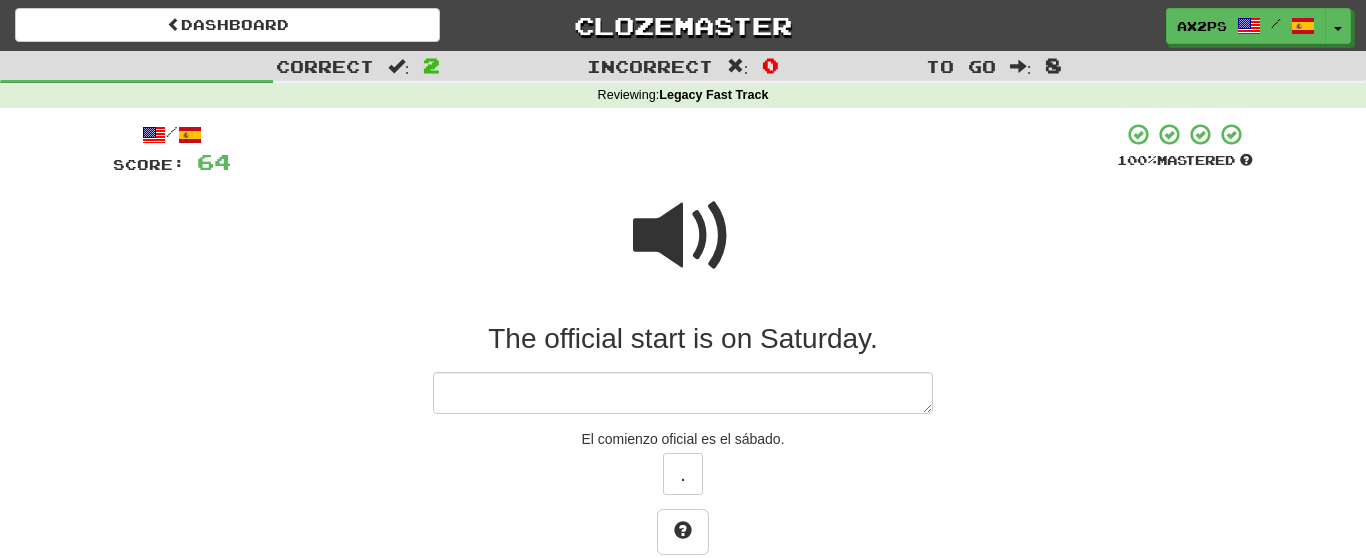 type on "*" 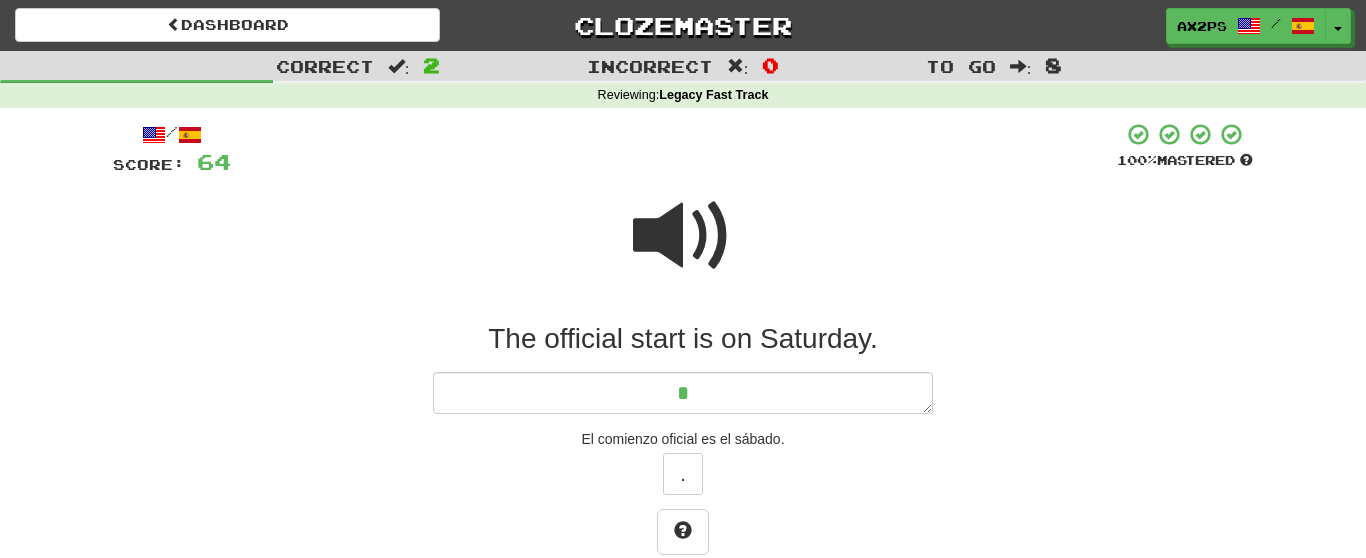 type on "*" 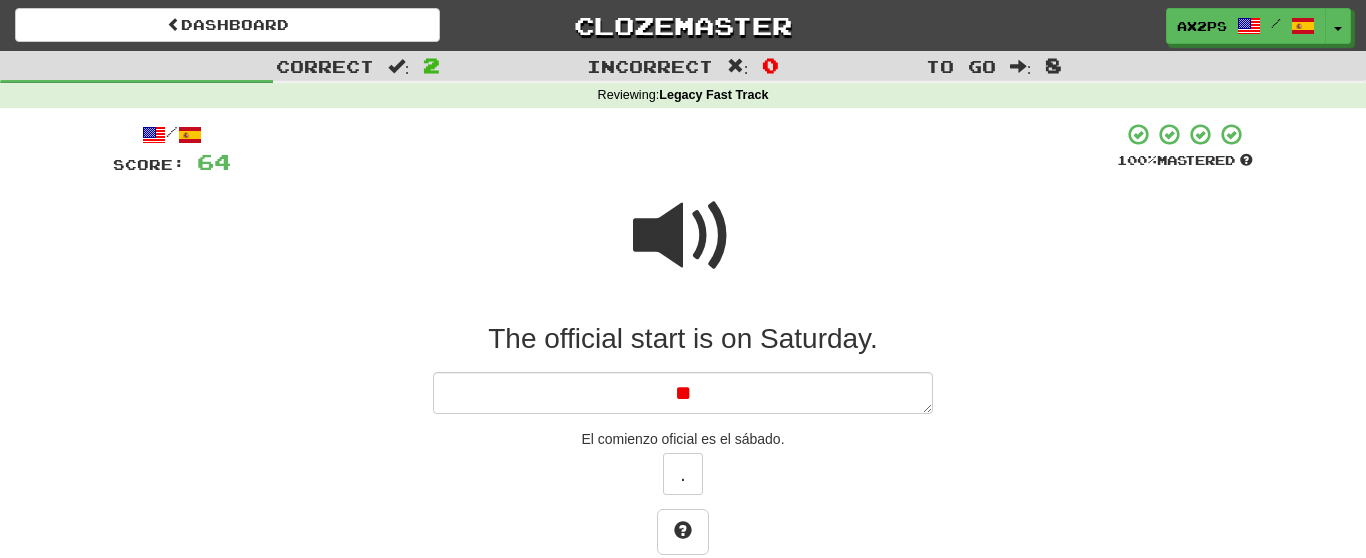 type on "*" 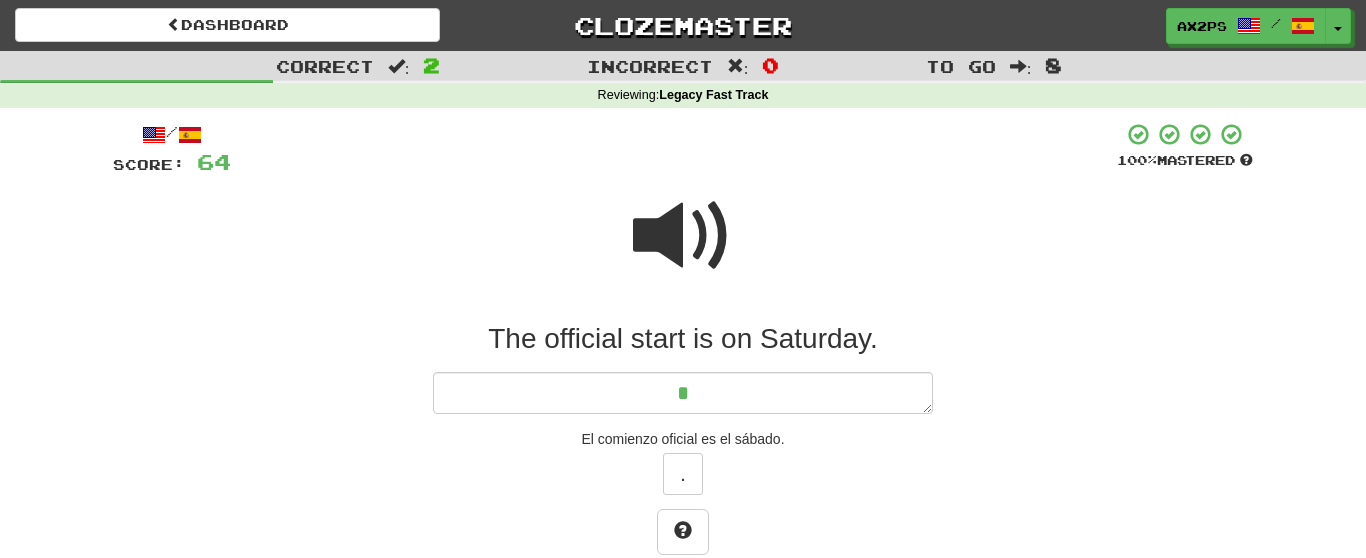 type on "*" 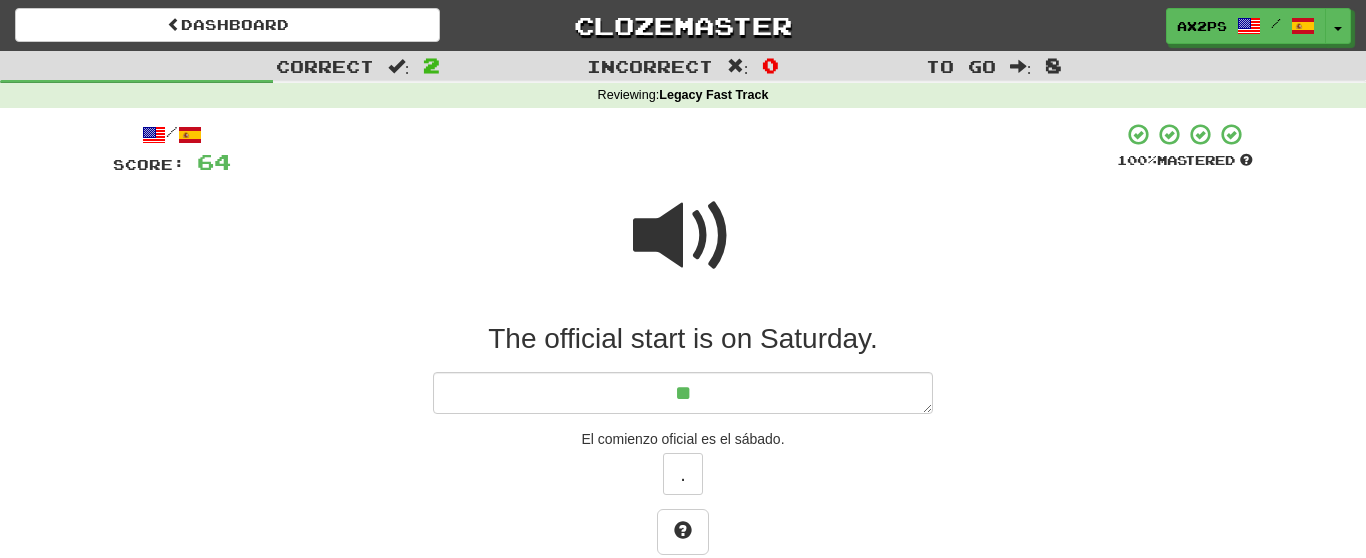 type on "***" 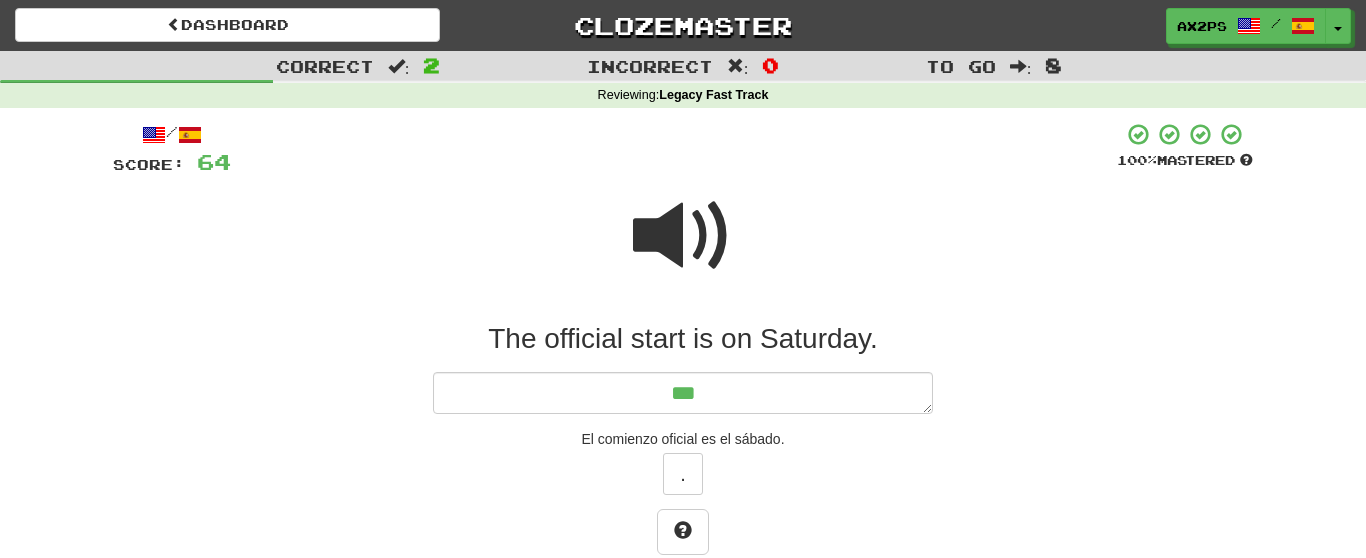 type on "*" 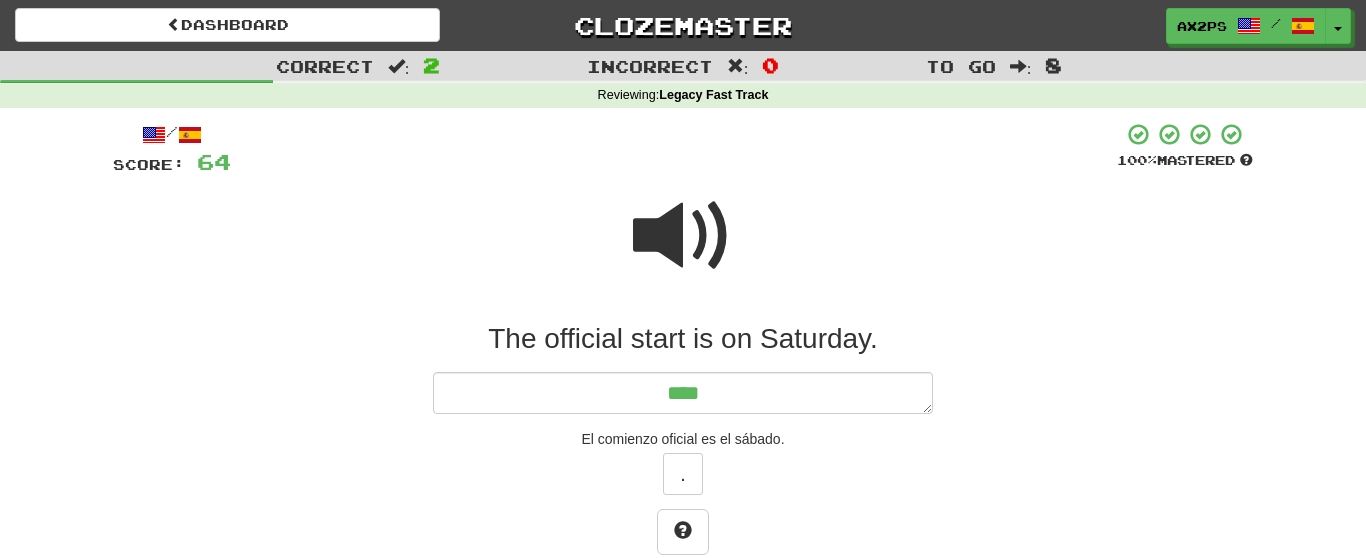 type on "*" 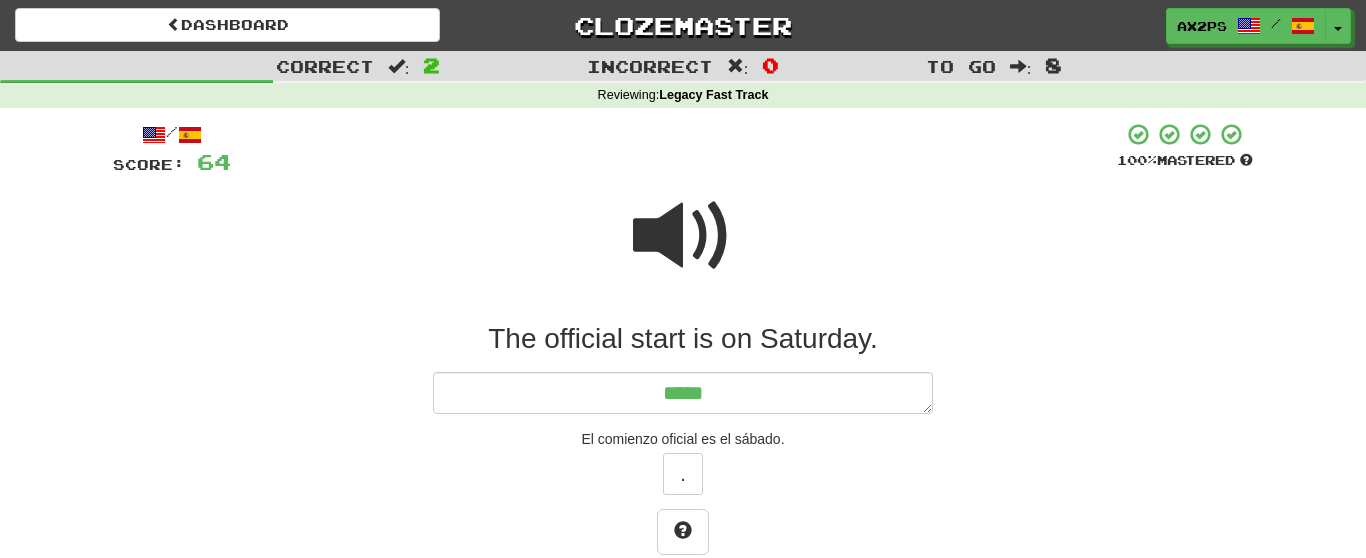 type on "*" 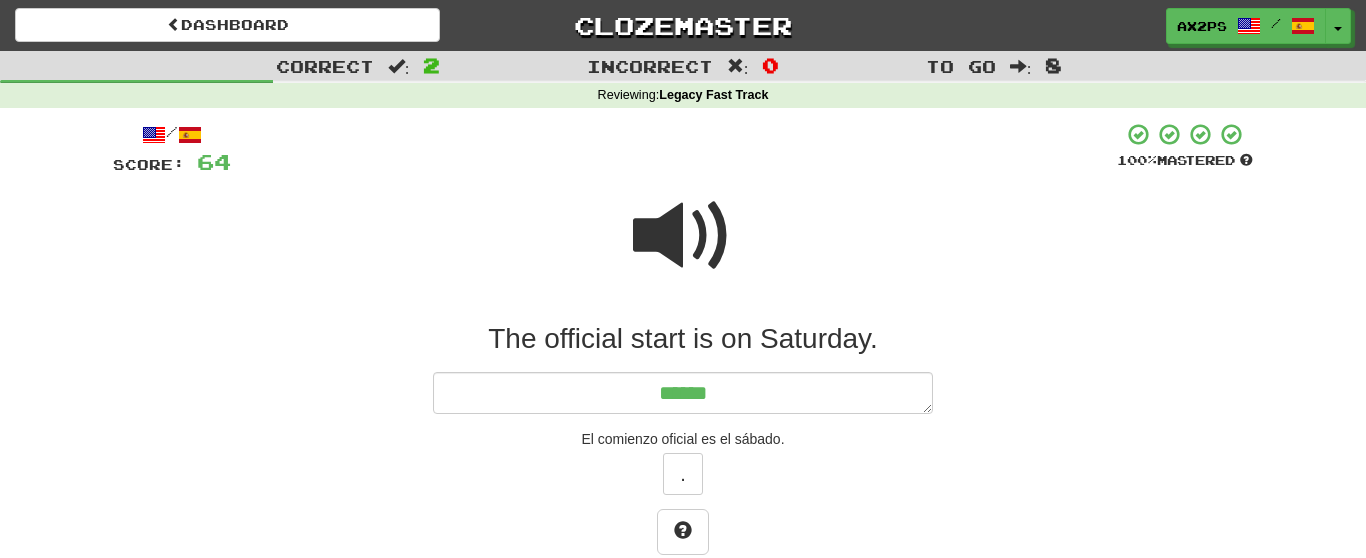 type on "*" 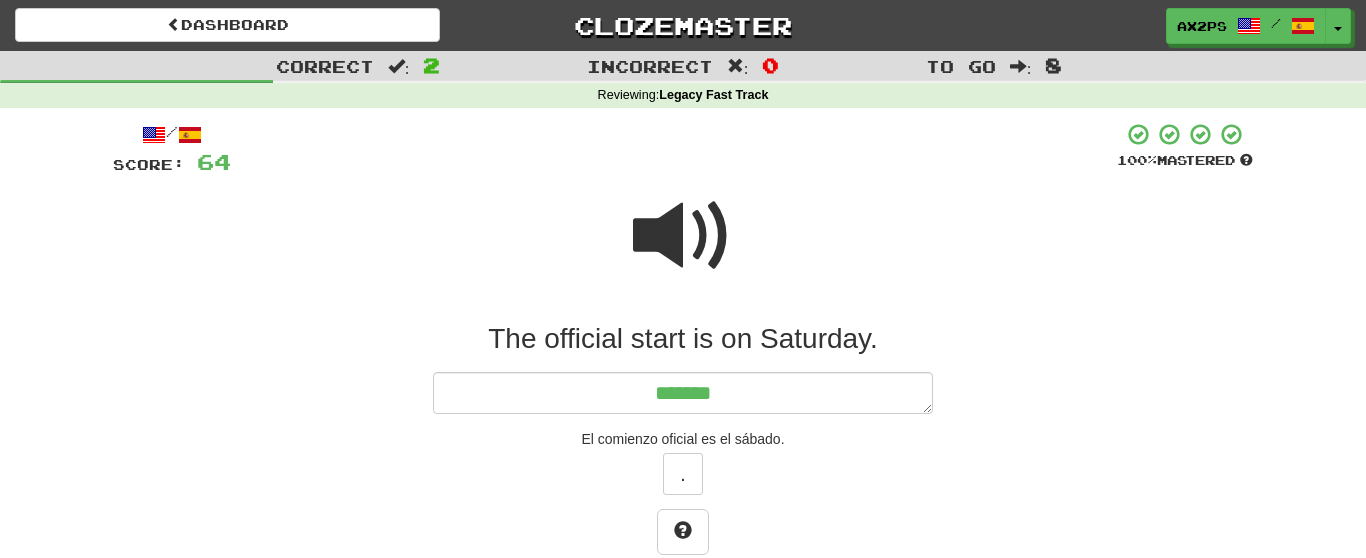 type on "*" 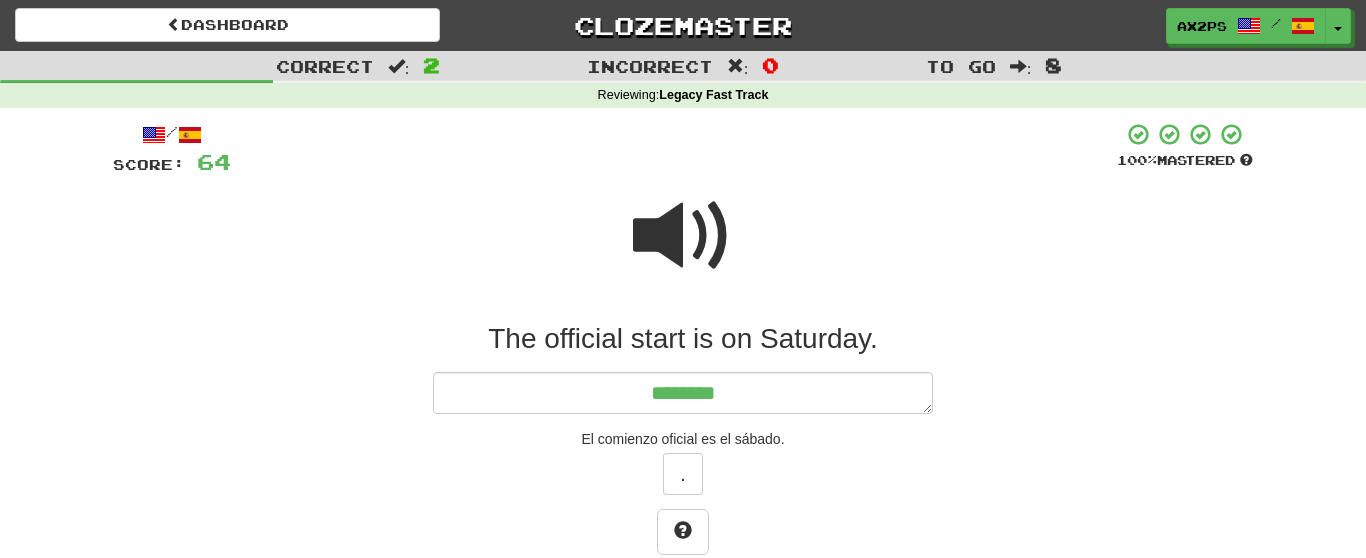 type on "*" 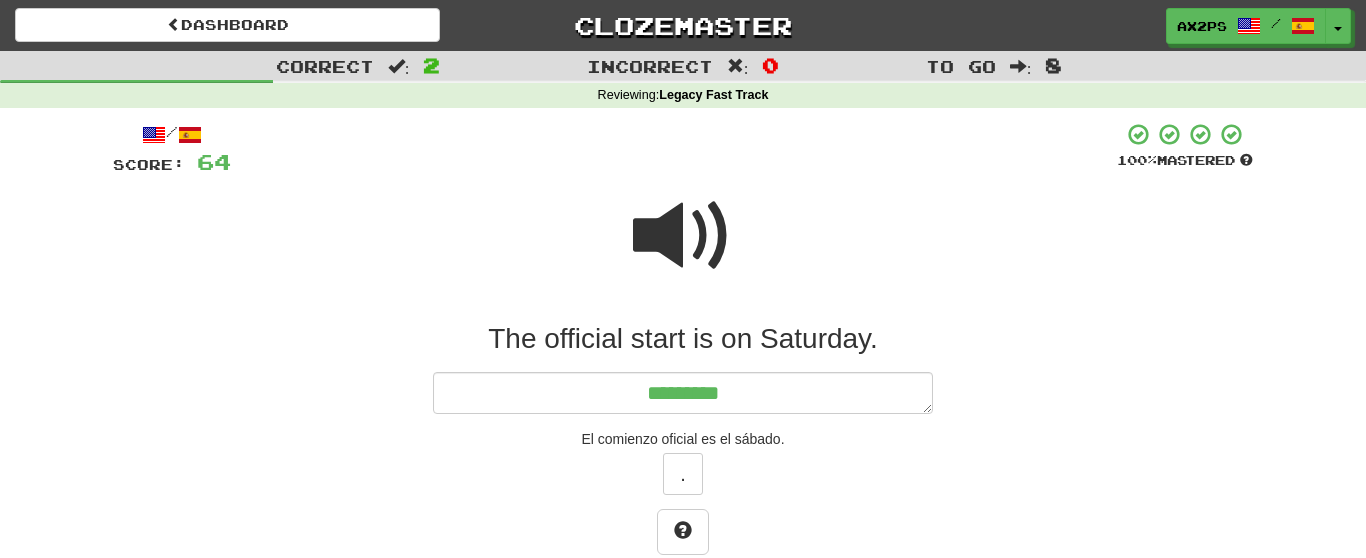 type on "*" 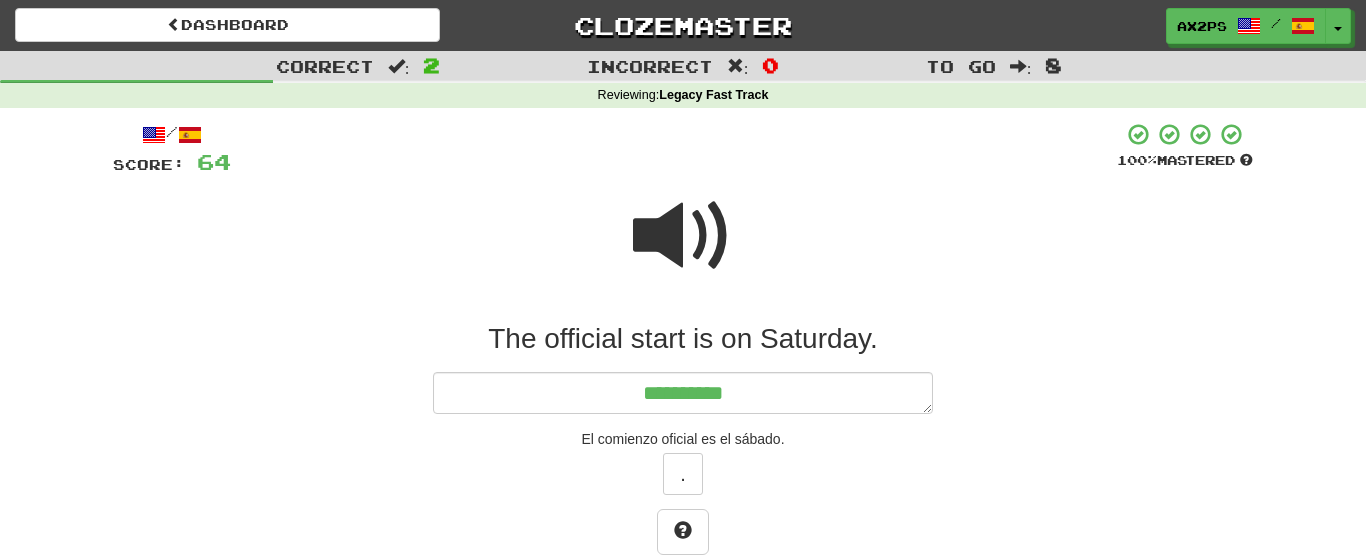 type on "*" 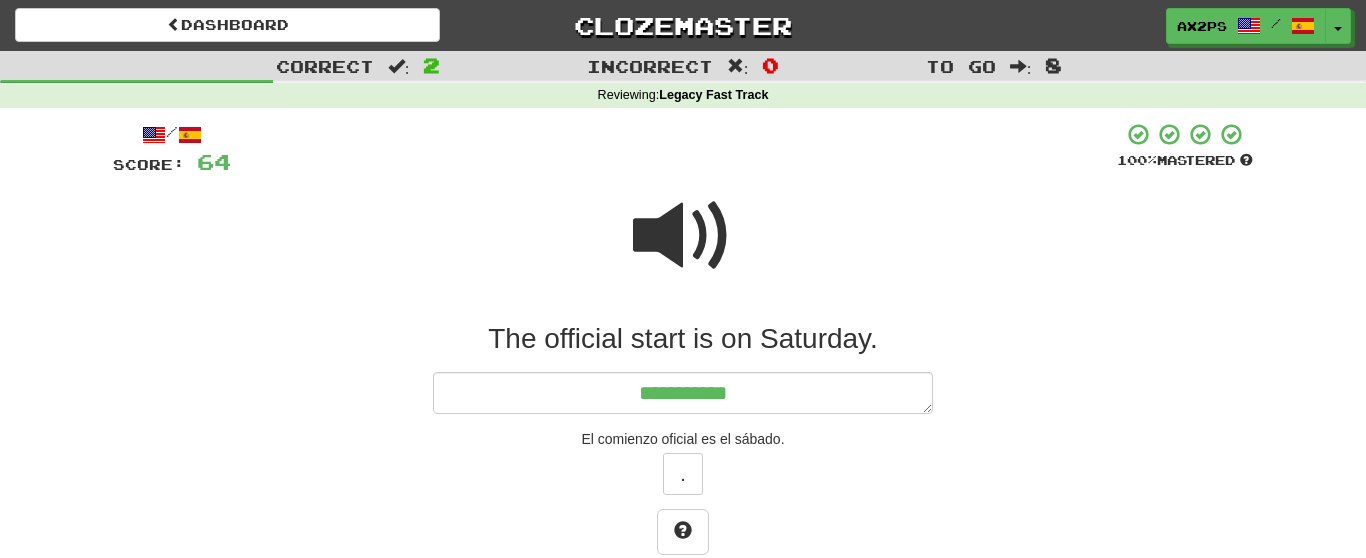 type on "**********" 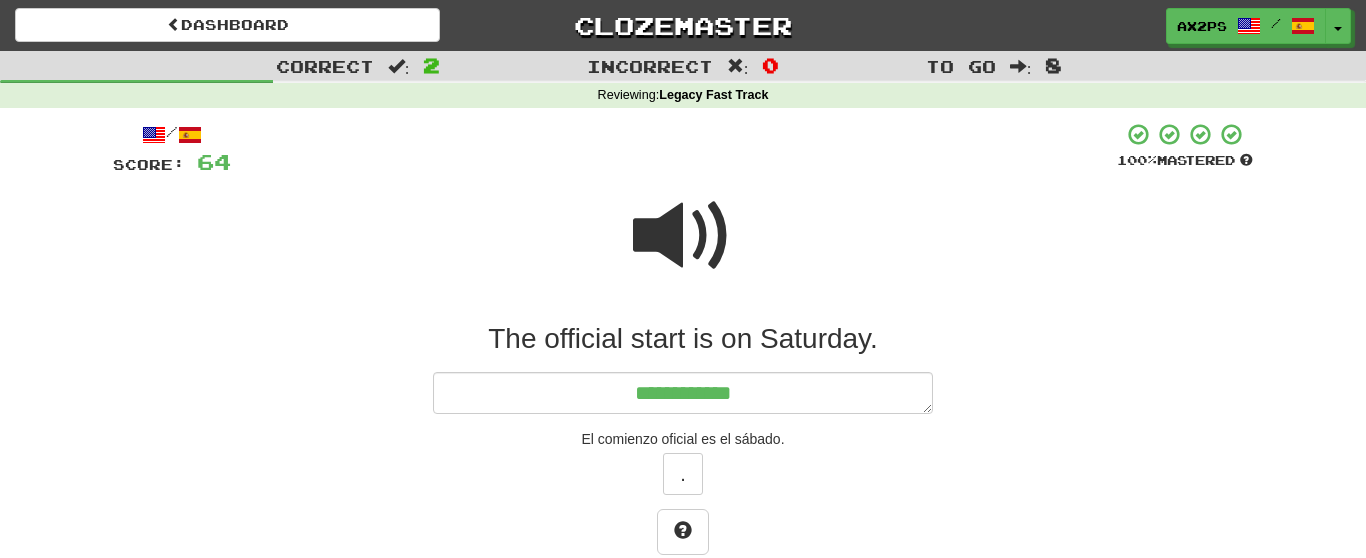 type on "*" 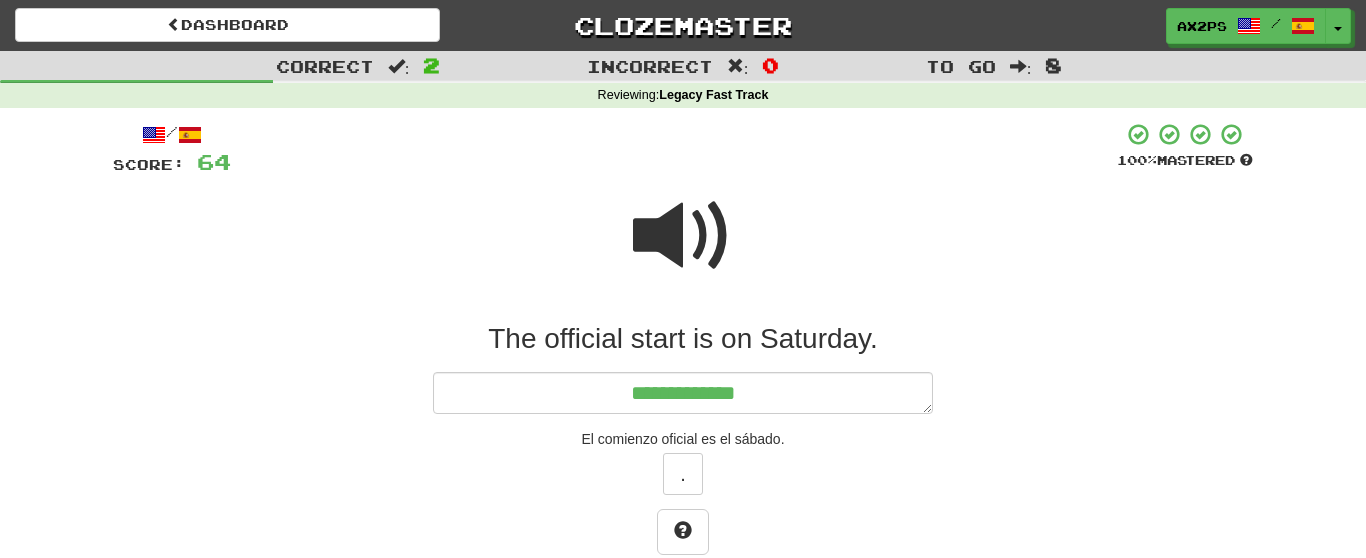 type on "*" 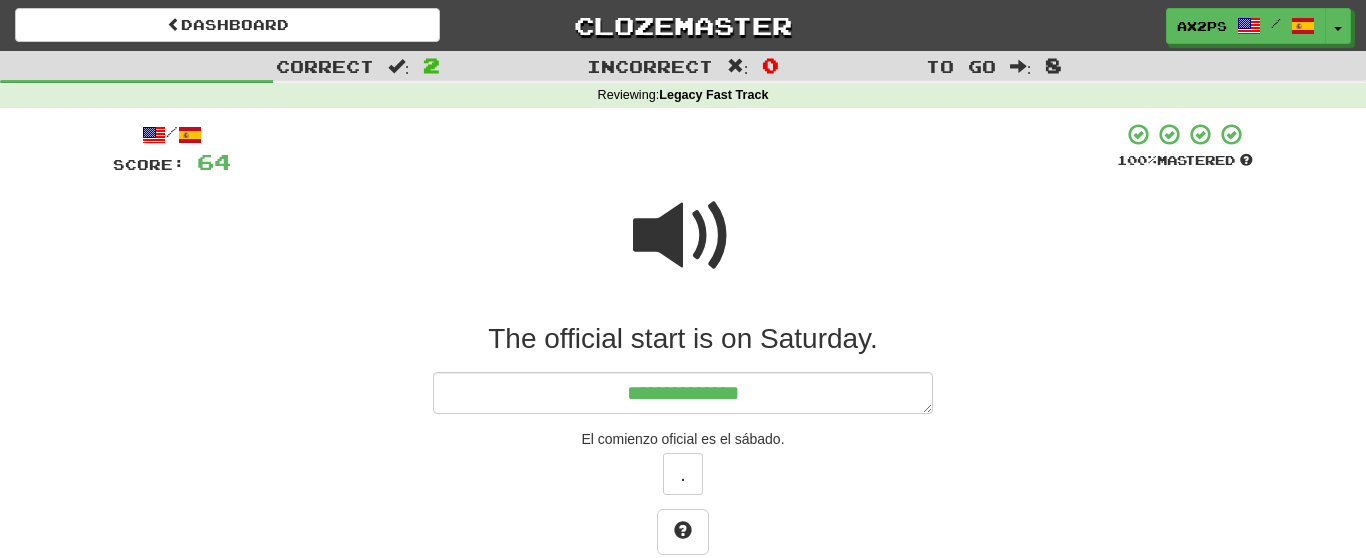 type on "*" 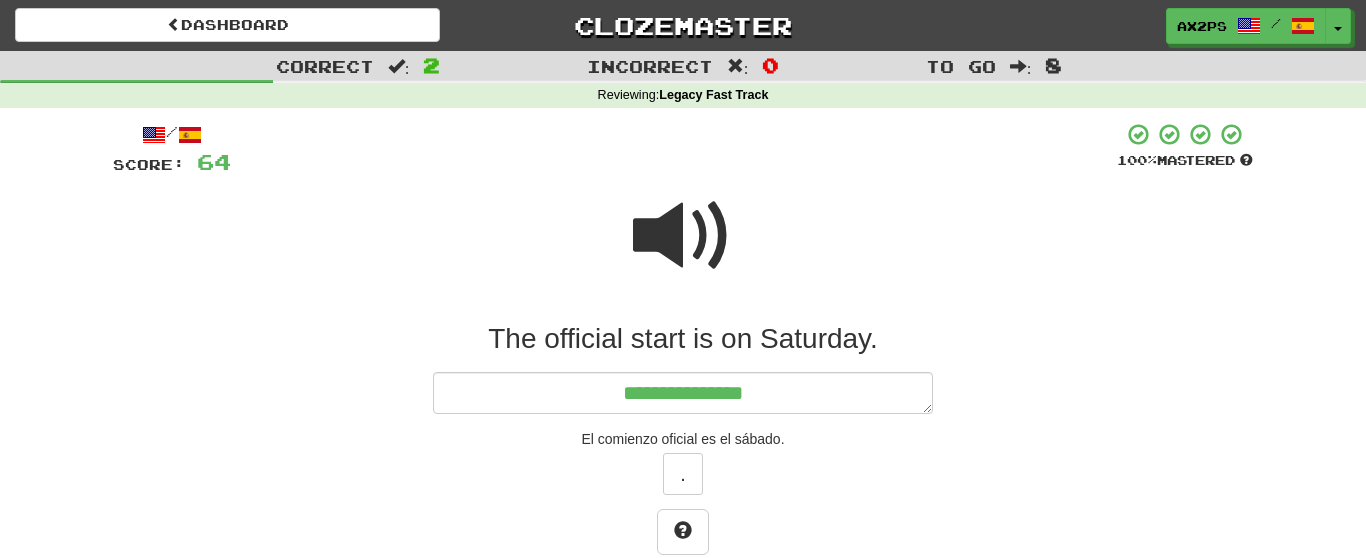 type on "*" 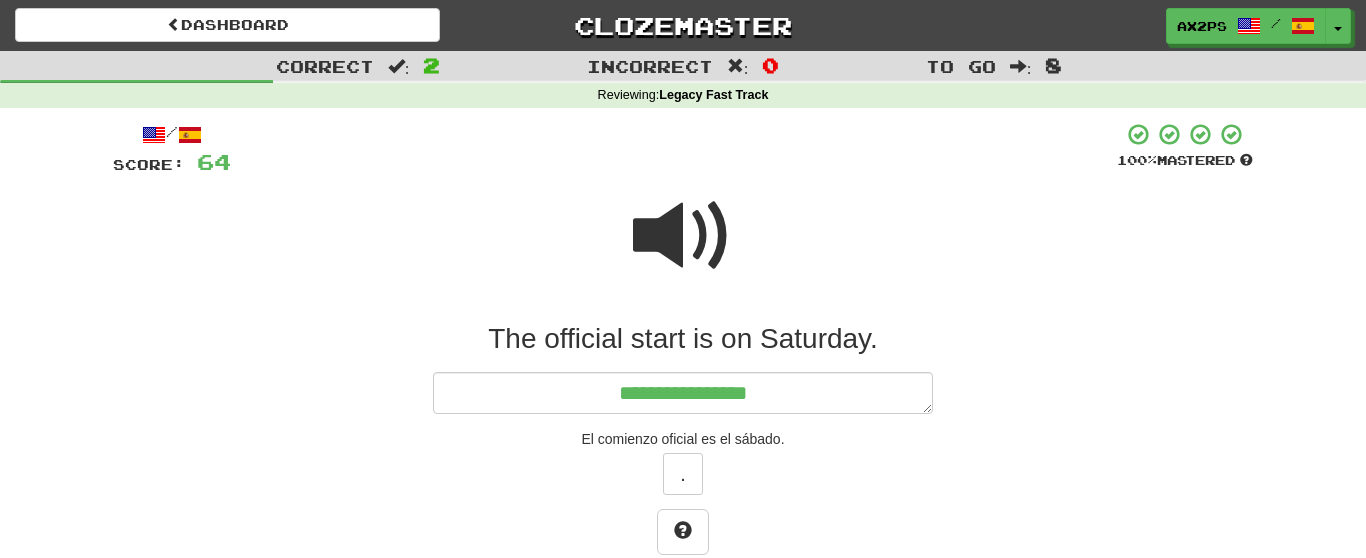 type on "*" 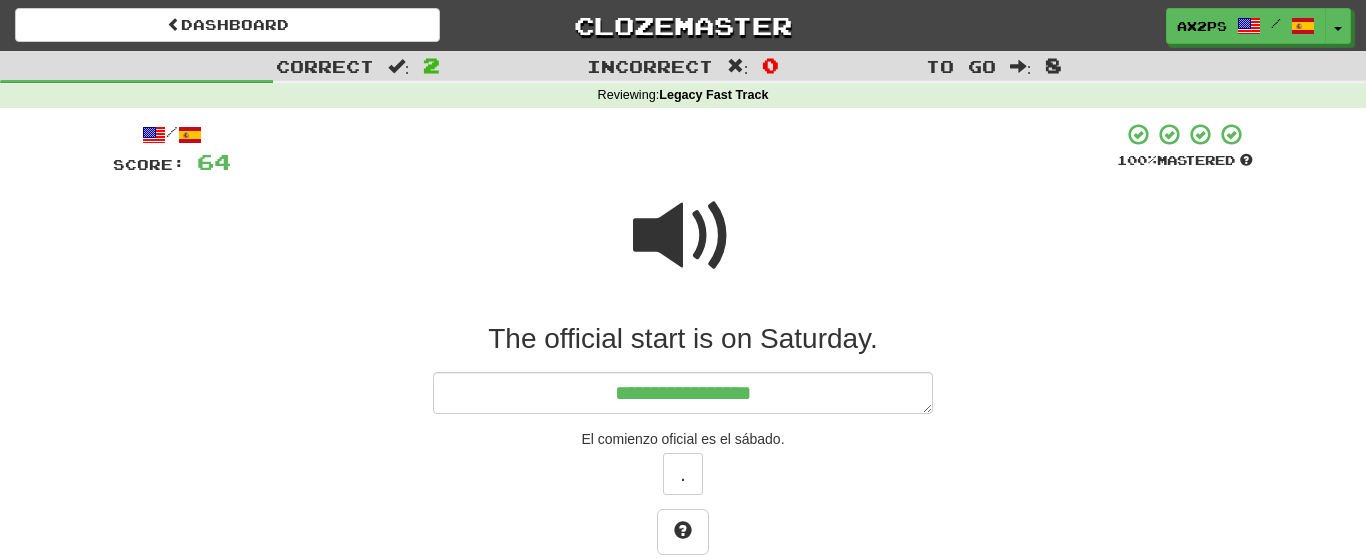 type on "*" 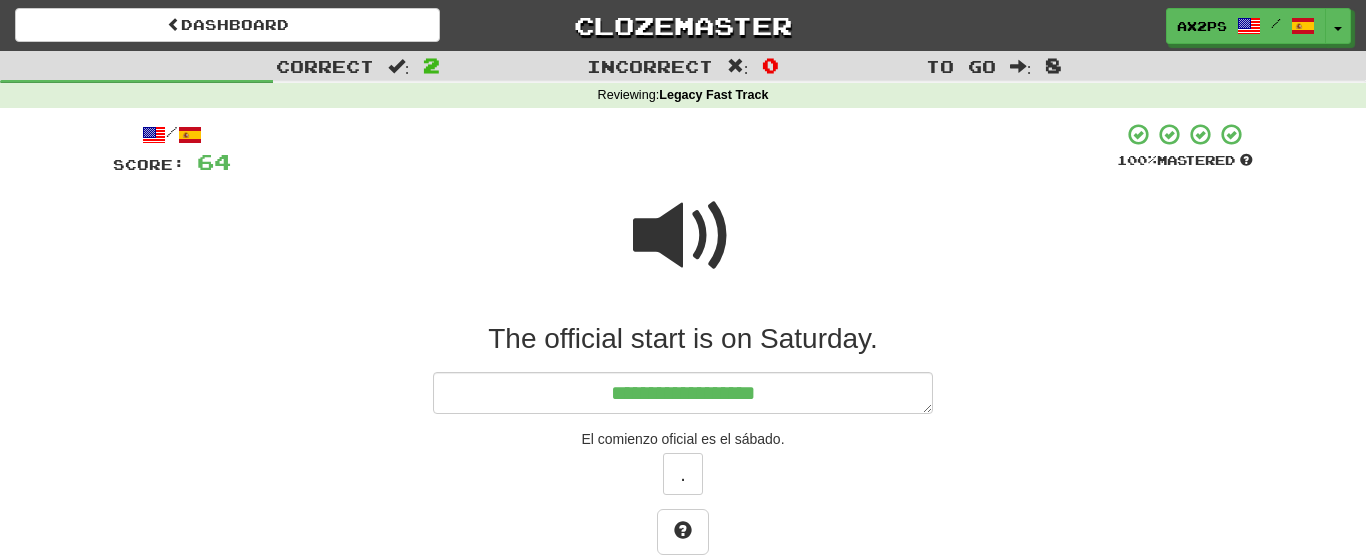 type on "*" 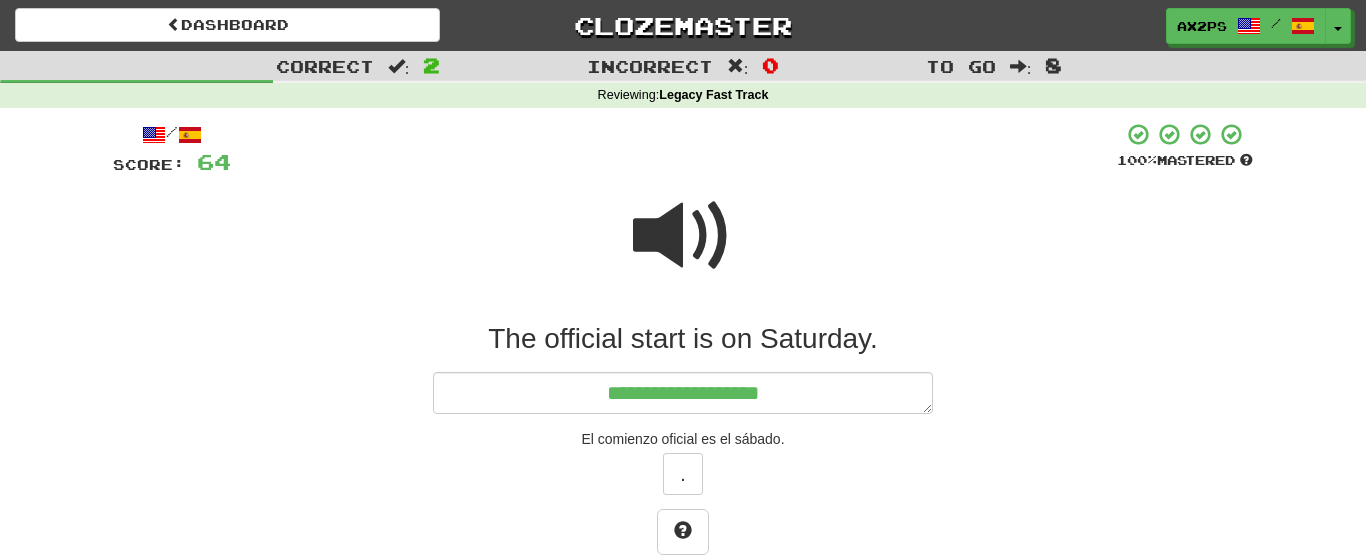 type on "*" 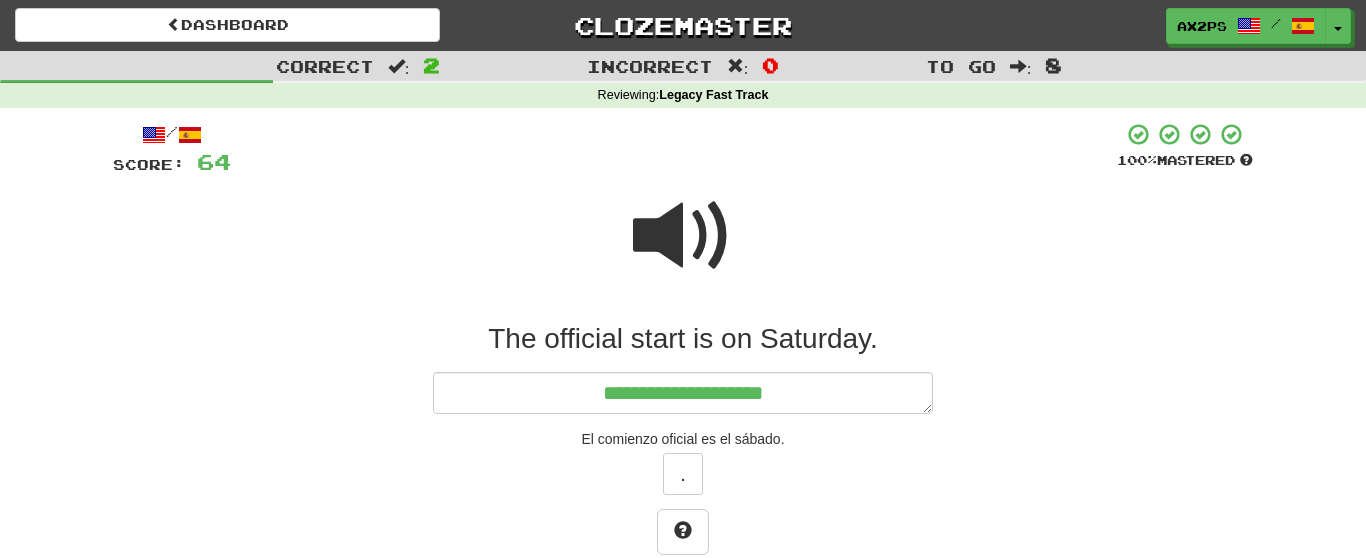 type on "*" 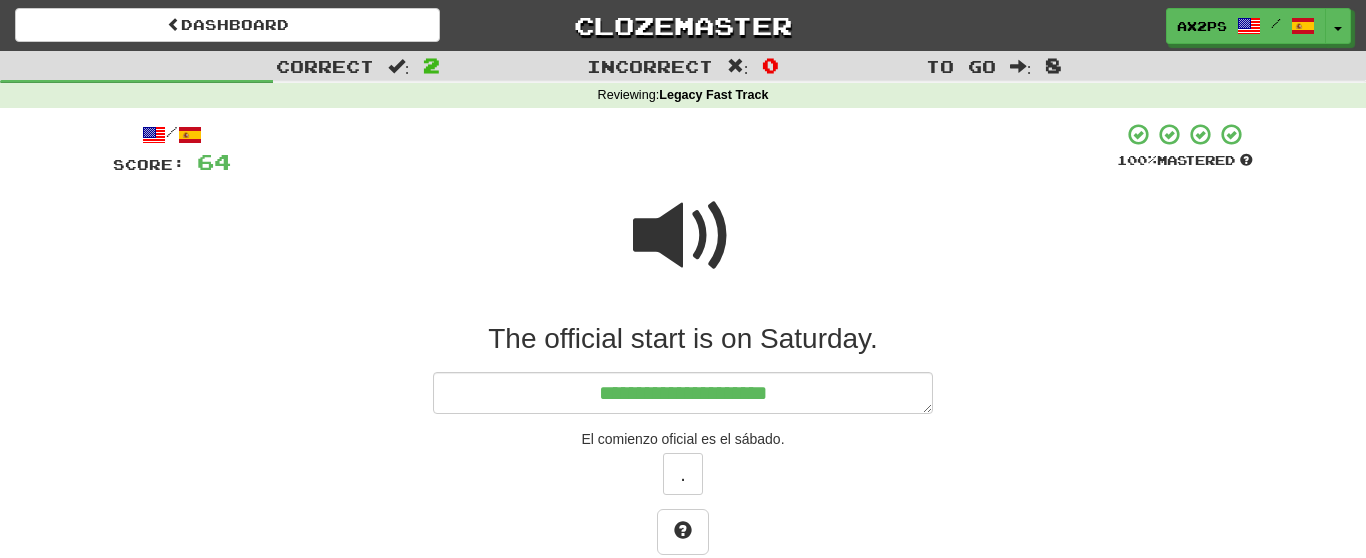 type on "*" 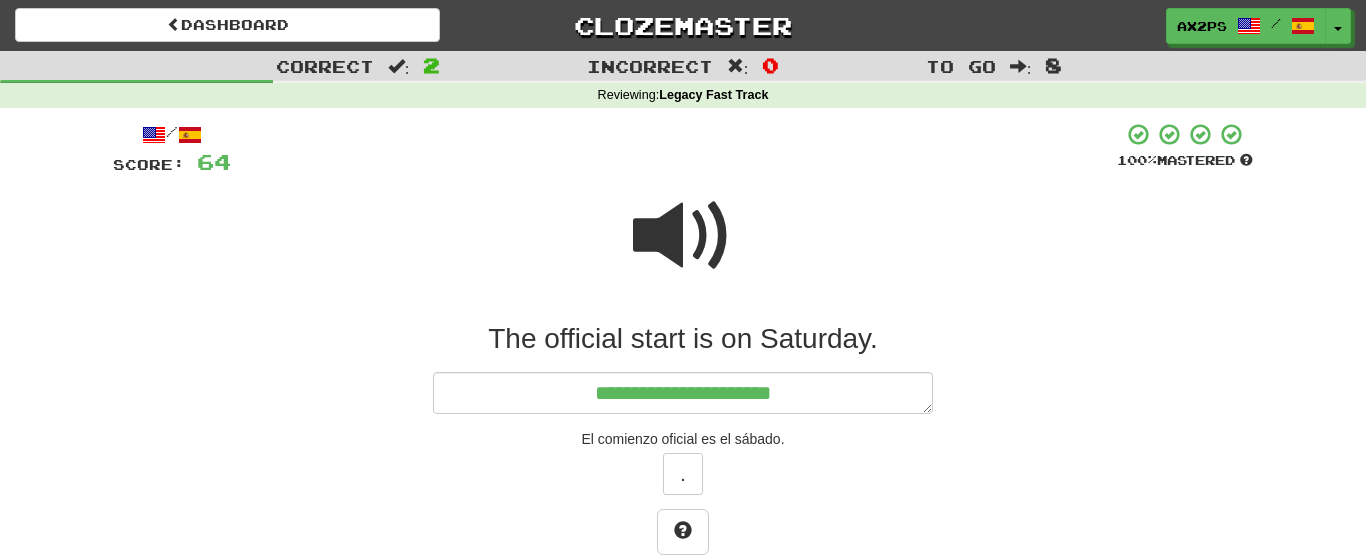type on "*" 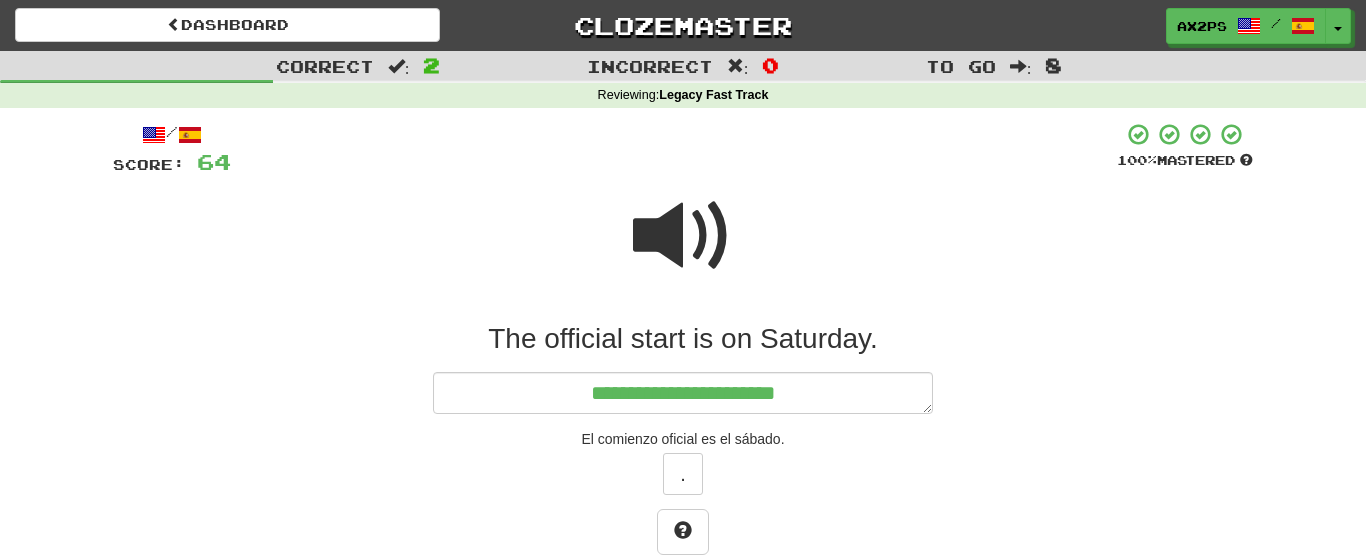 type on "*" 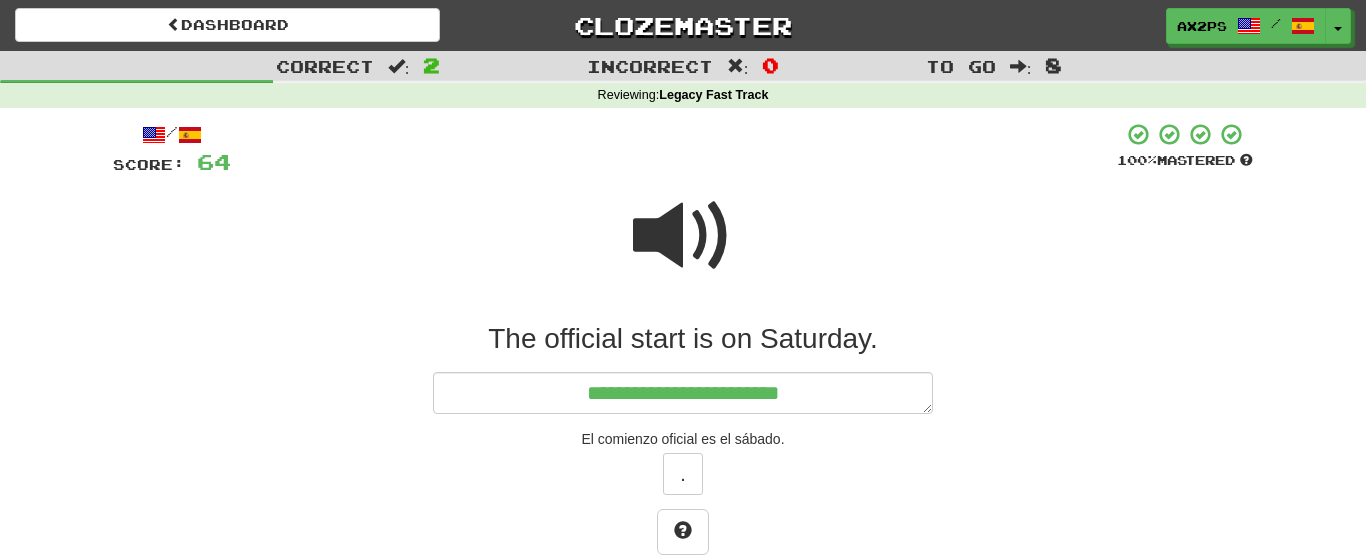 type on "*" 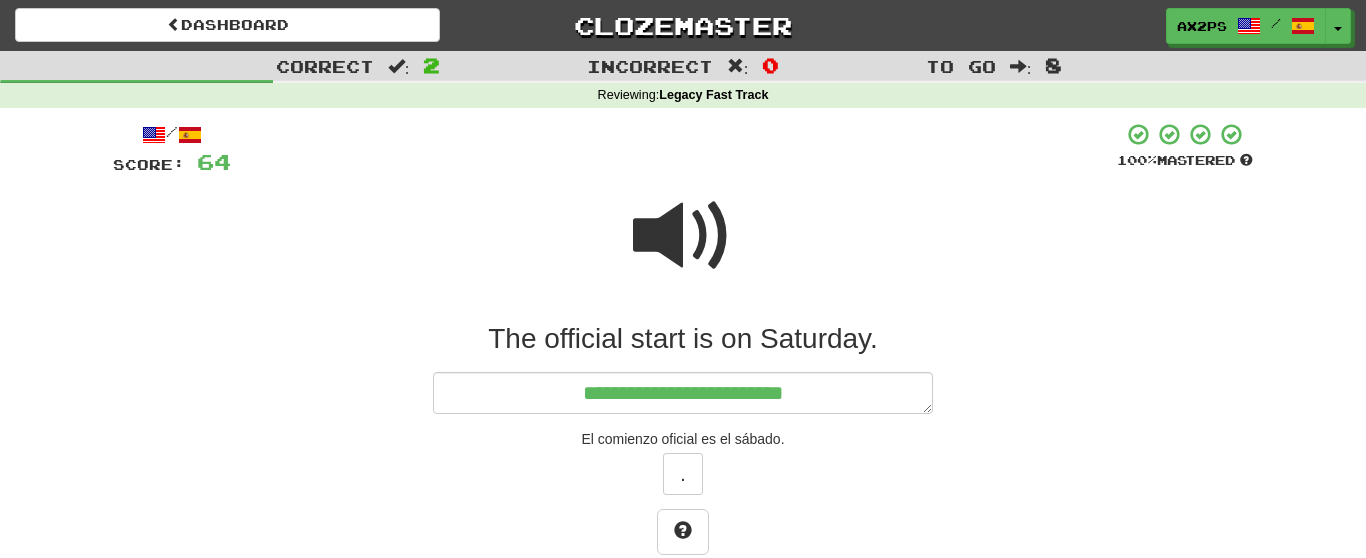 type on "*" 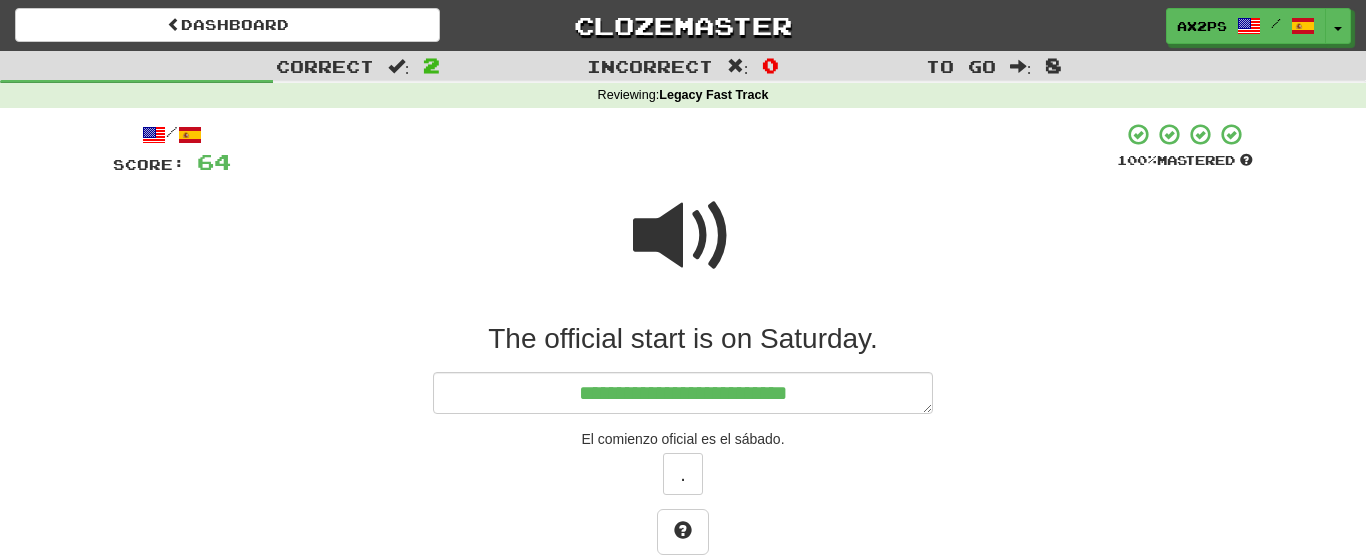 type on "*" 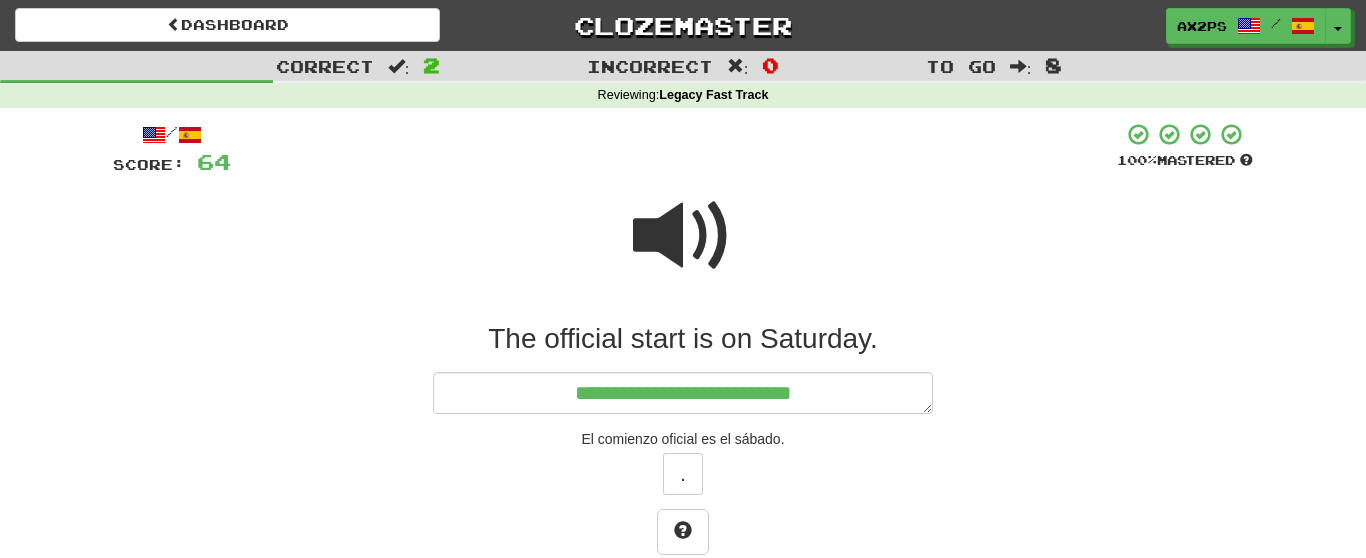 type on "*" 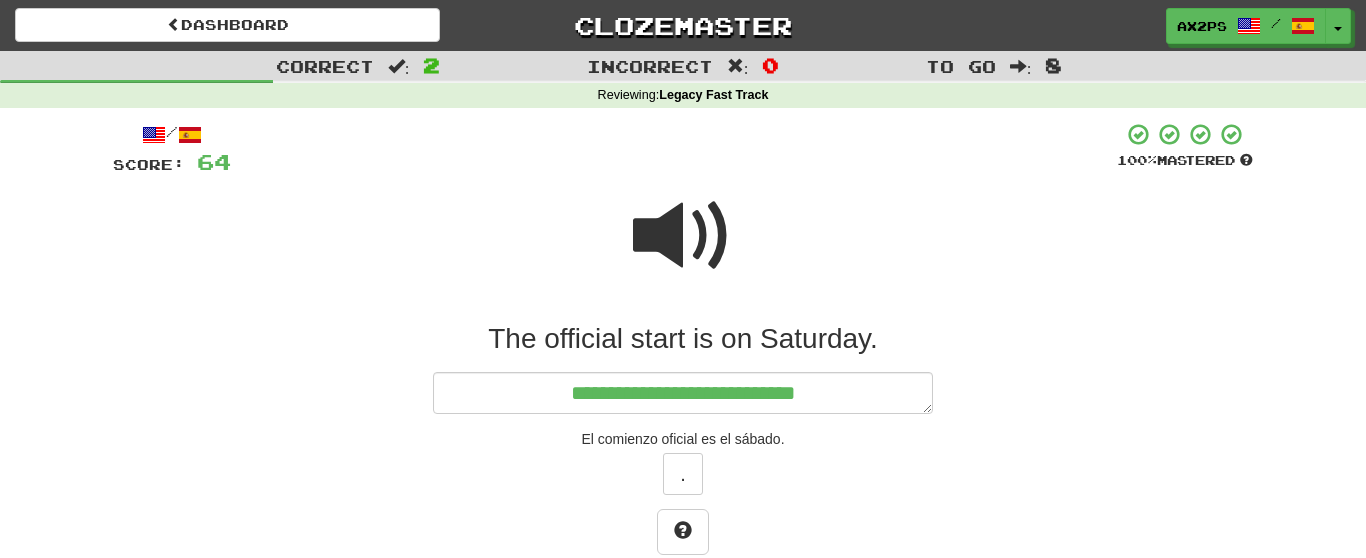type 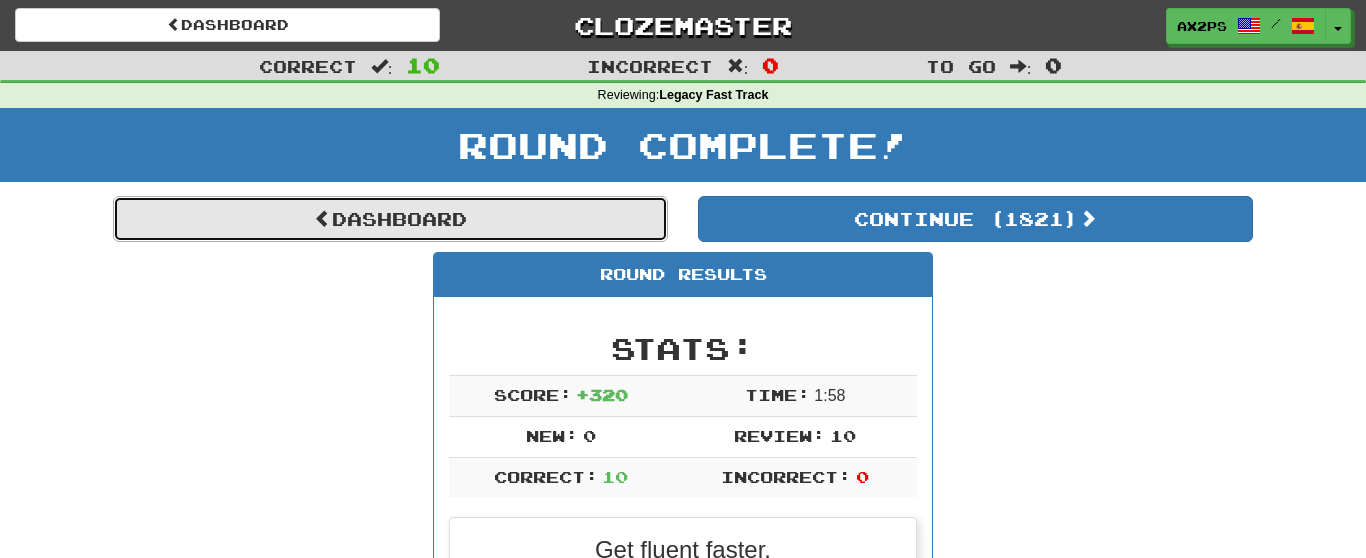 click on "Dashboard" at bounding box center [390, 219] 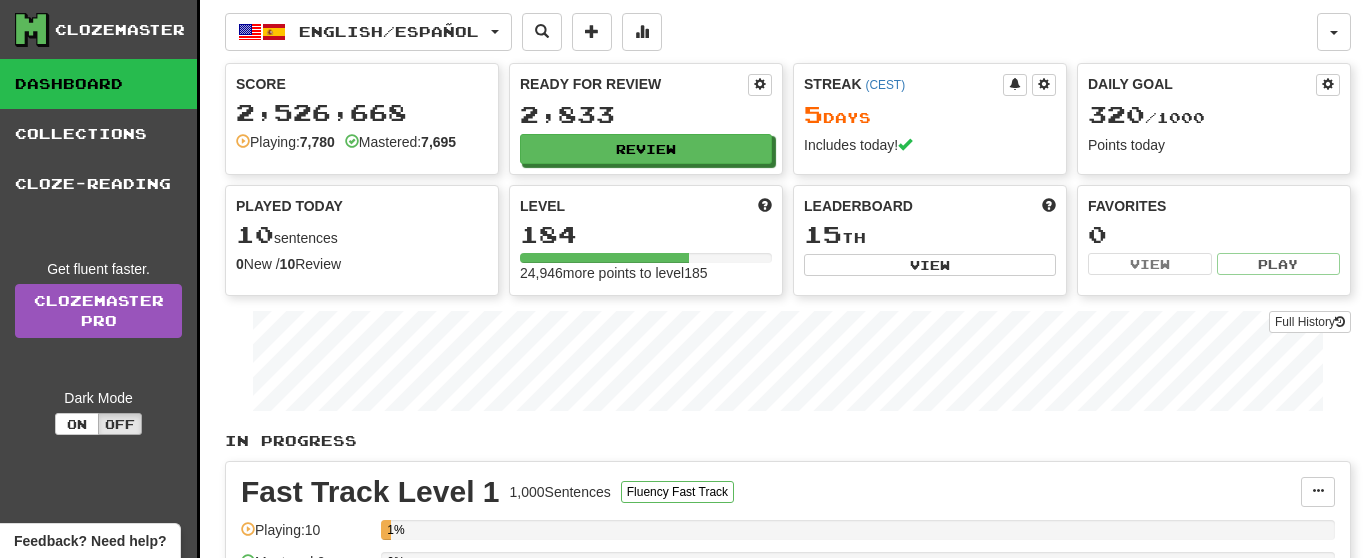 scroll, scrollTop: 0, scrollLeft: 0, axis: both 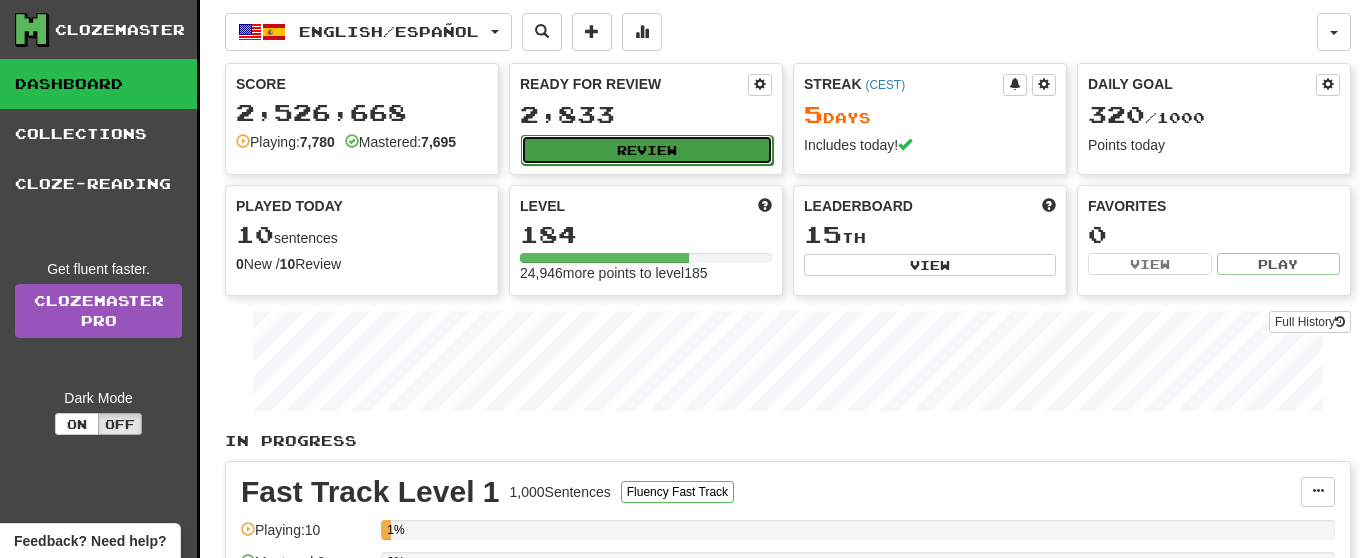 click on "Review" at bounding box center [647, 150] 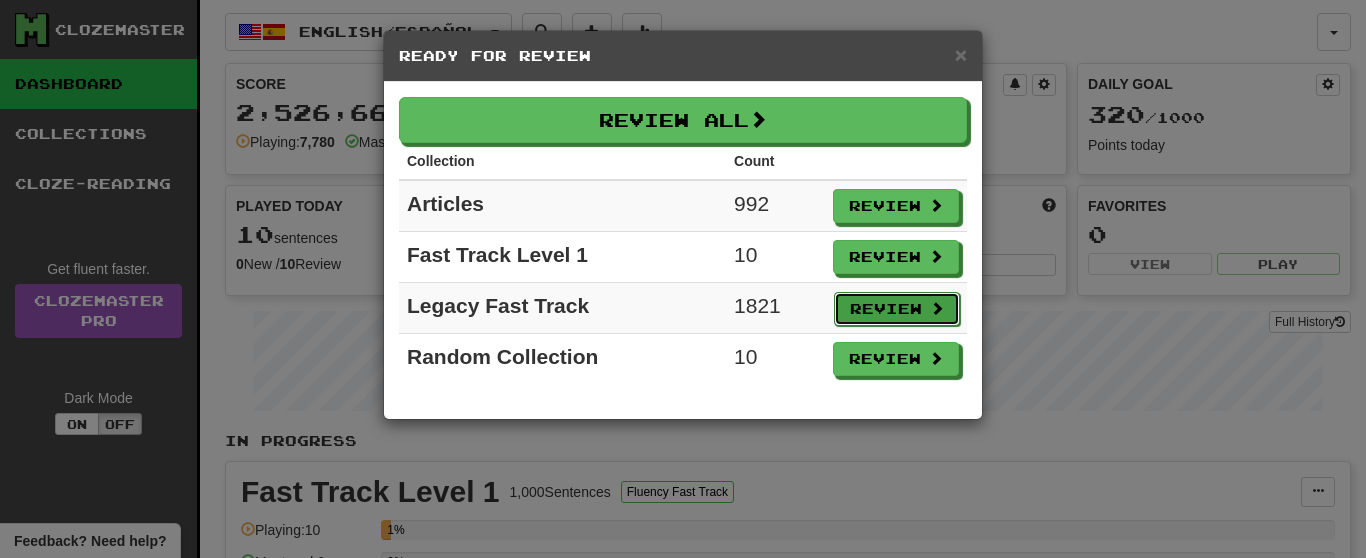 click on "Review" at bounding box center (897, 309) 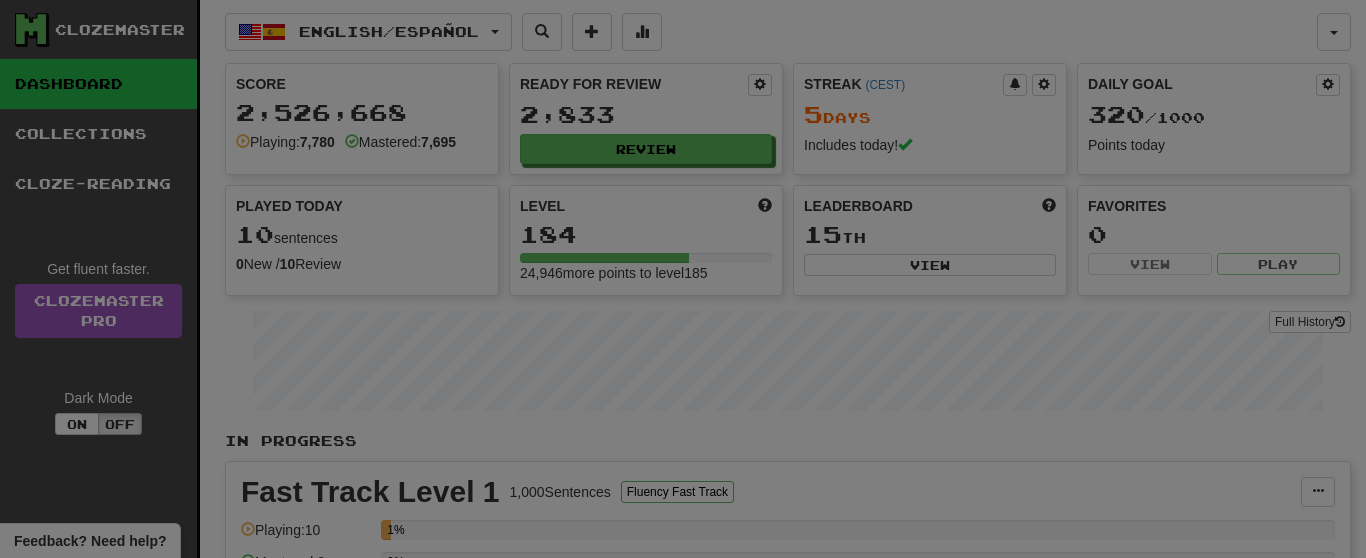 select on "**" 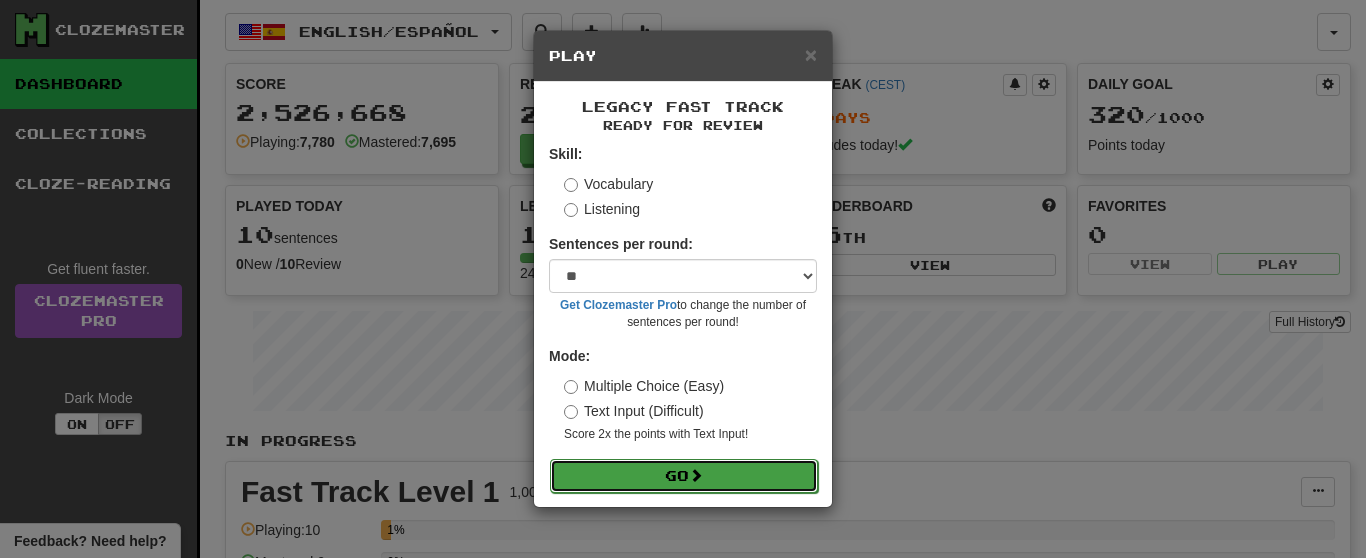 click on "Go" at bounding box center [684, 476] 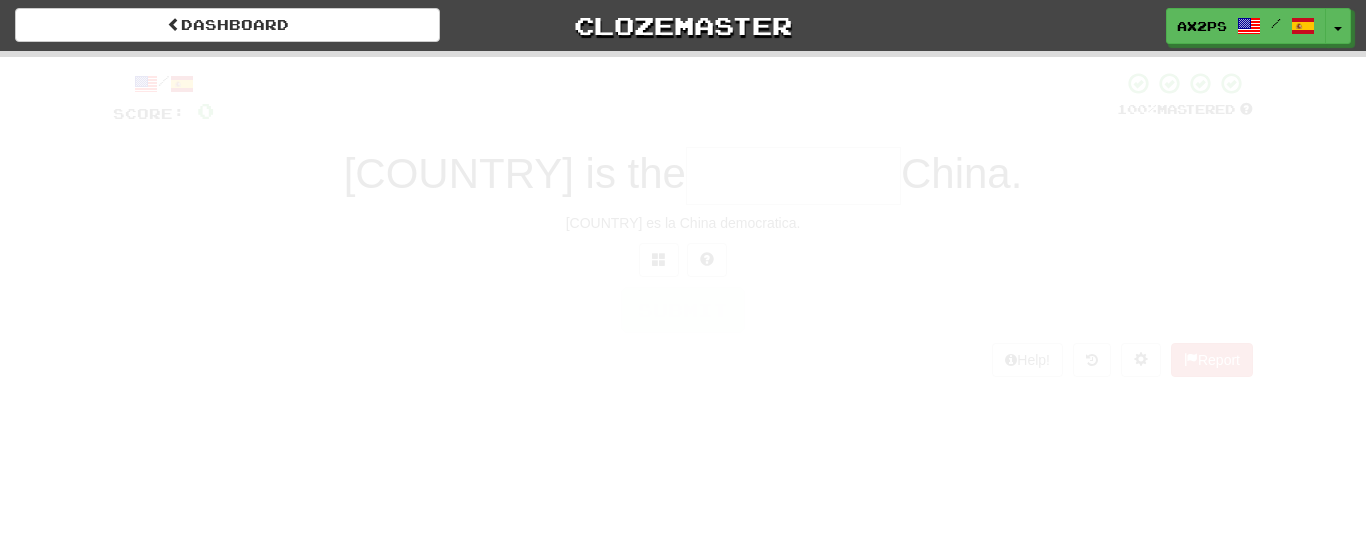 scroll, scrollTop: 0, scrollLeft: 0, axis: both 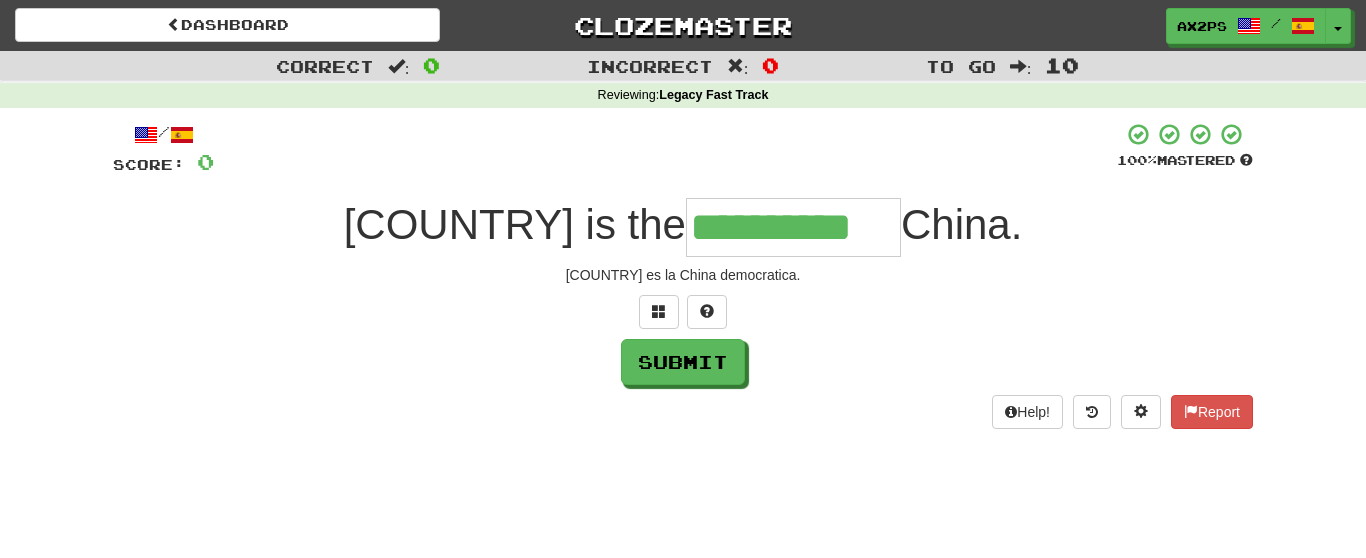 type on "**********" 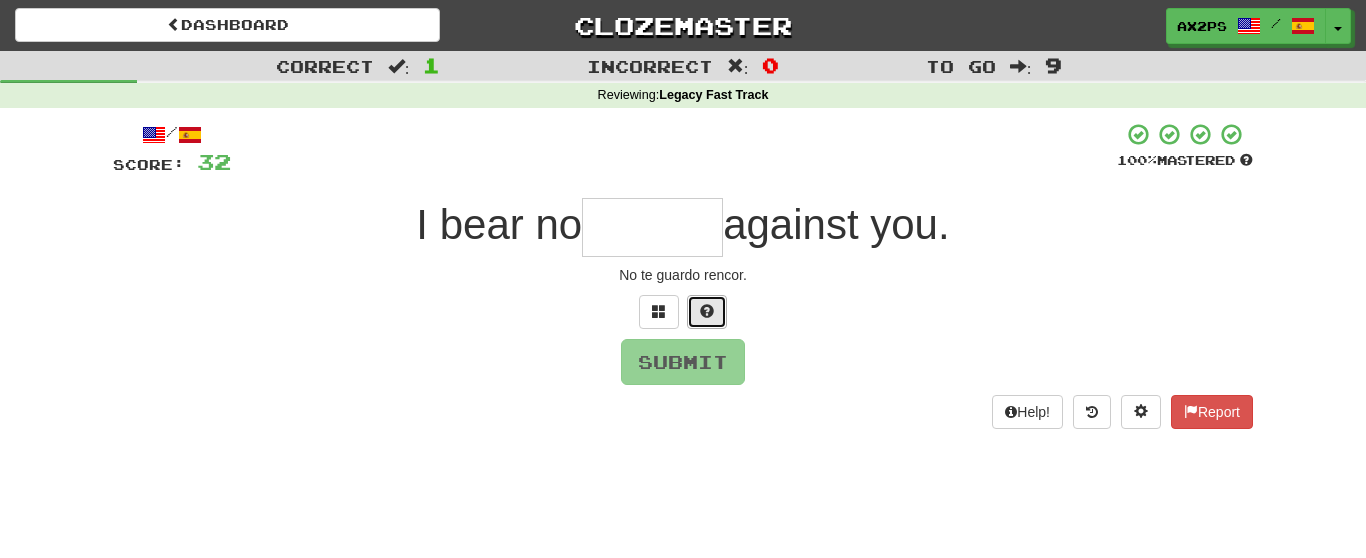 click at bounding box center (707, 311) 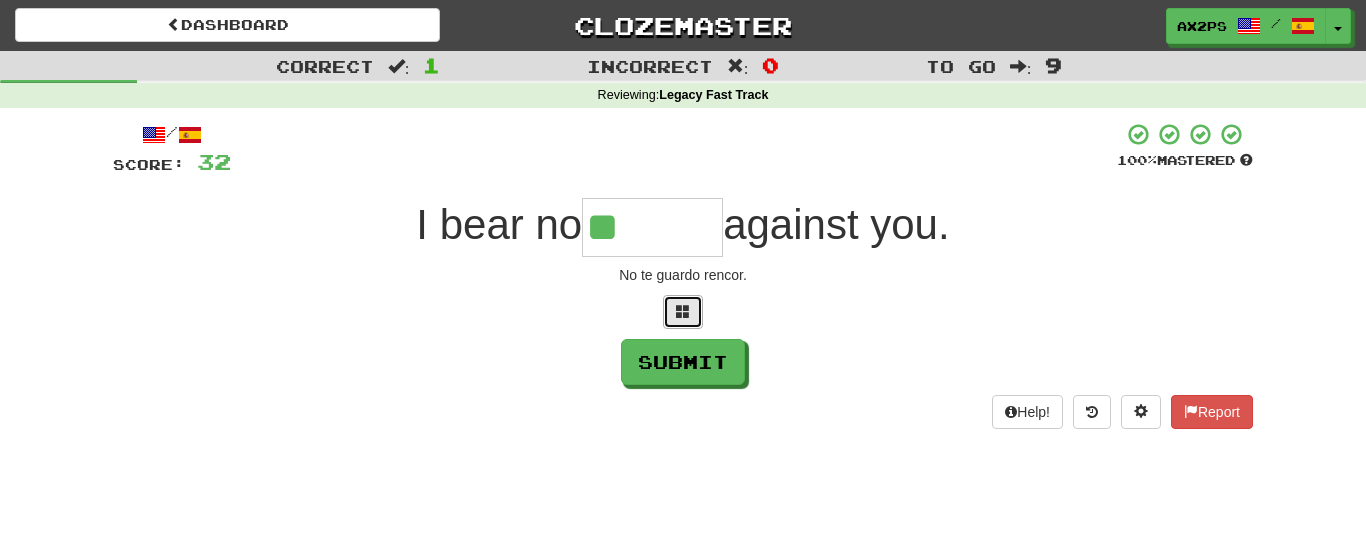 click at bounding box center [683, 311] 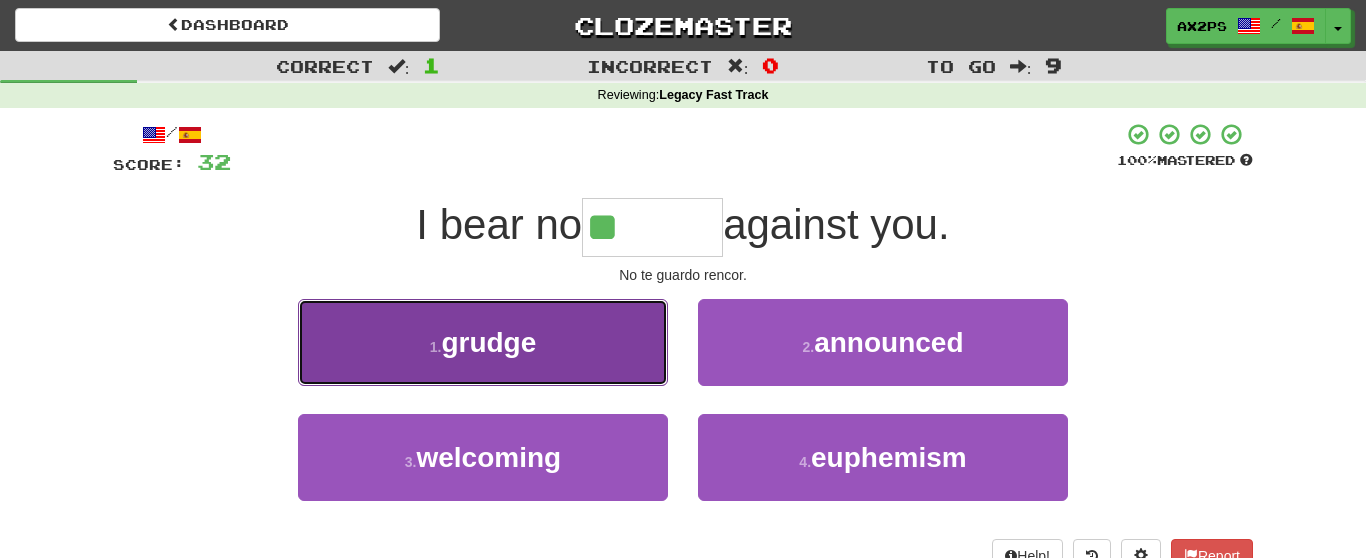 click on "grudge" at bounding box center [488, 342] 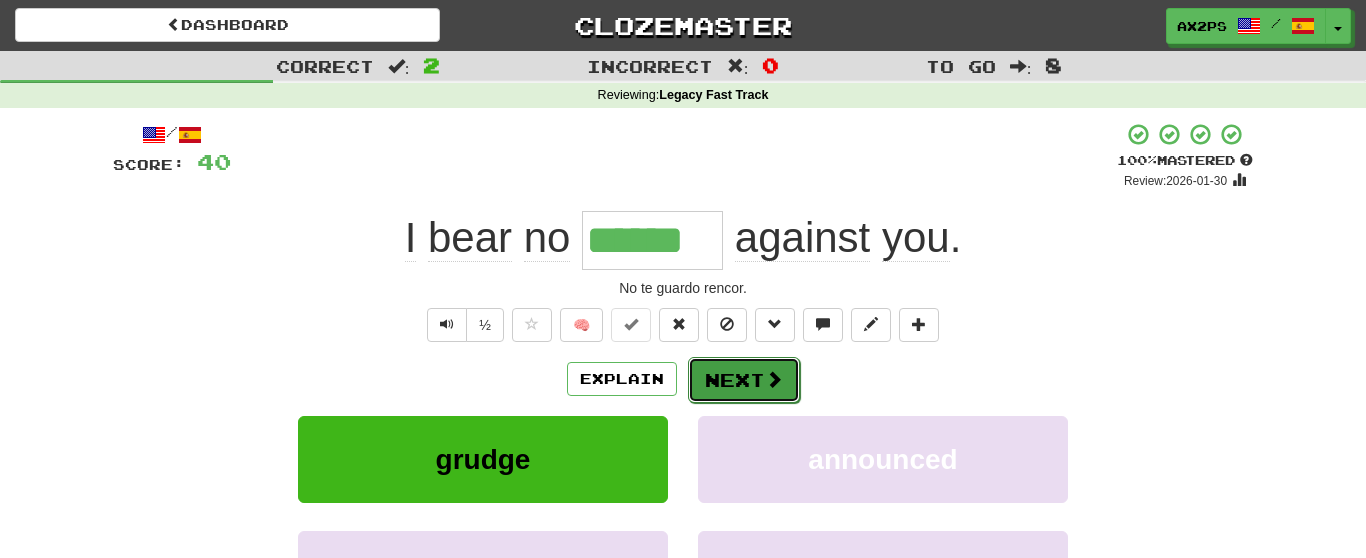 click on "Next" at bounding box center (744, 380) 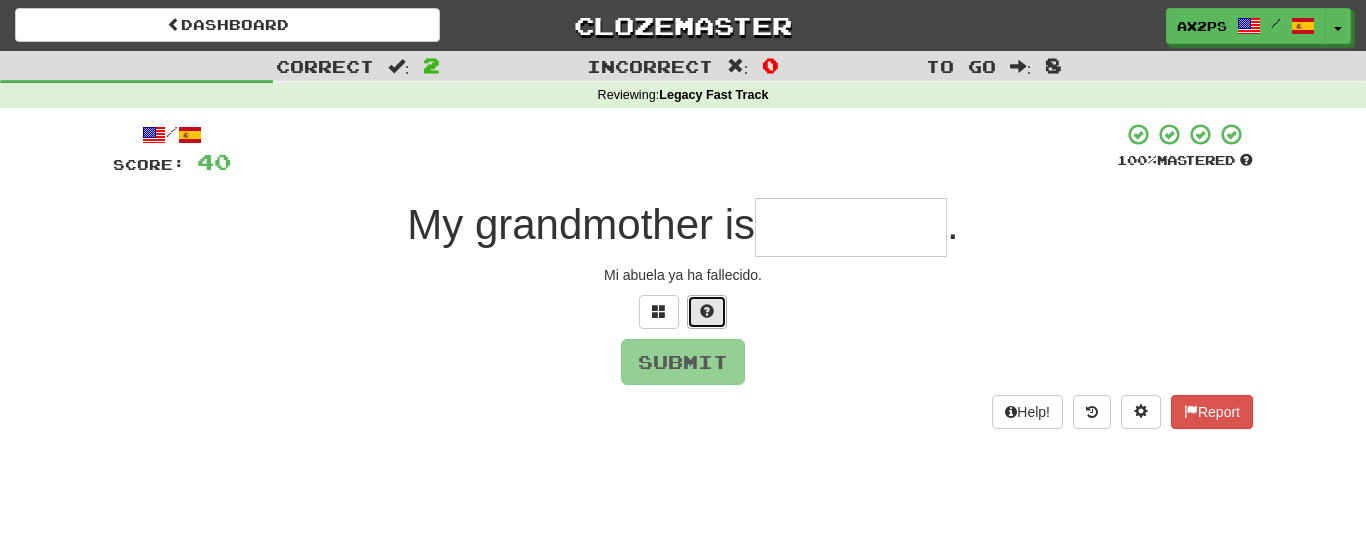 click at bounding box center [707, 311] 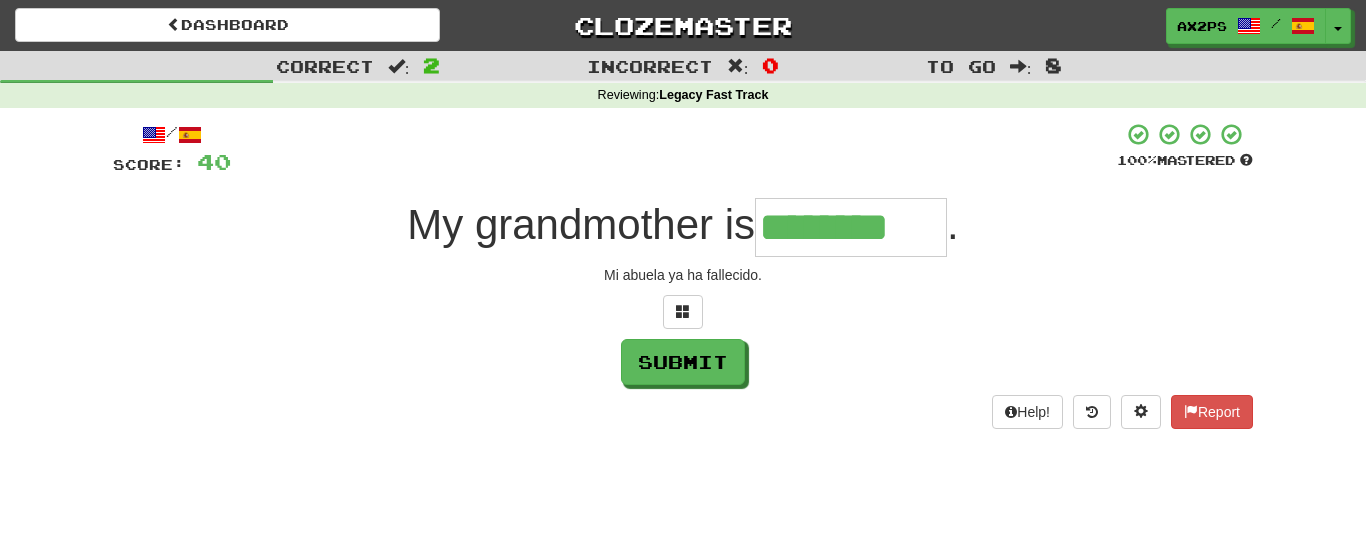 type on "********" 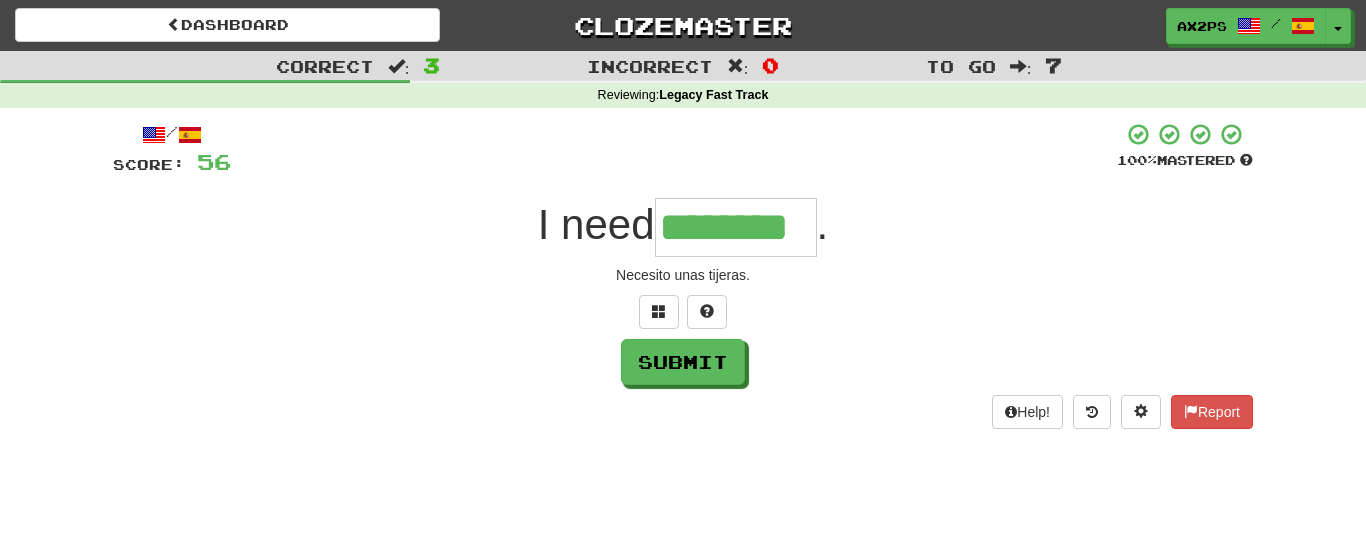 type on "********" 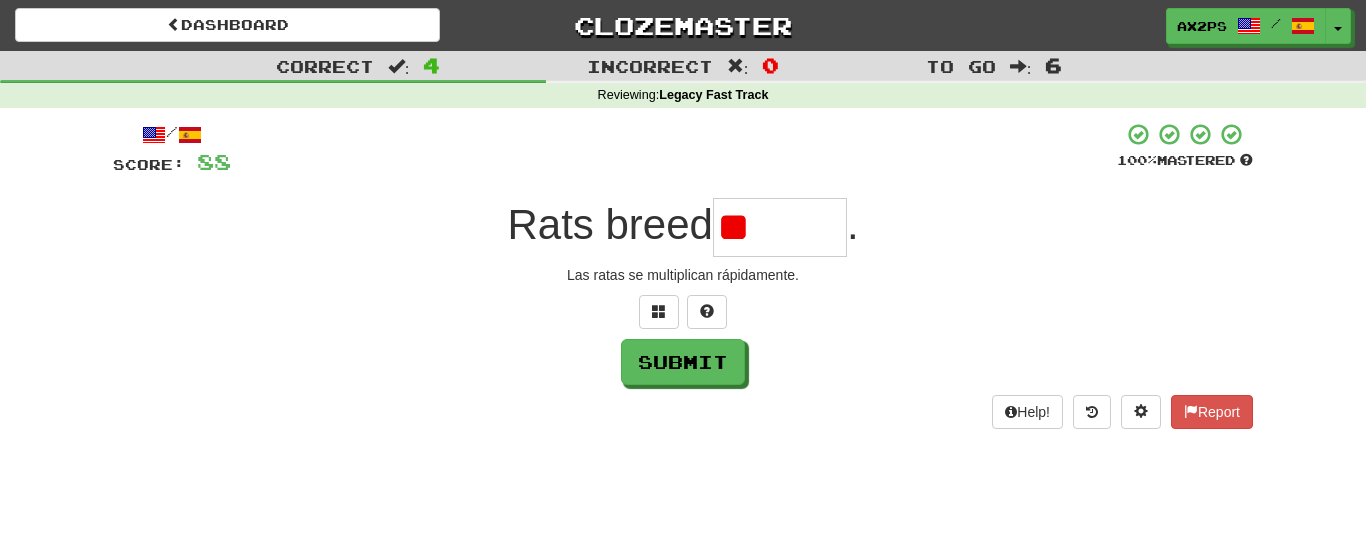 type on "*" 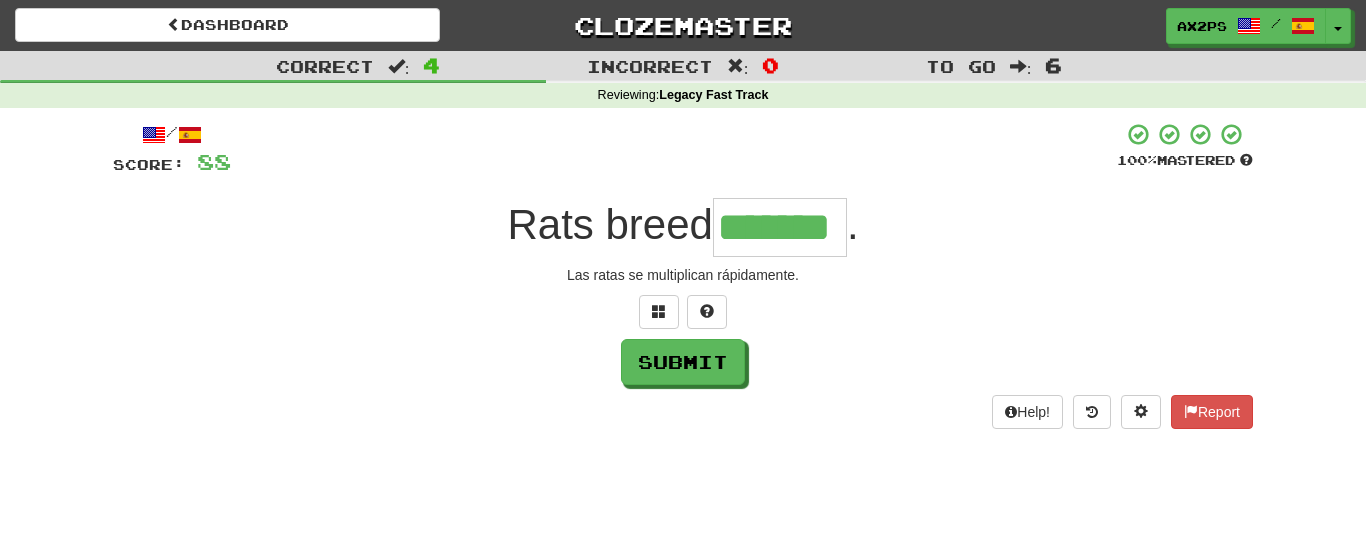 type on "*******" 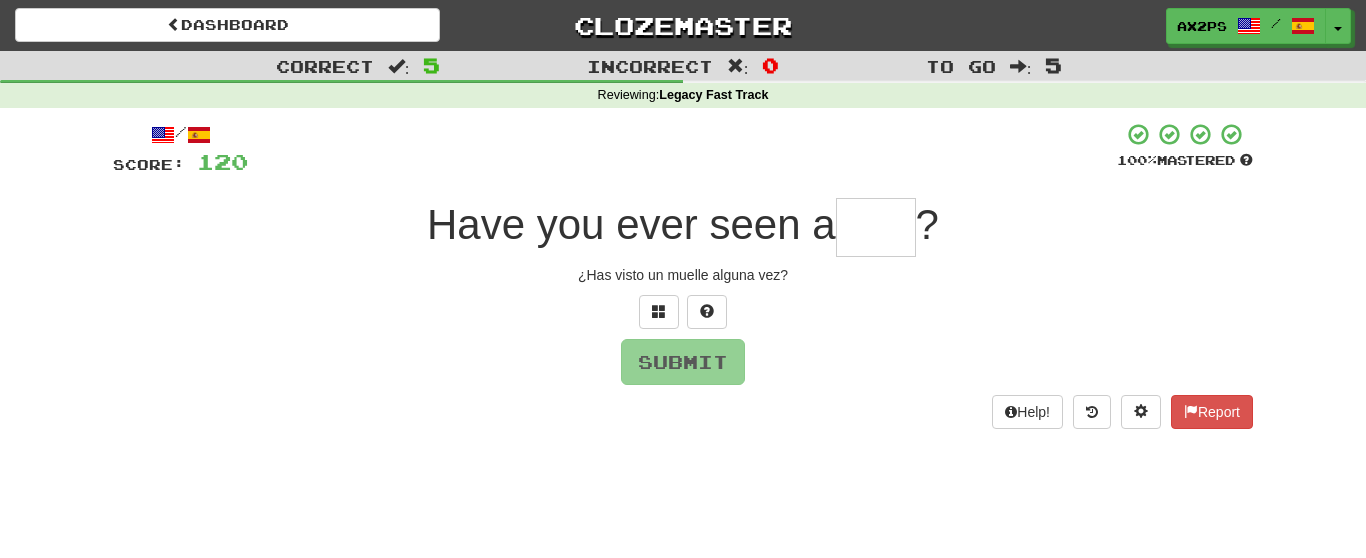 type on "*" 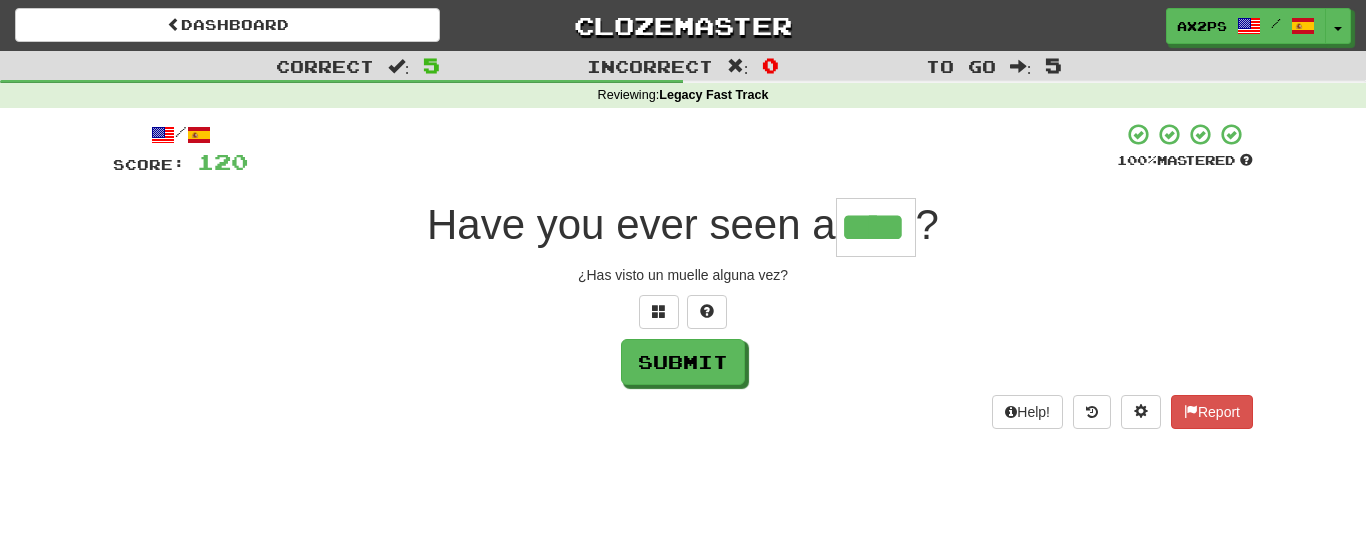 type on "****" 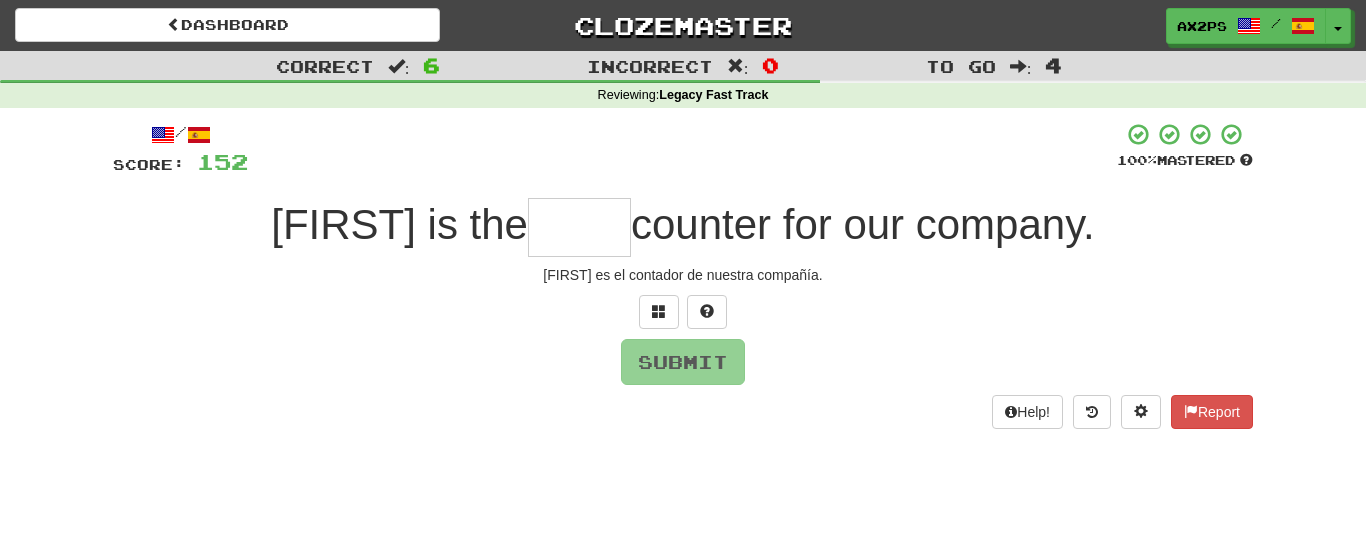 type on "*" 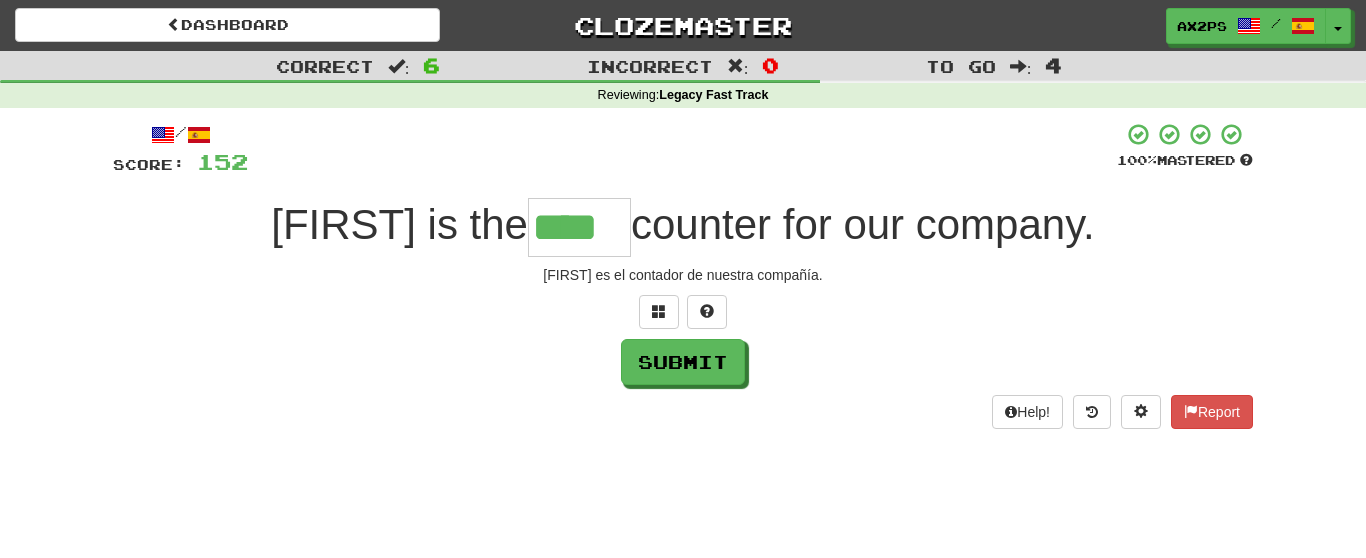 type on "****" 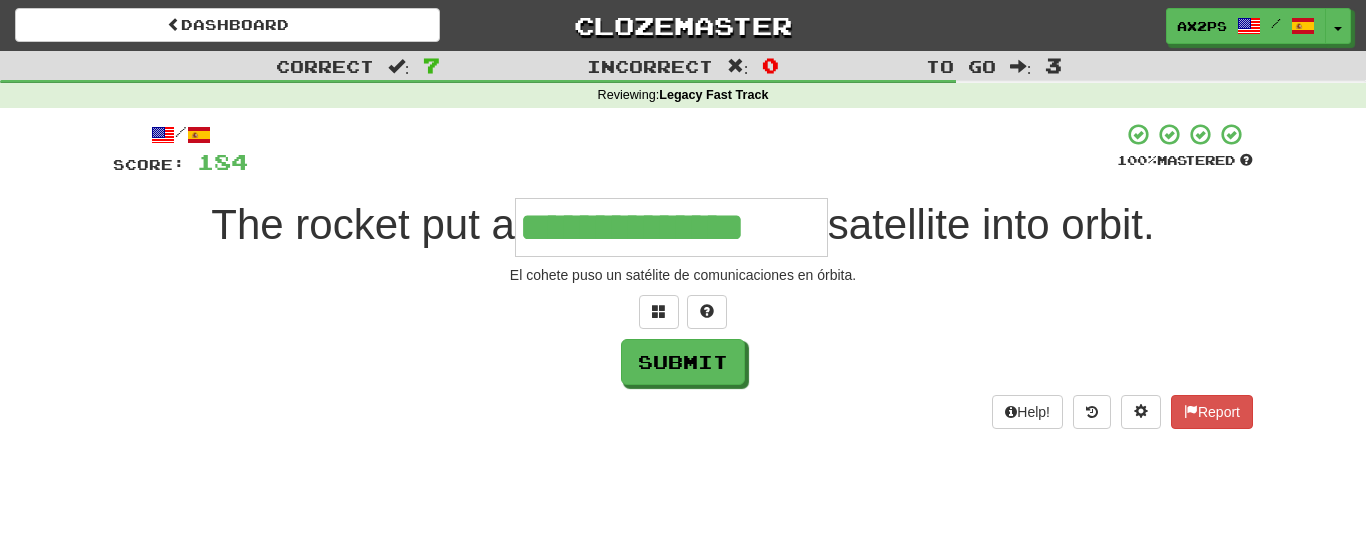 type on "**********" 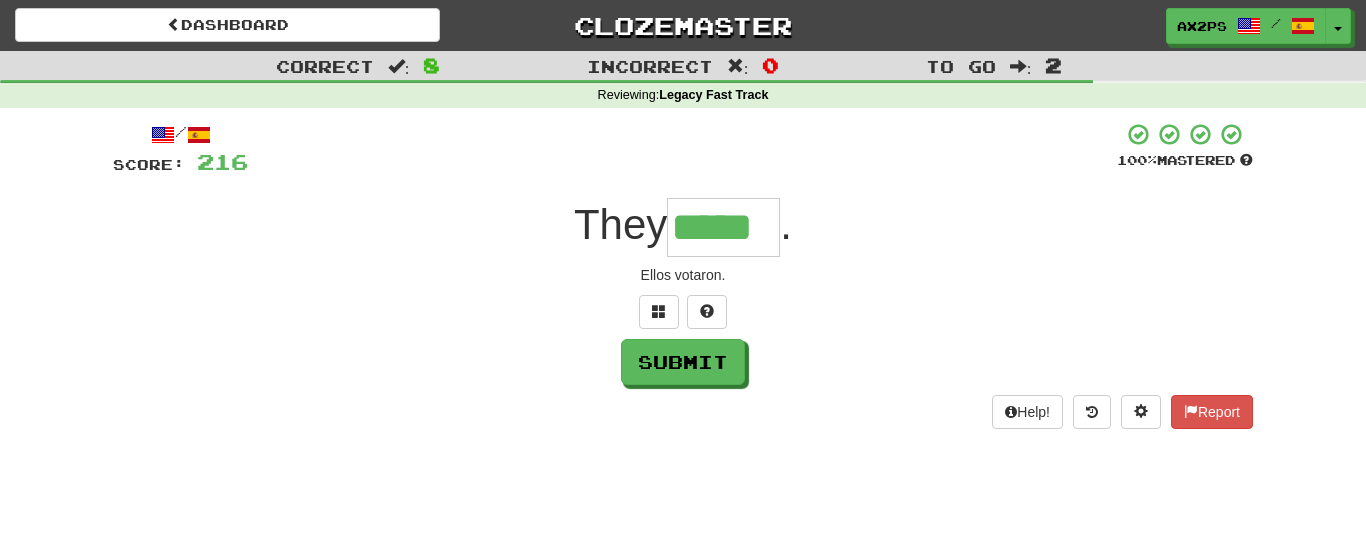 type on "*****" 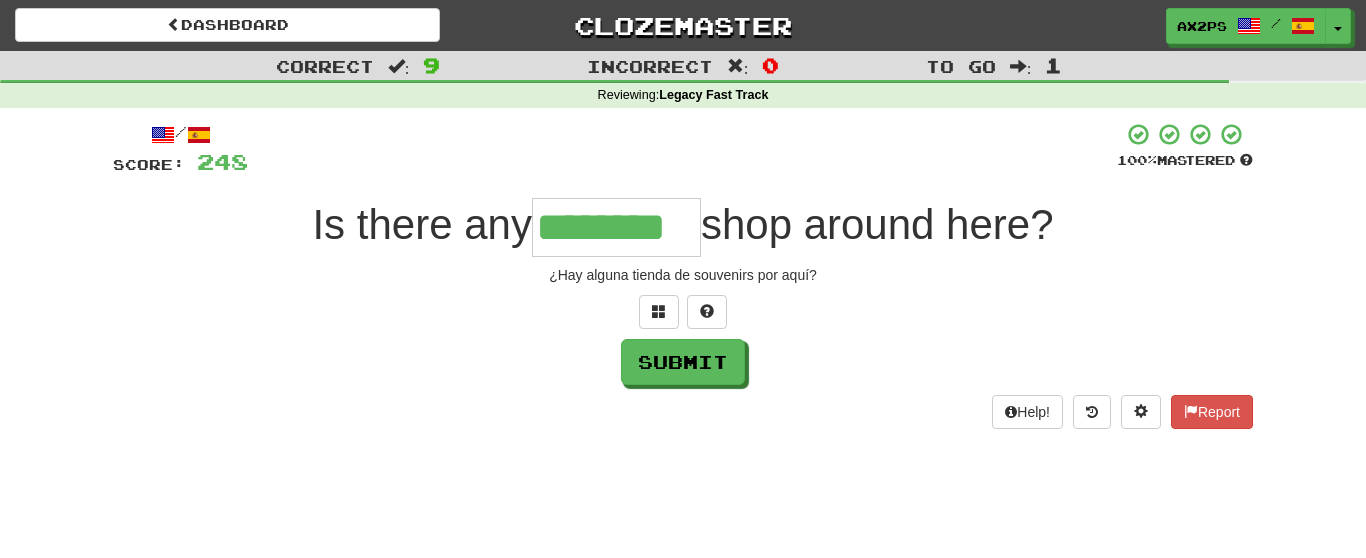 type on "********" 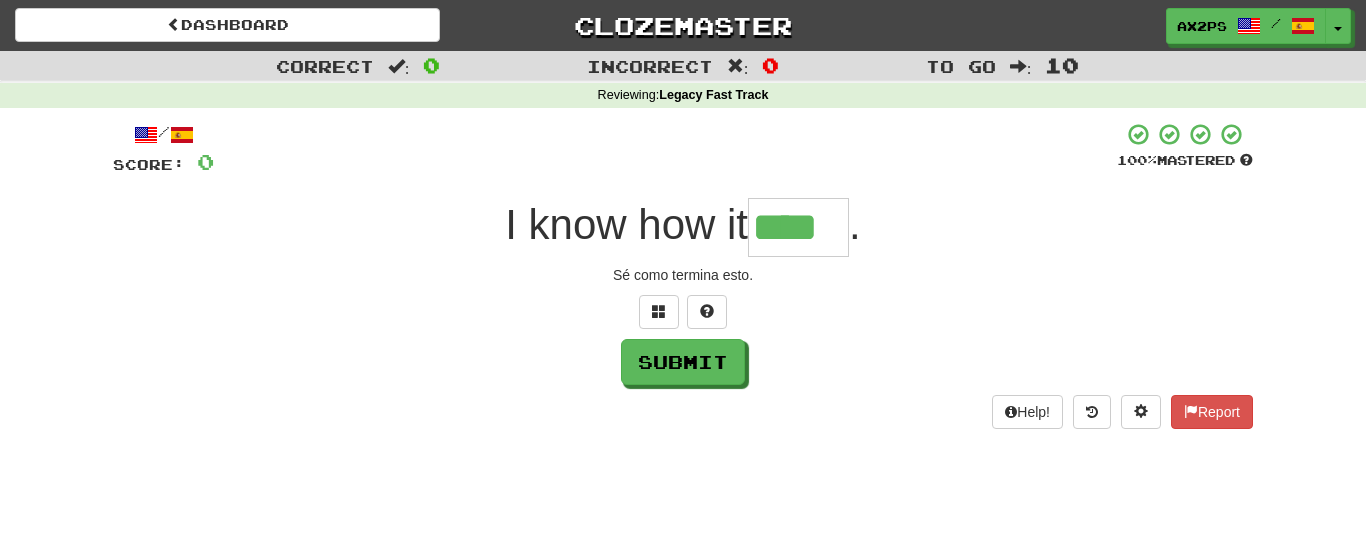 type on "****" 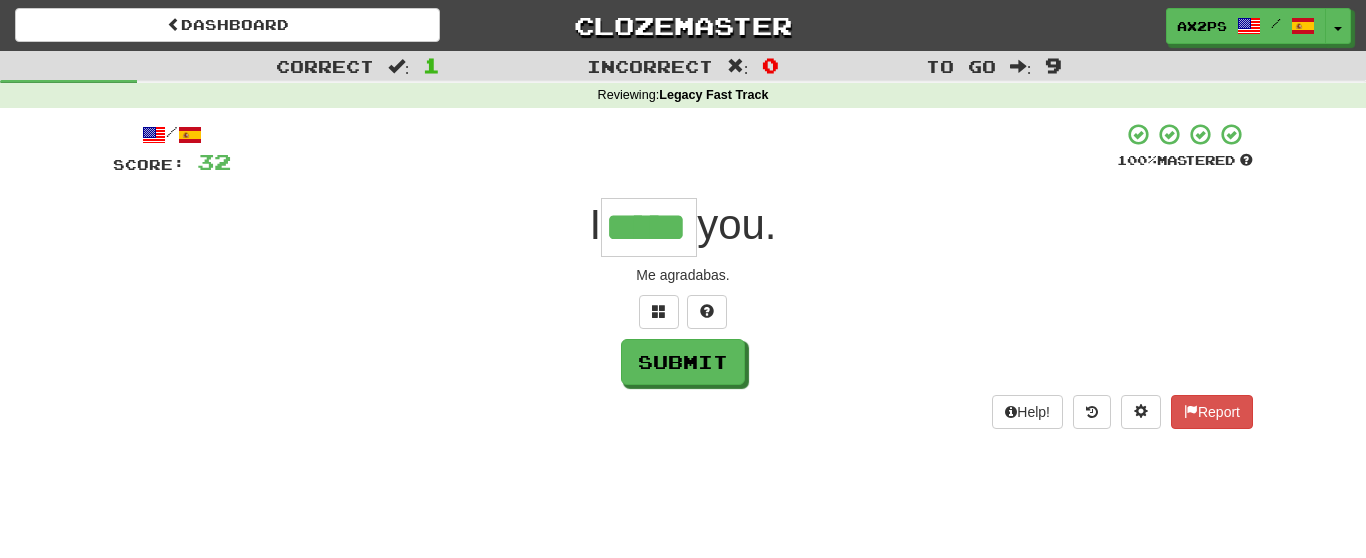 type on "*****" 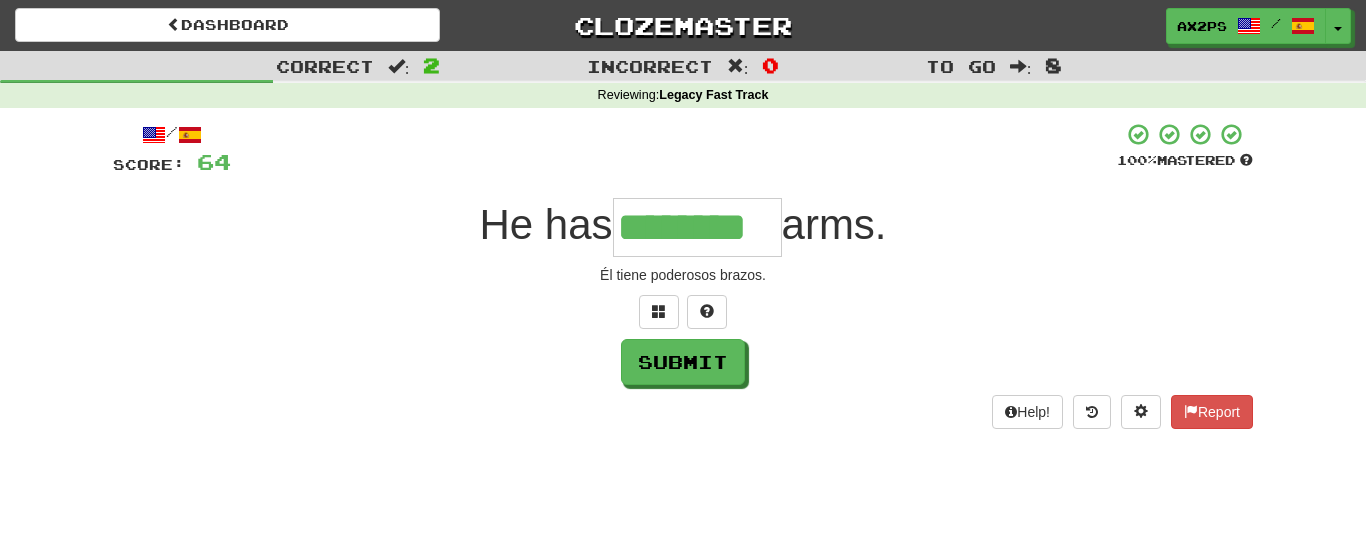 type on "********" 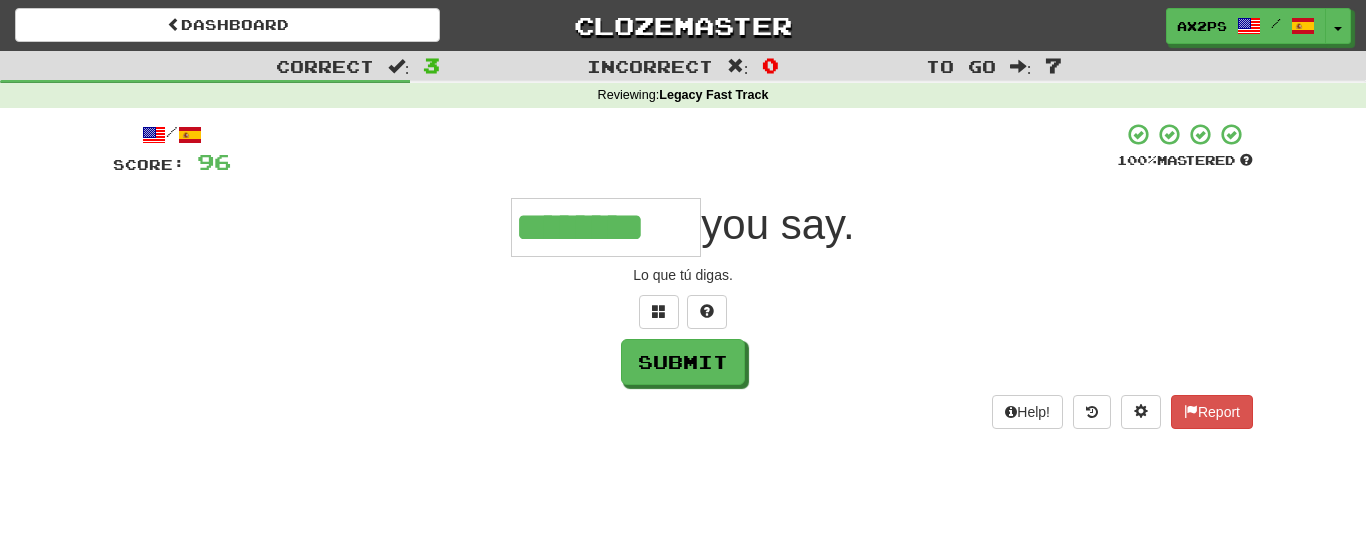 type on "********" 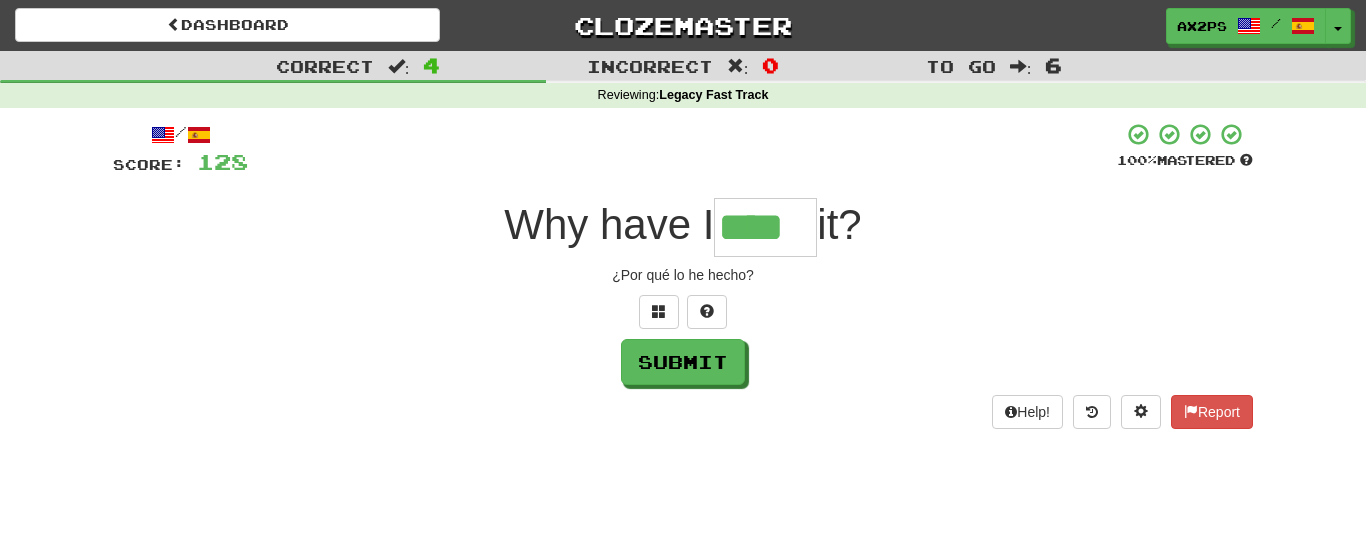 type on "****" 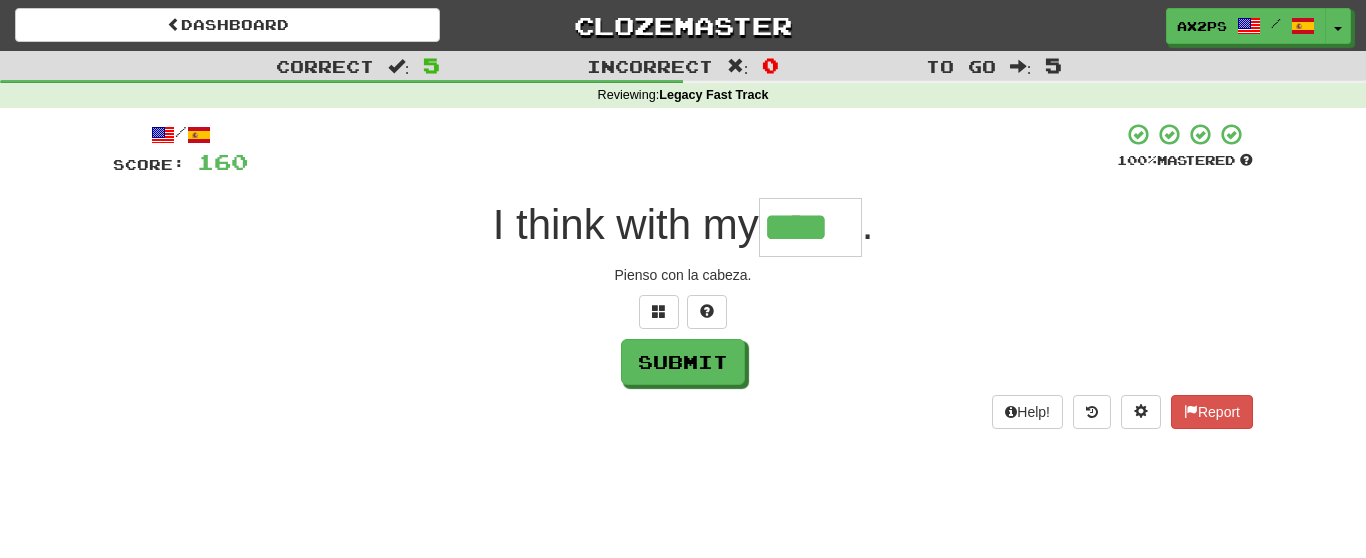 type on "****" 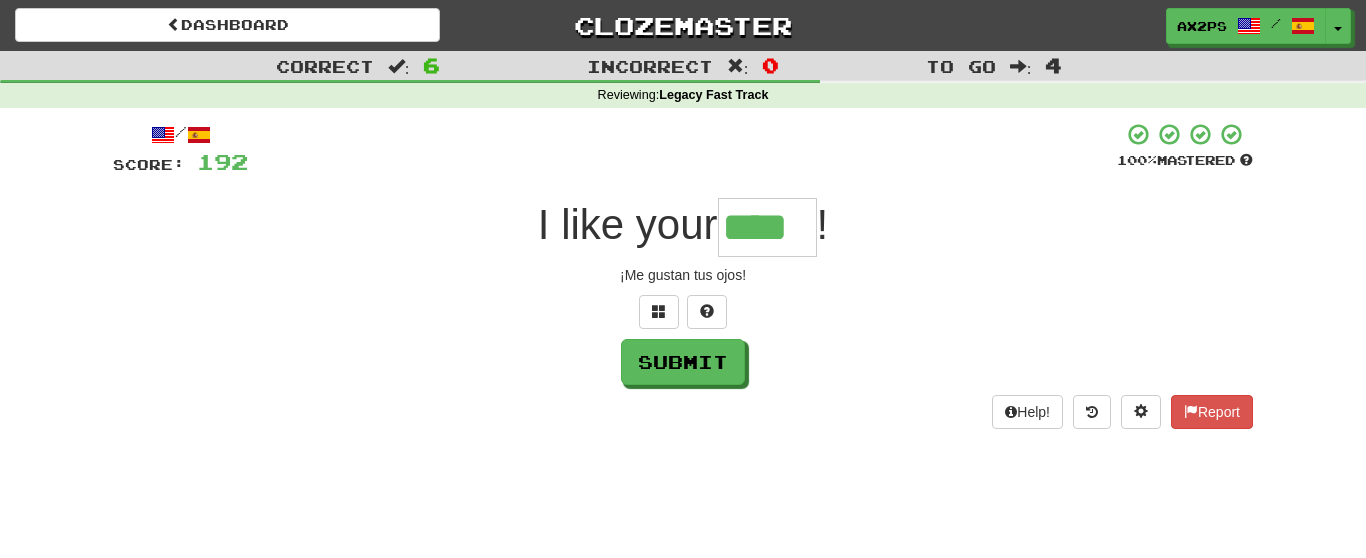 type on "****" 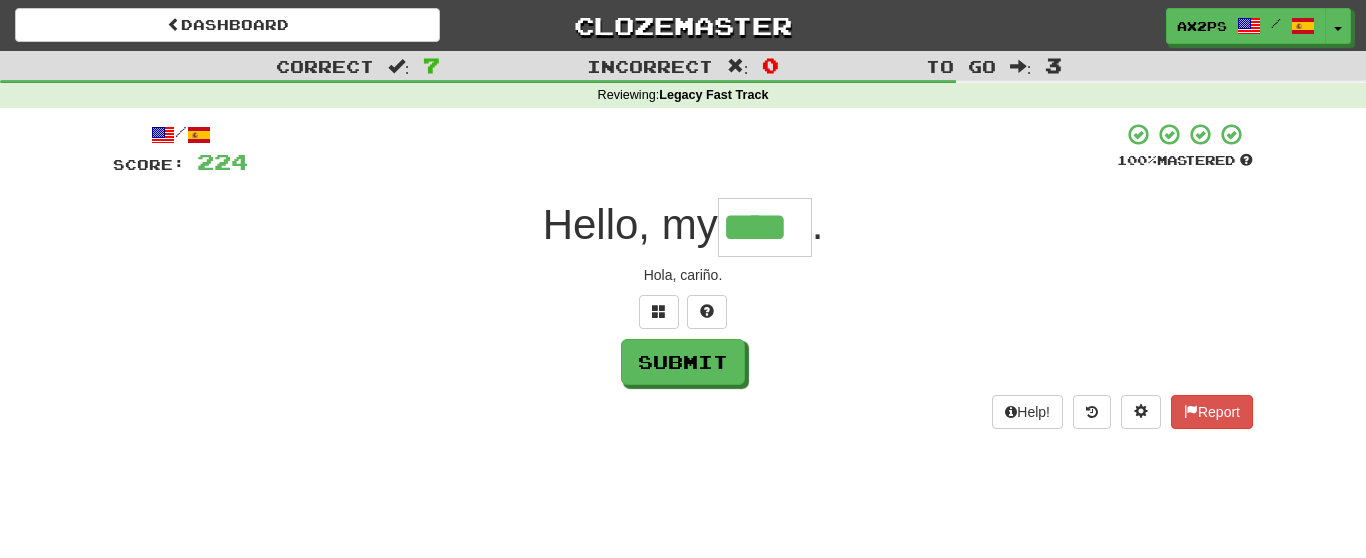 type on "****" 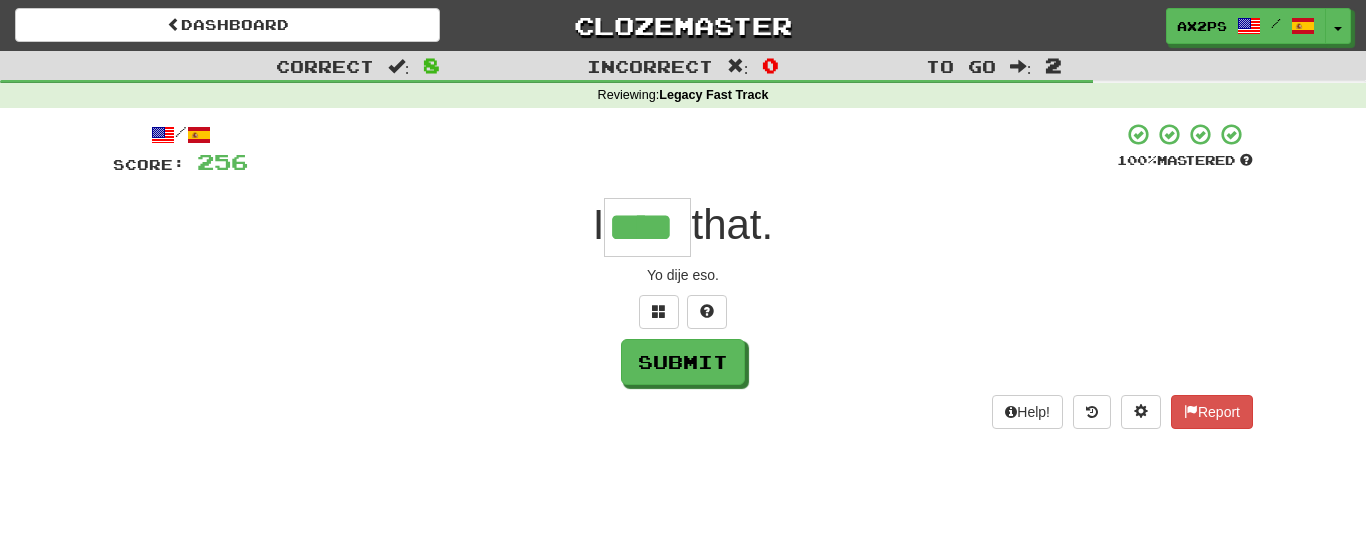 type on "****" 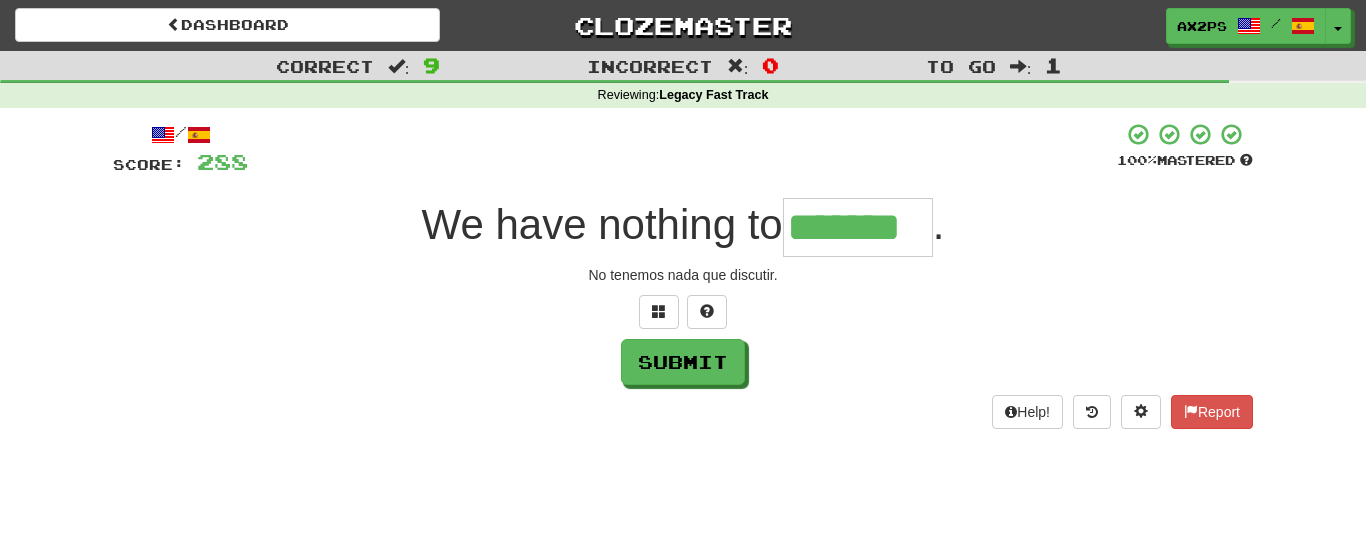 type on "*******" 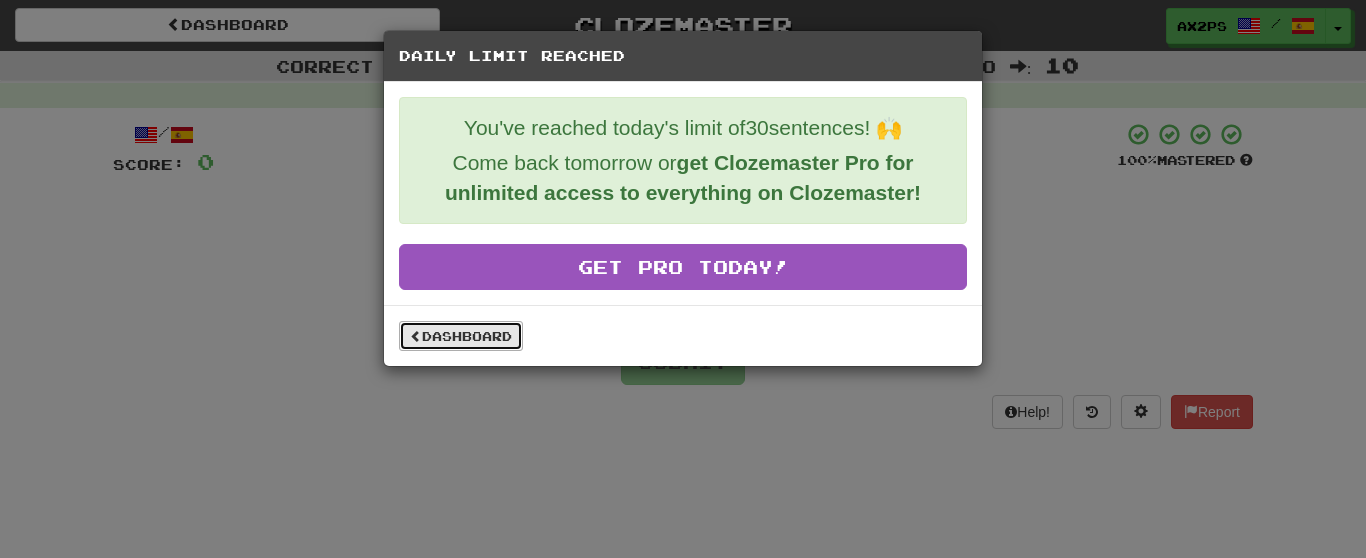 click on "Dashboard" at bounding box center [461, 336] 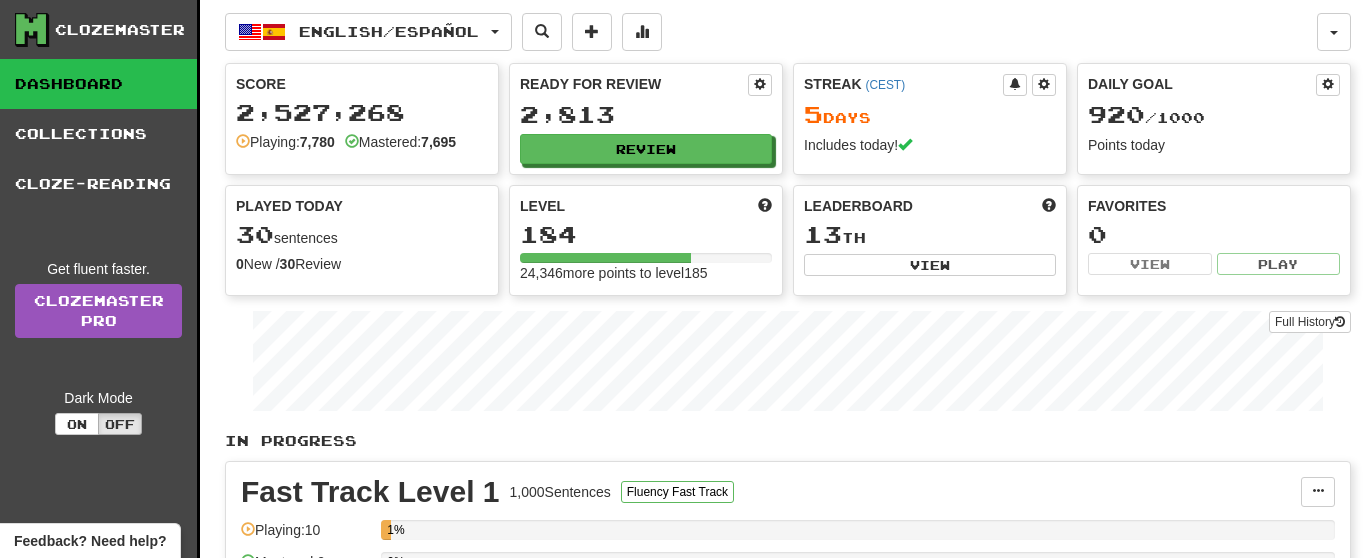 scroll, scrollTop: 0, scrollLeft: 0, axis: both 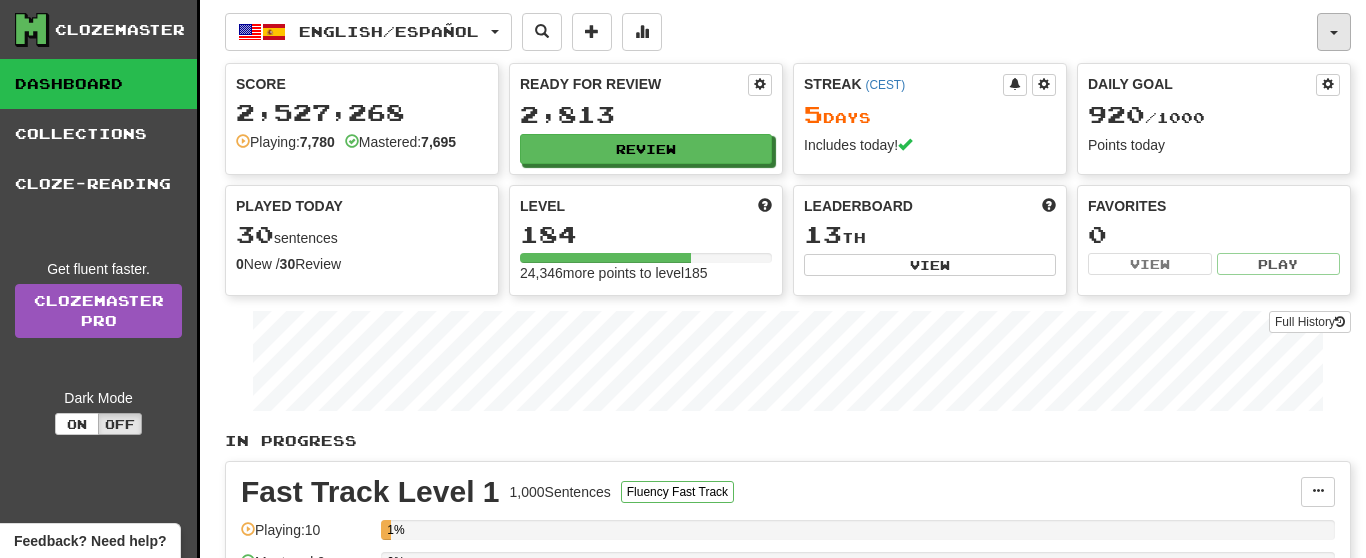 click at bounding box center (1334, 33) 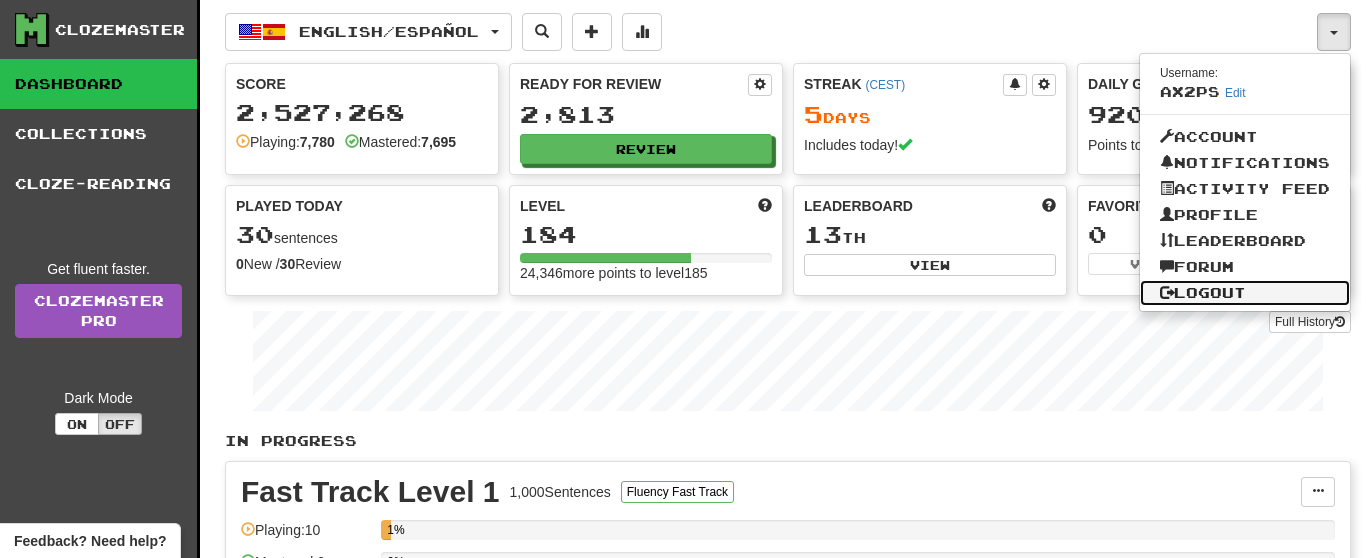 click on "Logout" at bounding box center [1245, 293] 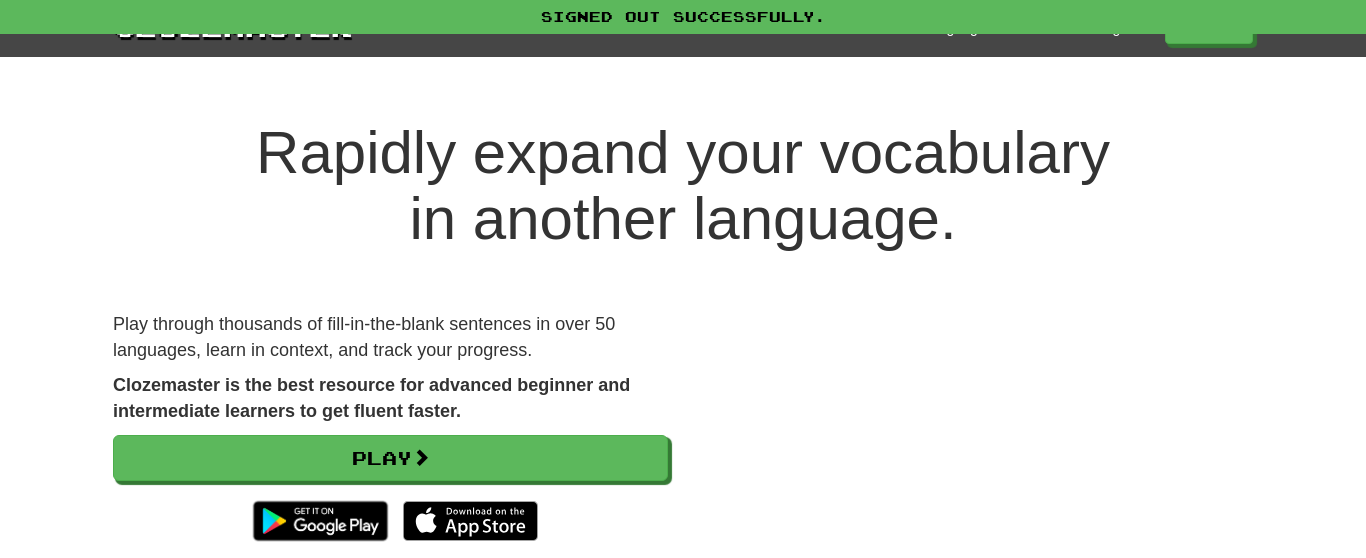 scroll, scrollTop: 0, scrollLeft: 0, axis: both 